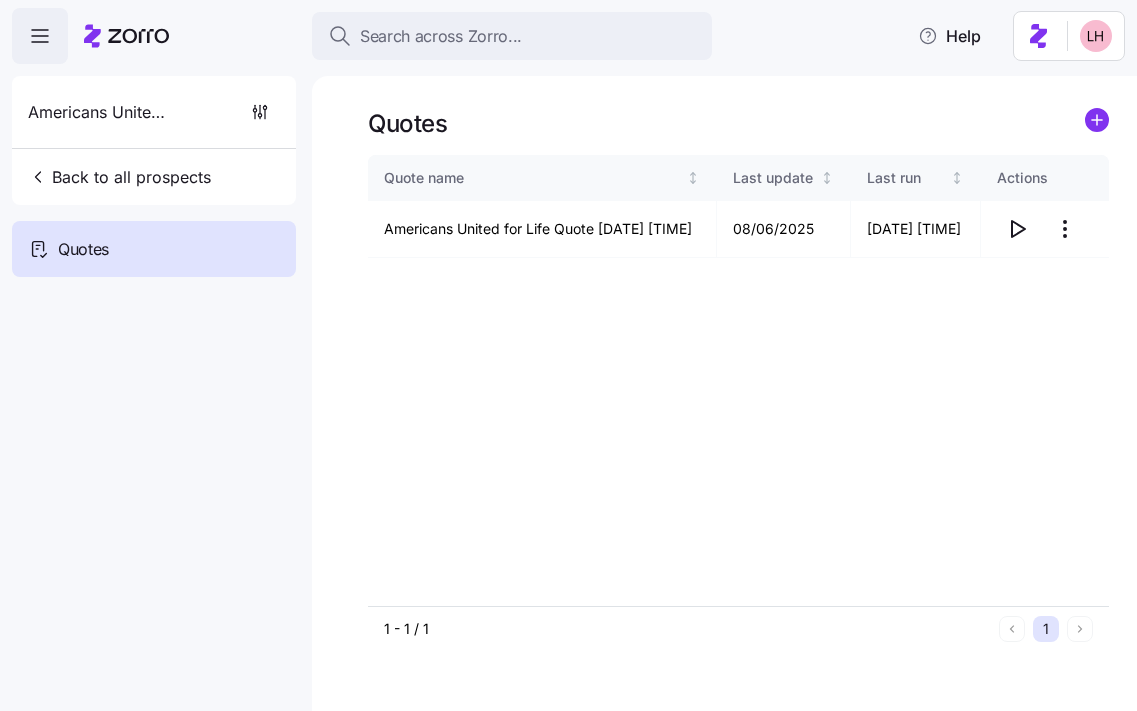 scroll, scrollTop: 0, scrollLeft: 0, axis: both 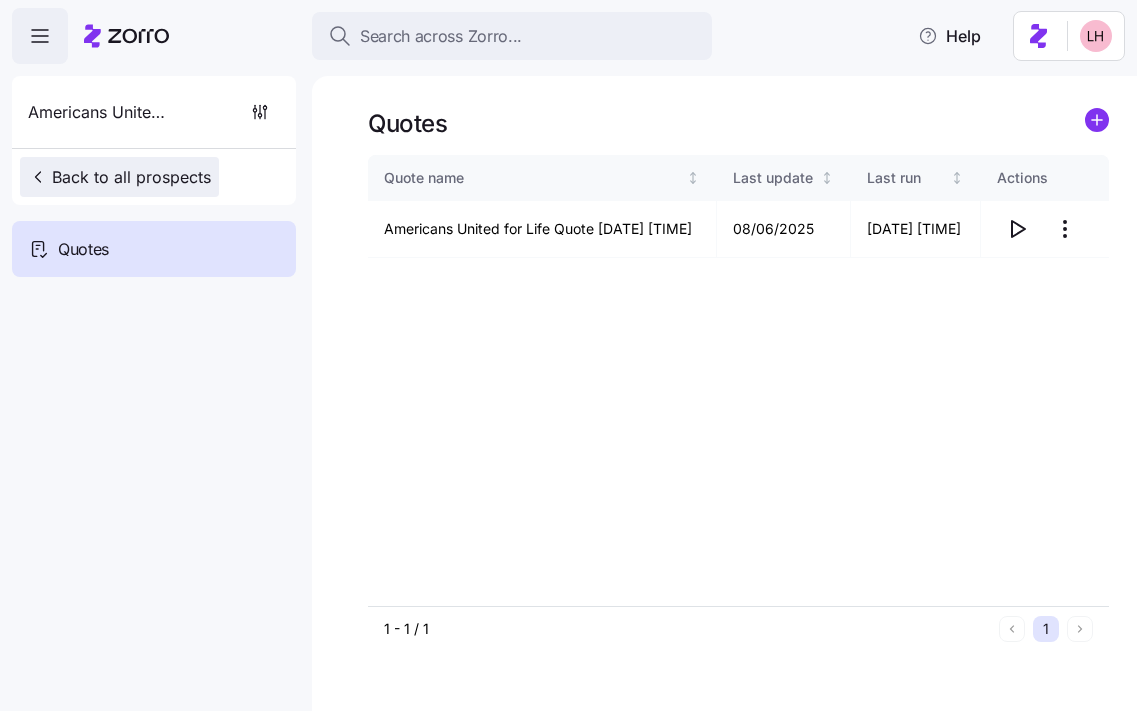 click on "Back to all prospects" at bounding box center (119, 177) 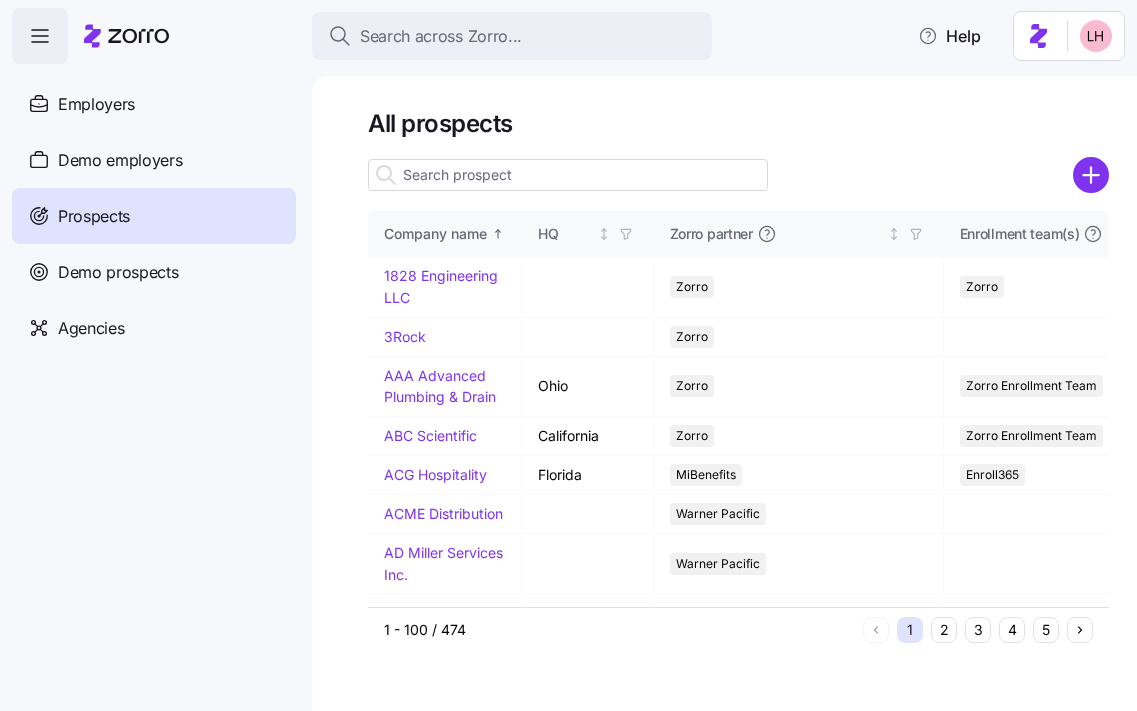 click at bounding box center [568, 175] 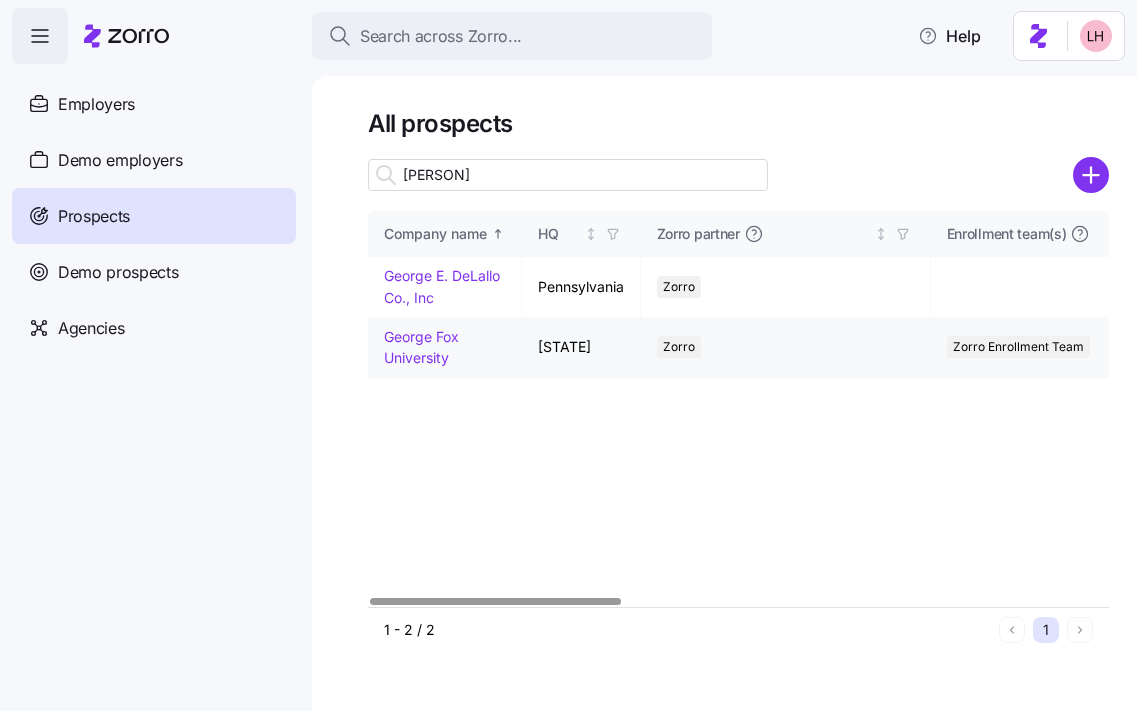 type on "george" 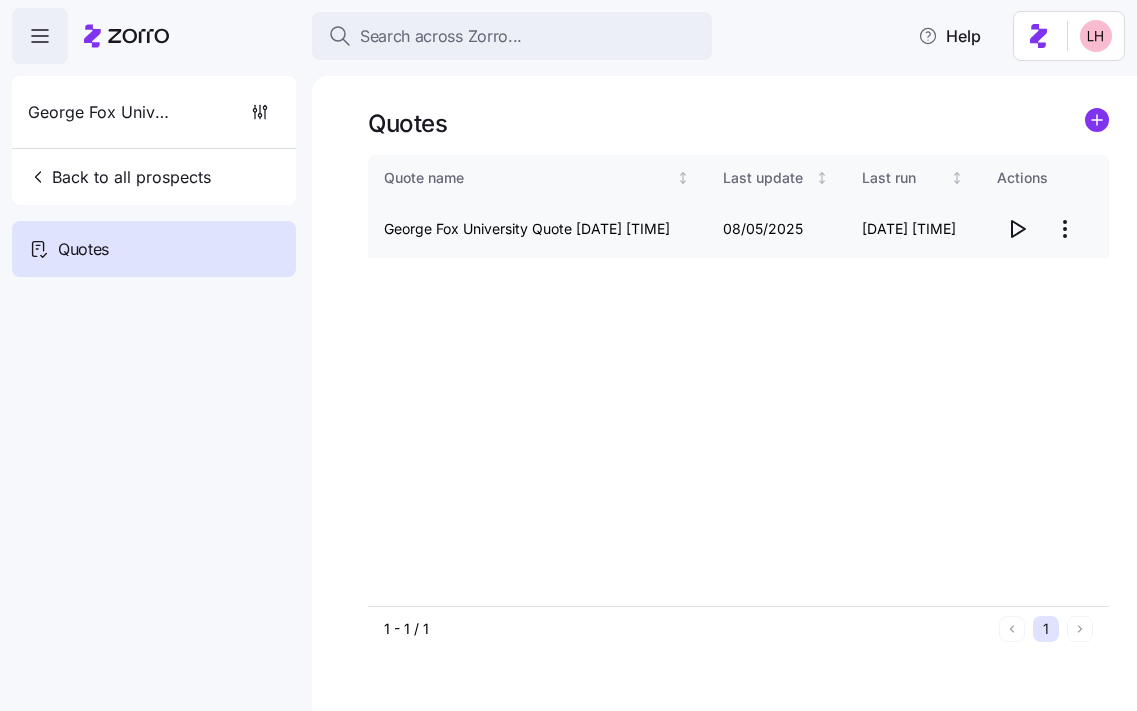 click 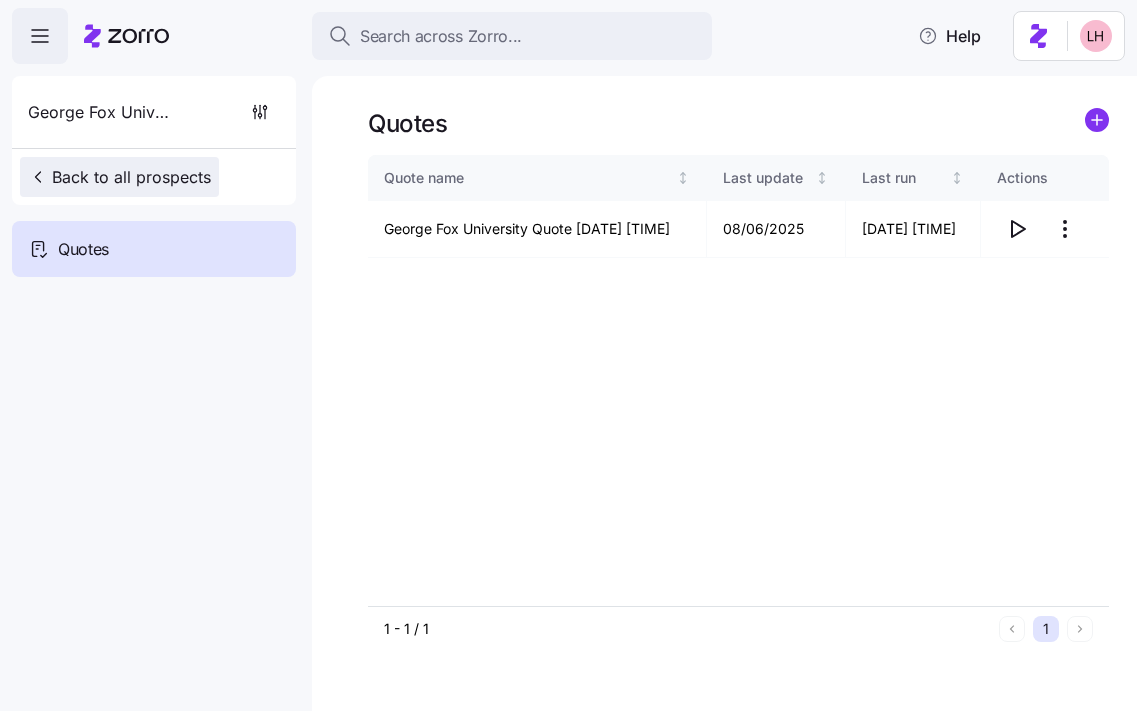 click on "Back to all prospects" at bounding box center [119, 177] 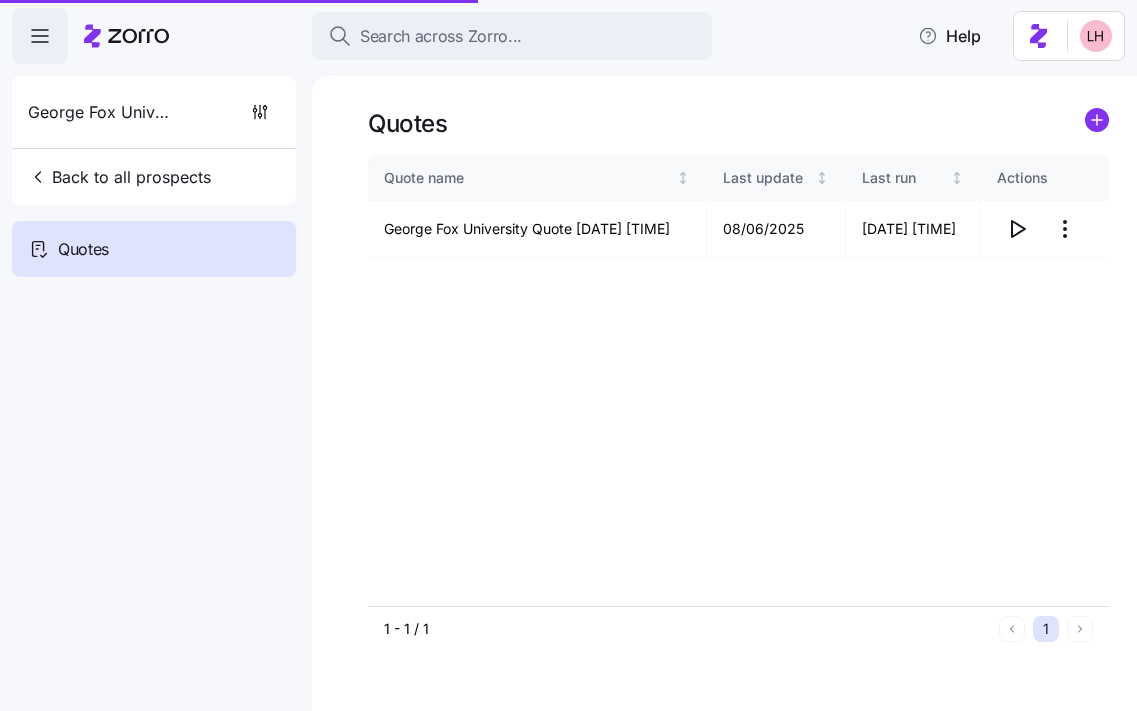 click at bounding box center [40, 36] 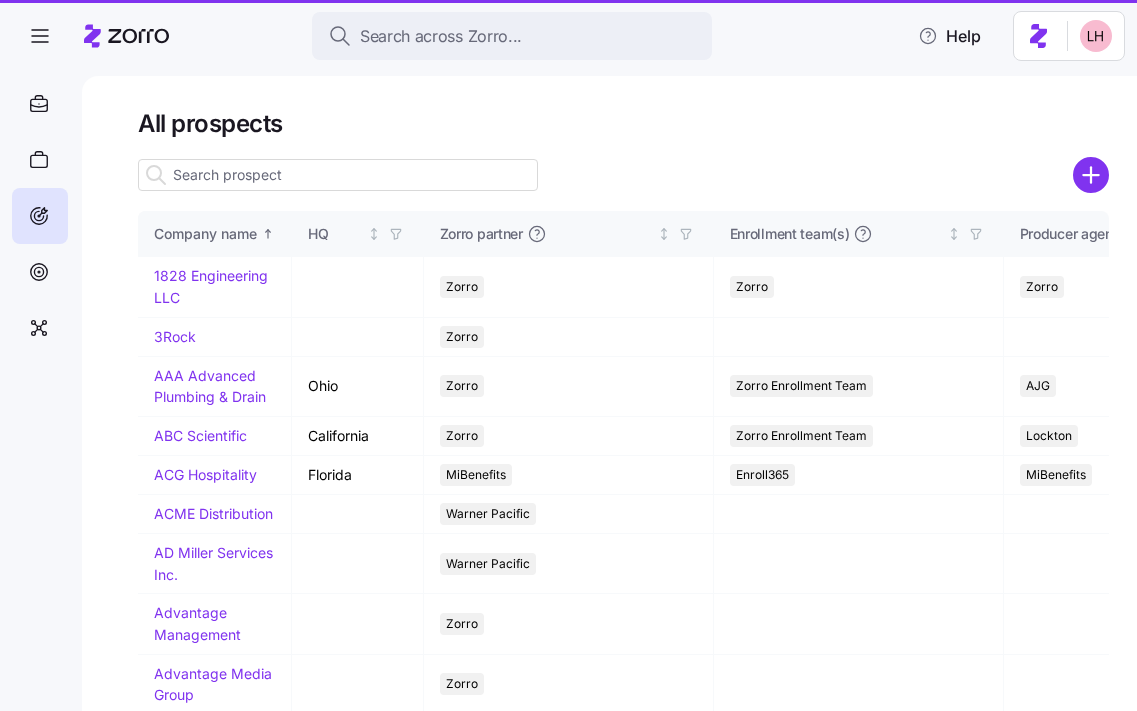 click at bounding box center (40, 36) 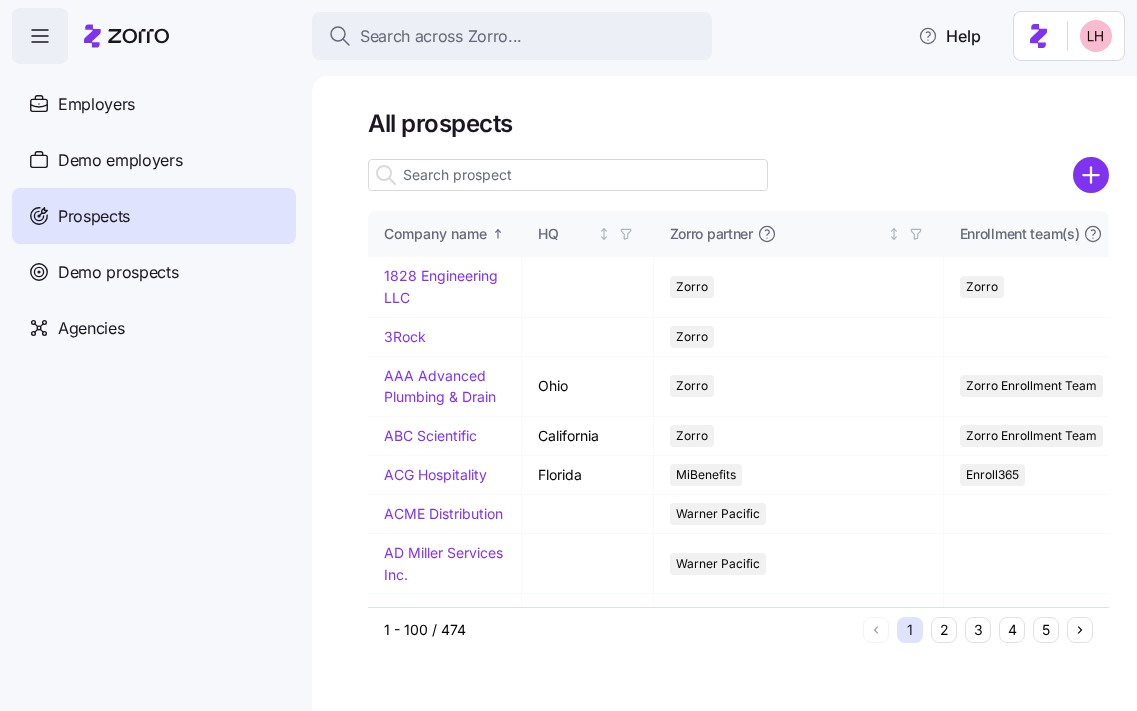 drag, startPoint x: 123, startPoint y: 262, endPoint x: 535, endPoint y: 184, distance: 419.31848 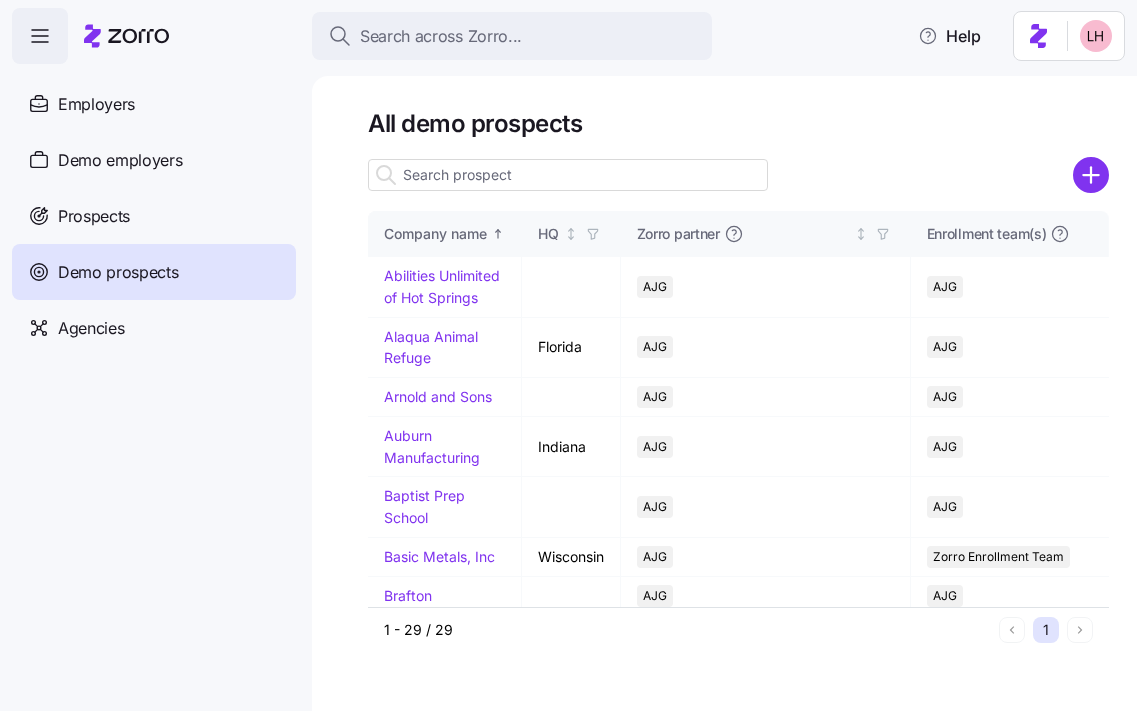 click at bounding box center (568, 175) 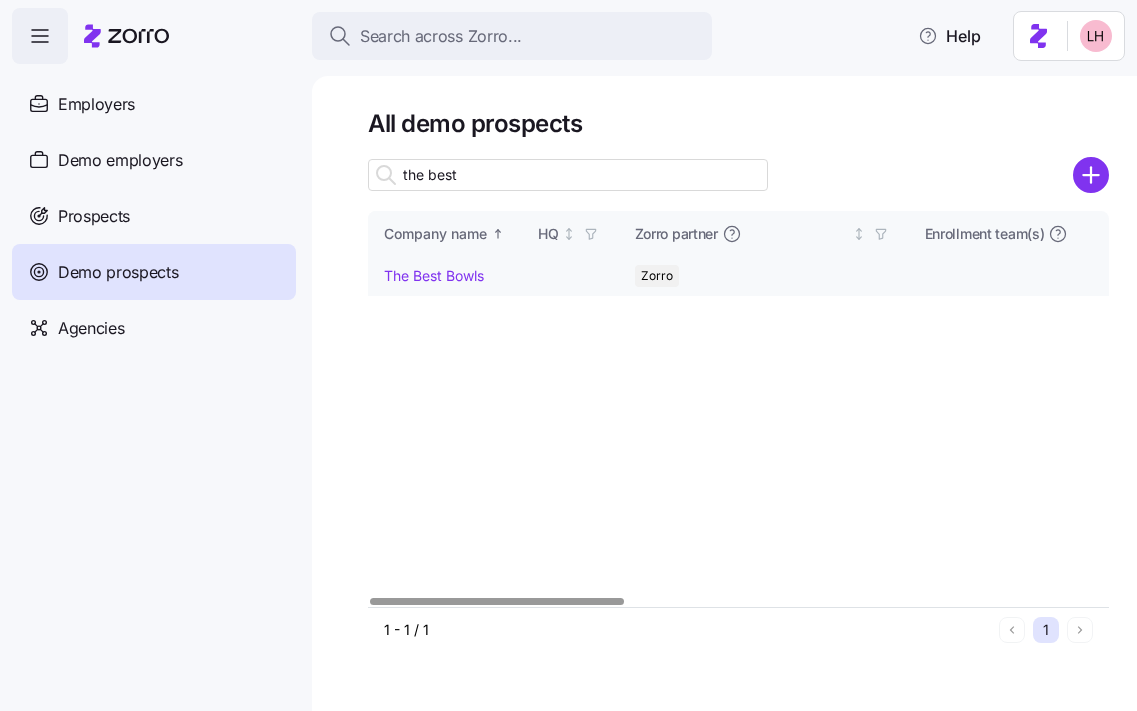 type on "the best" 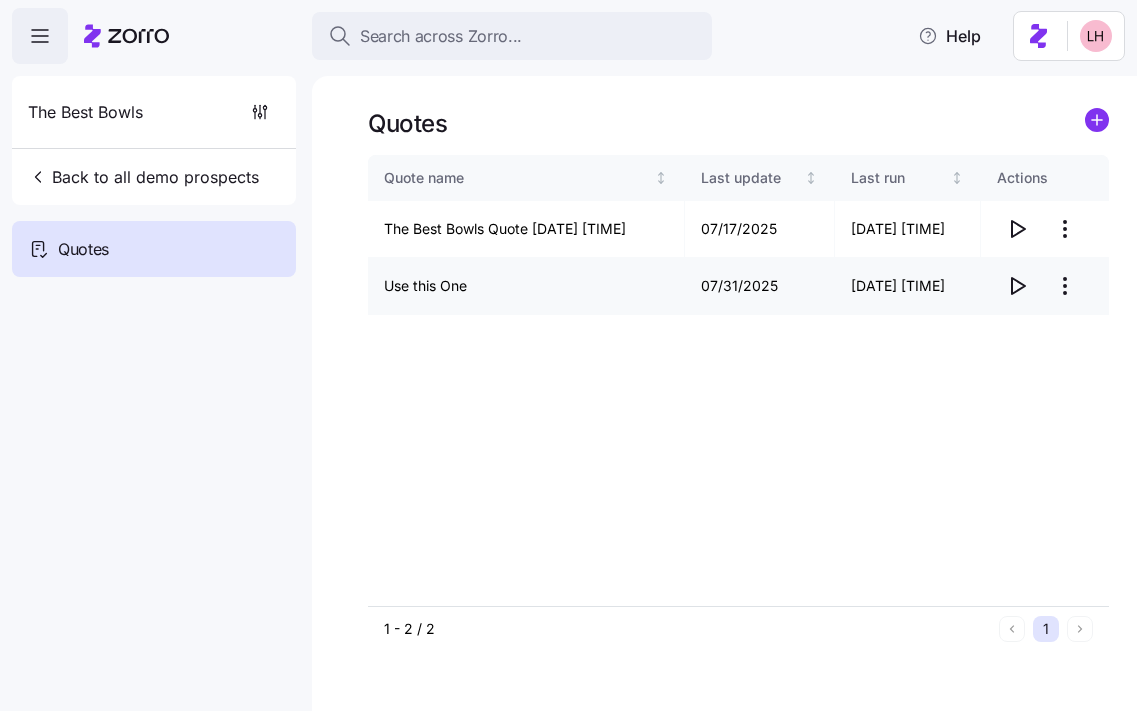 click 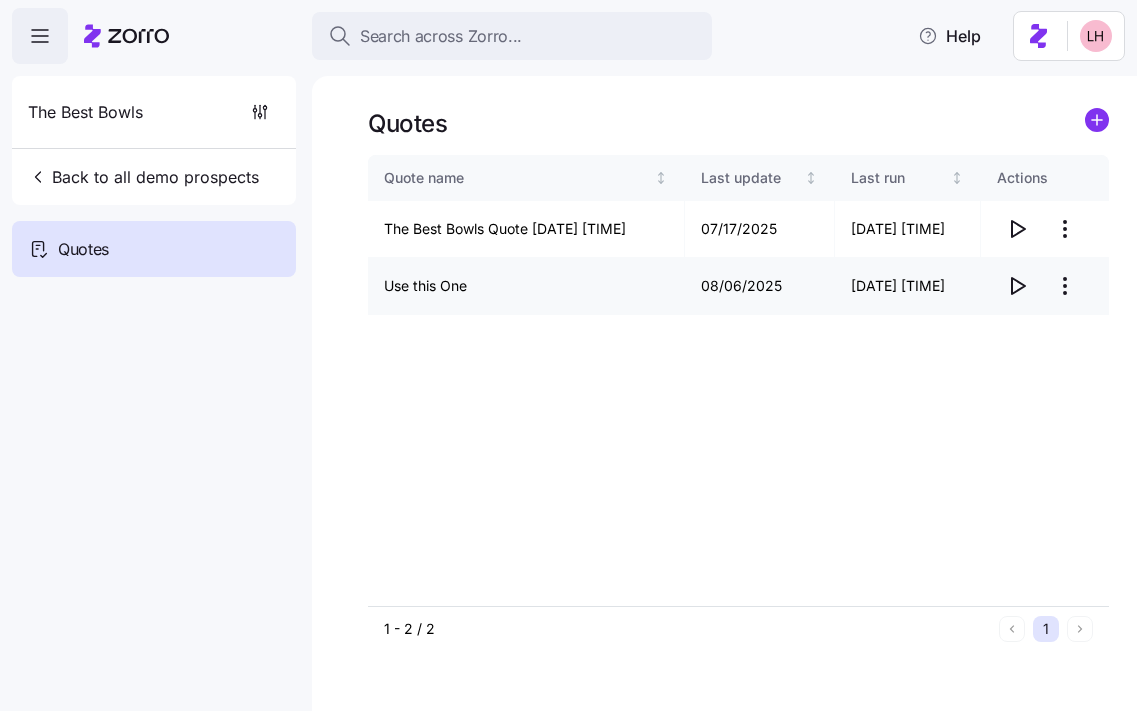 click on "Search across Zorro... Help The Best Bowls Back to all demo prospects Quotes Quotes Quote name Last update Last run Actions The Best Bowls Quote 07/17/2025 9:33 AM 07/17/2025 07/17/2025 5:37 AM Use this One 08/06/2025 08/06/2025 9:53 AM 1 - 2 / 2 1 Quotes" at bounding box center [568, 349] 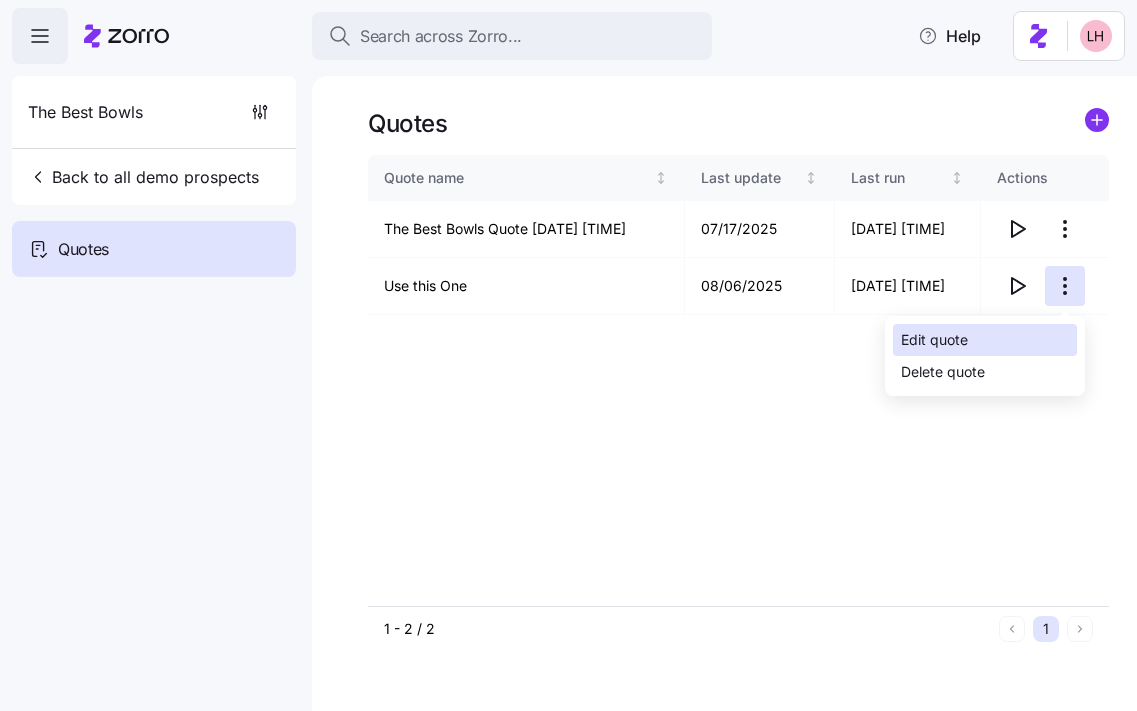 click on "Edit quote" at bounding box center [985, 340] 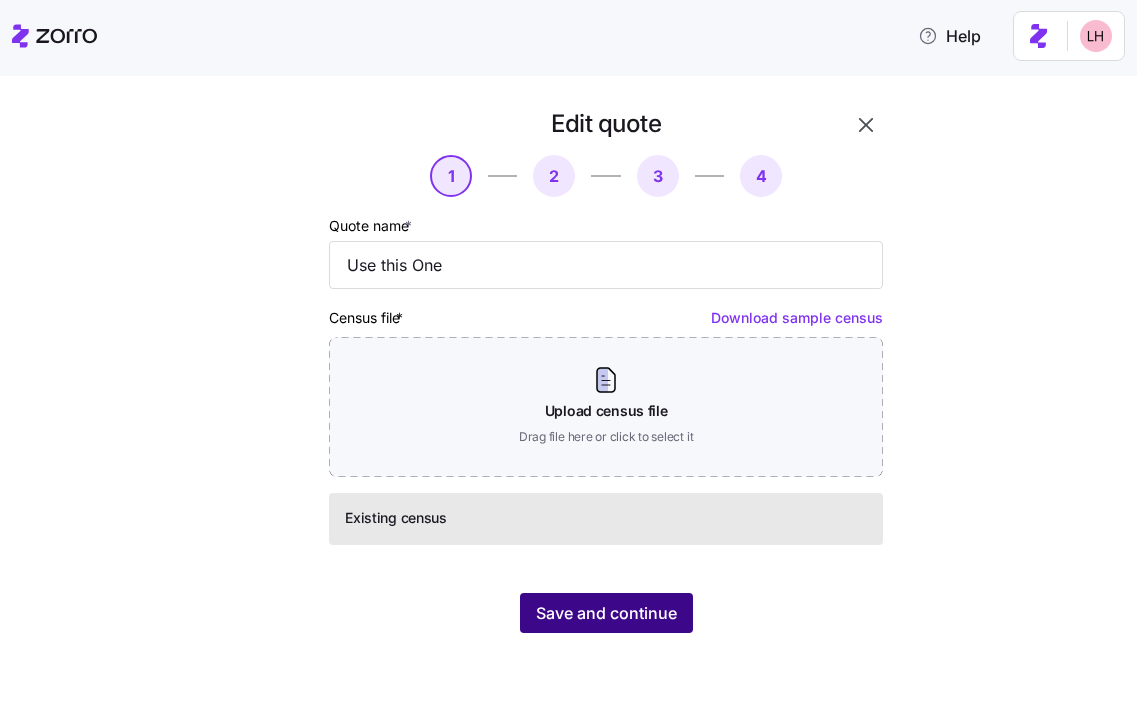 click on "Save and continue" at bounding box center [606, 613] 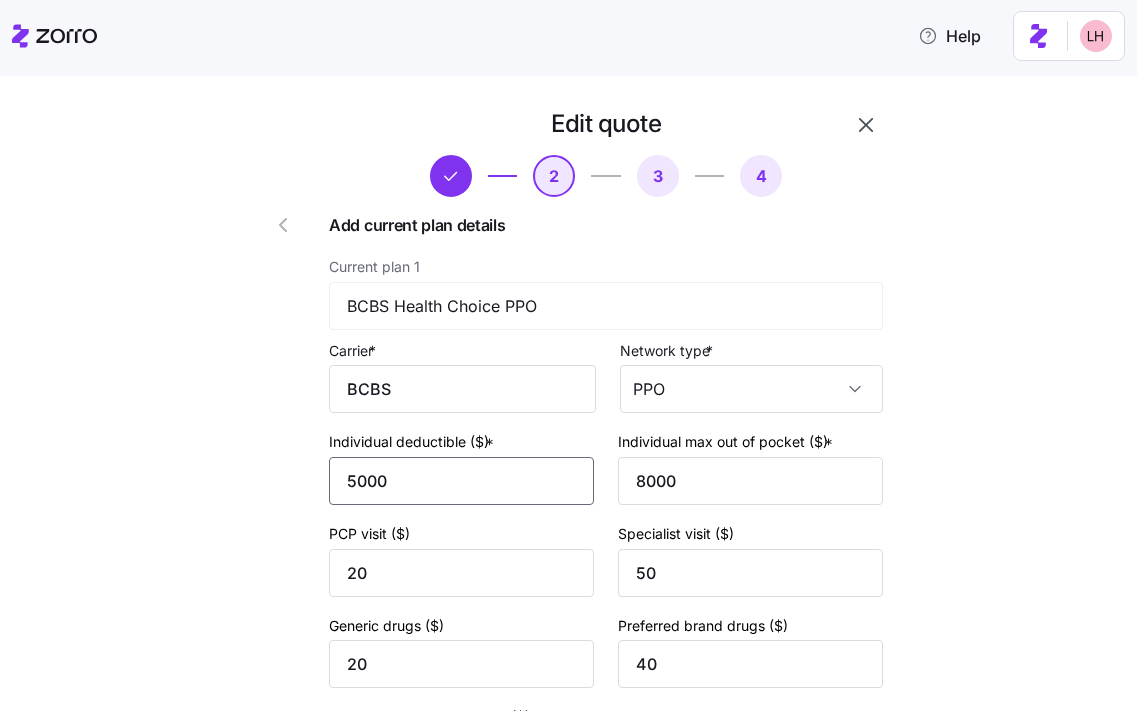 drag, startPoint x: 408, startPoint y: 485, endPoint x: 307, endPoint y: 468, distance: 102.4207 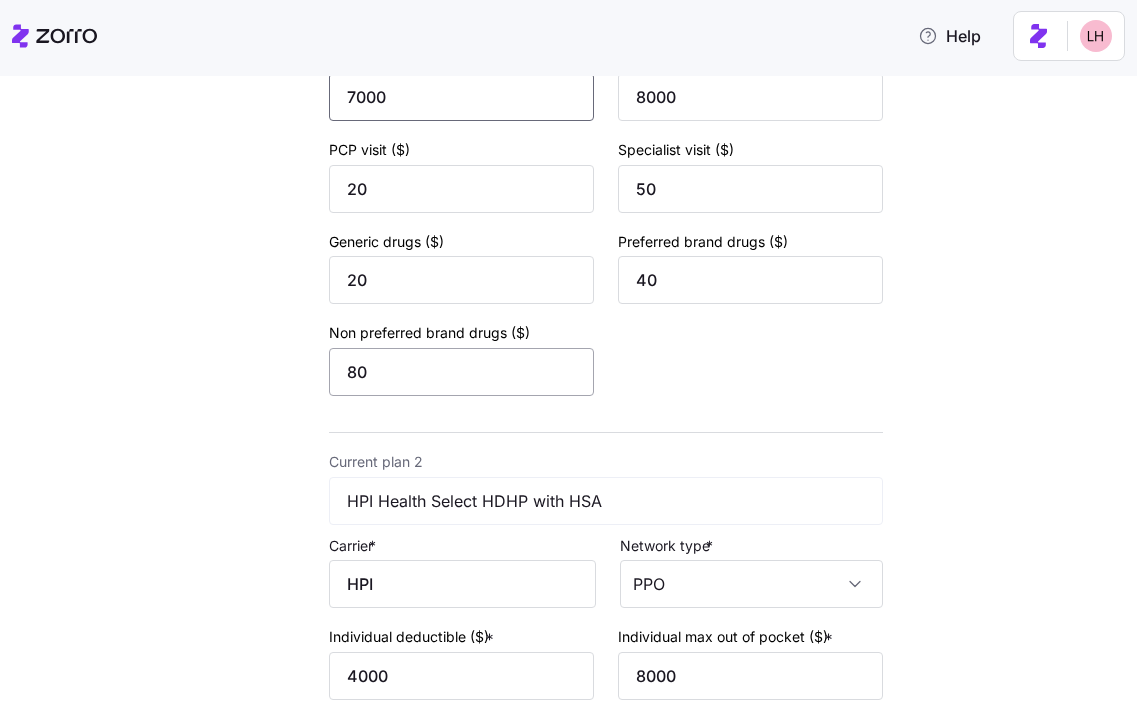 scroll, scrollTop: 564, scrollLeft: 0, axis: vertical 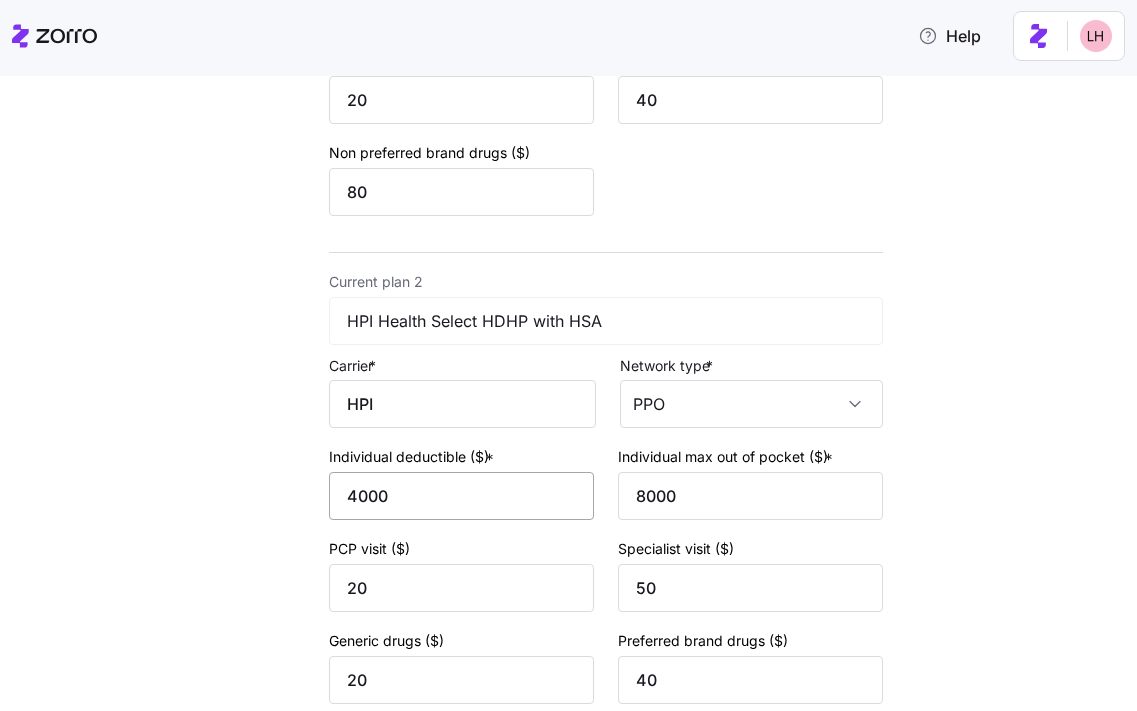 type on "7000" 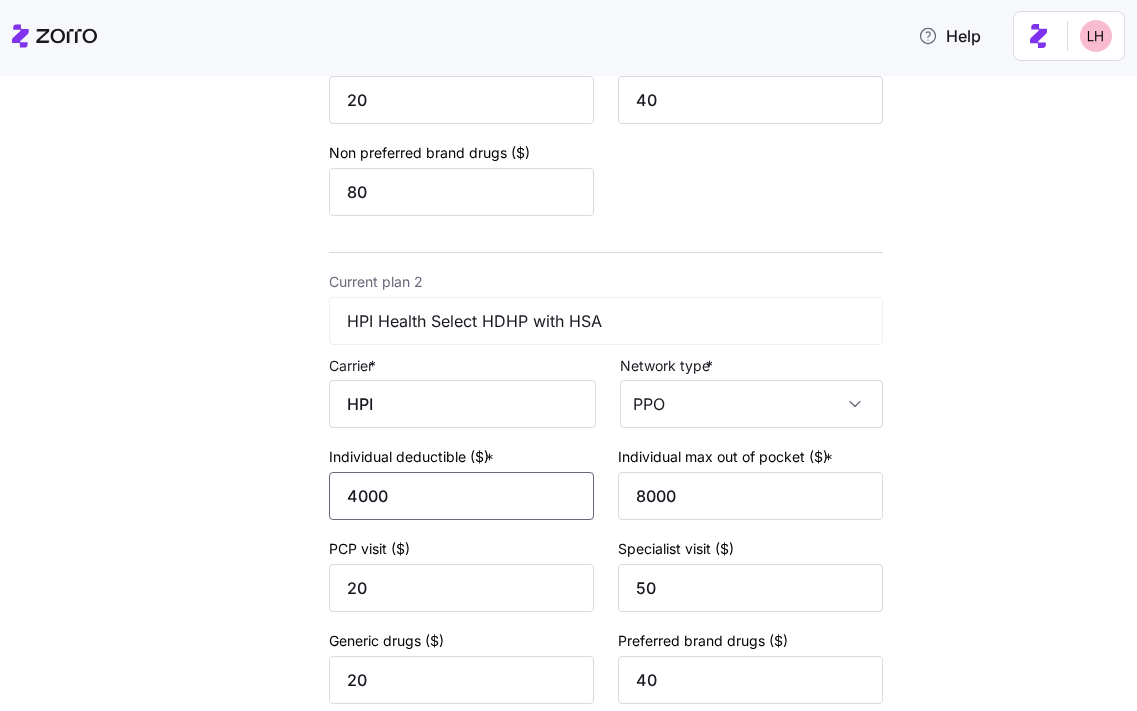 drag, startPoint x: 372, startPoint y: 495, endPoint x: 236, endPoint y: 477, distance: 137.186 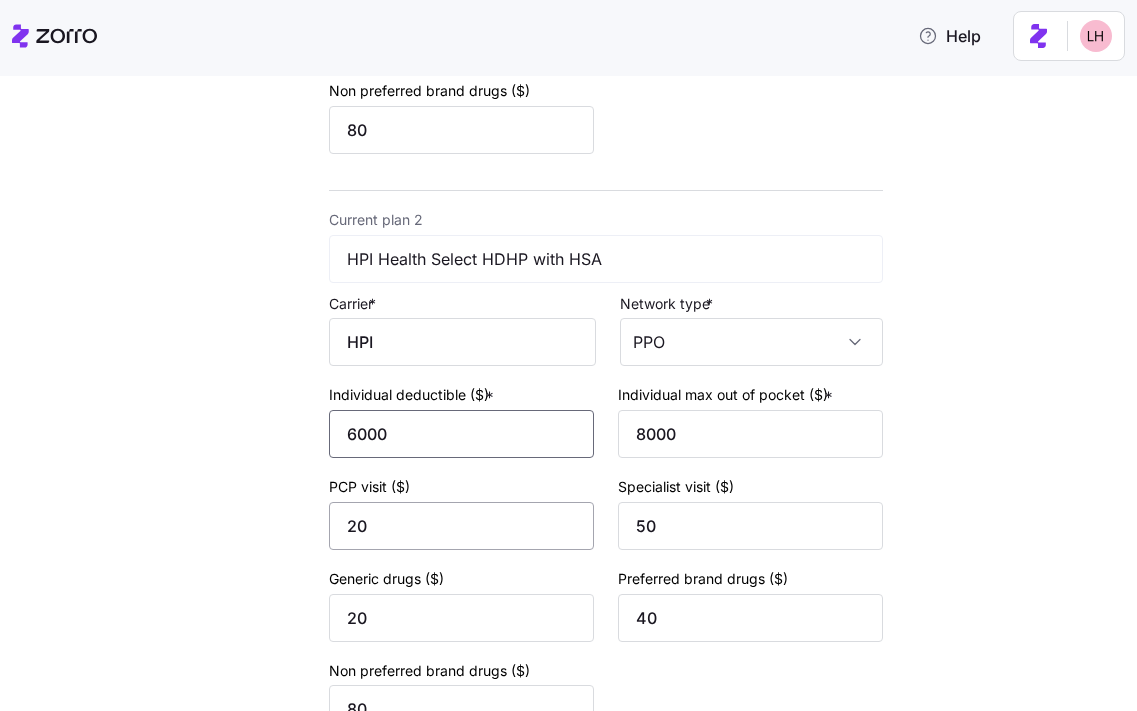 scroll, scrollTop: 700, scrollLeft: 0, axis: vertical 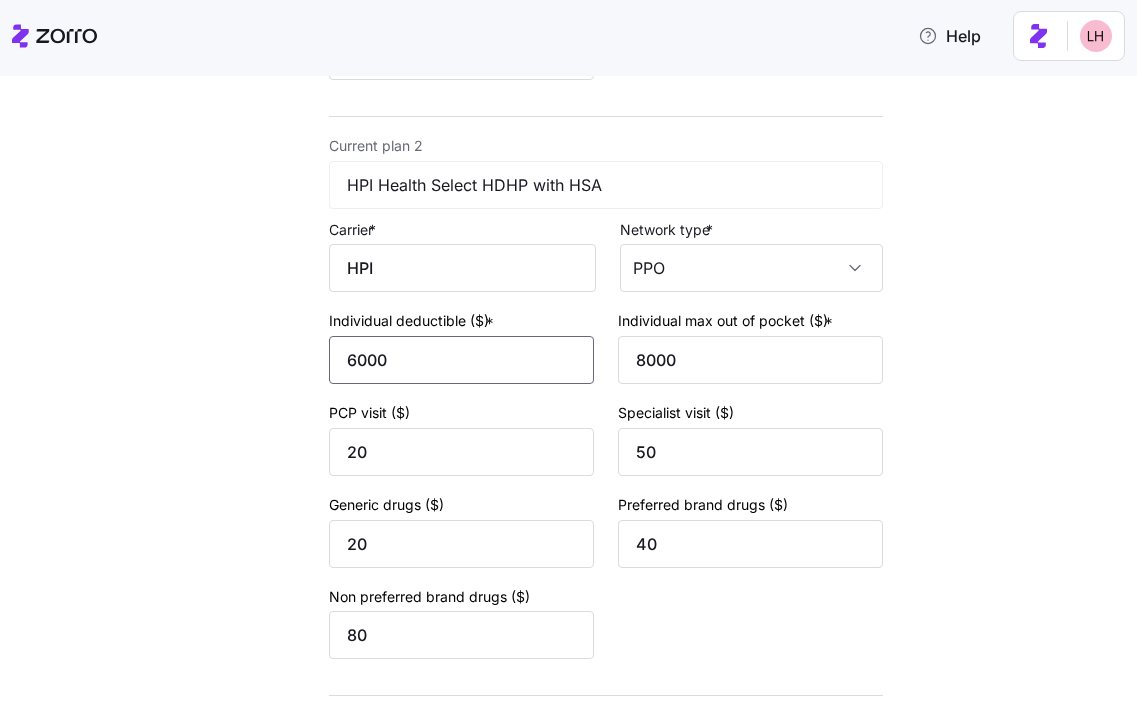 type on "6000" 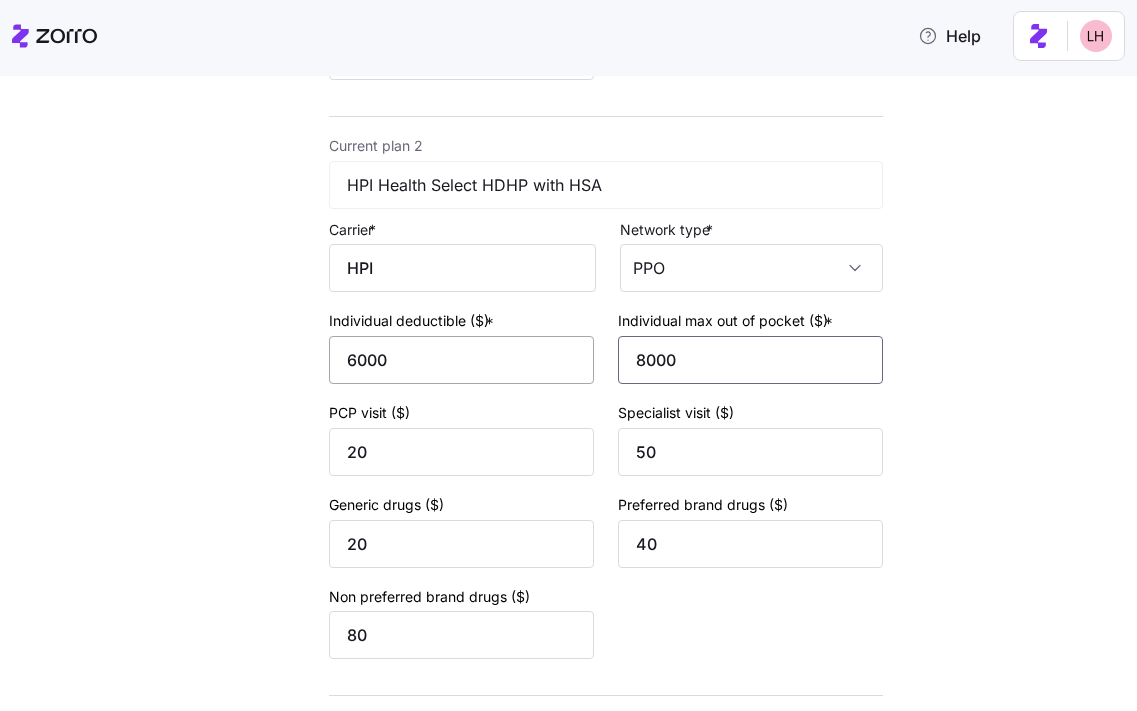 drag, startPoint x: 582, startPoint y: 363, endPoint x: 561, endPoint y: 361, distance: 21.095022 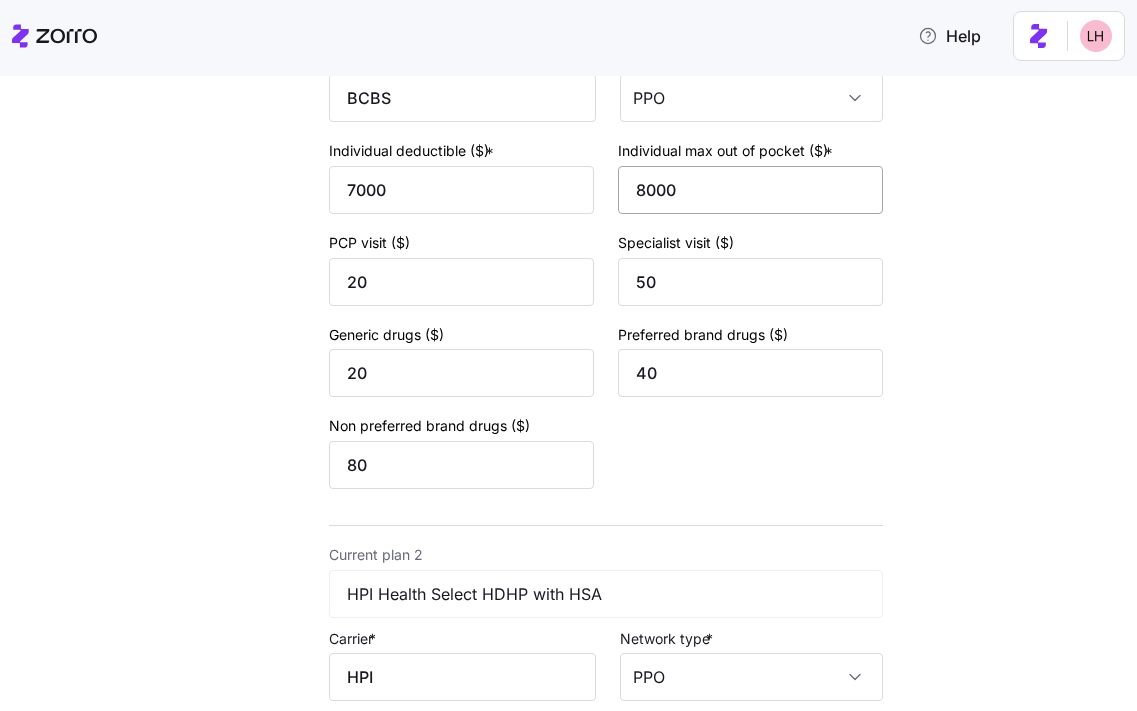 scroll, scrollTop: 259, scrollLeft: 0, axis: vertical 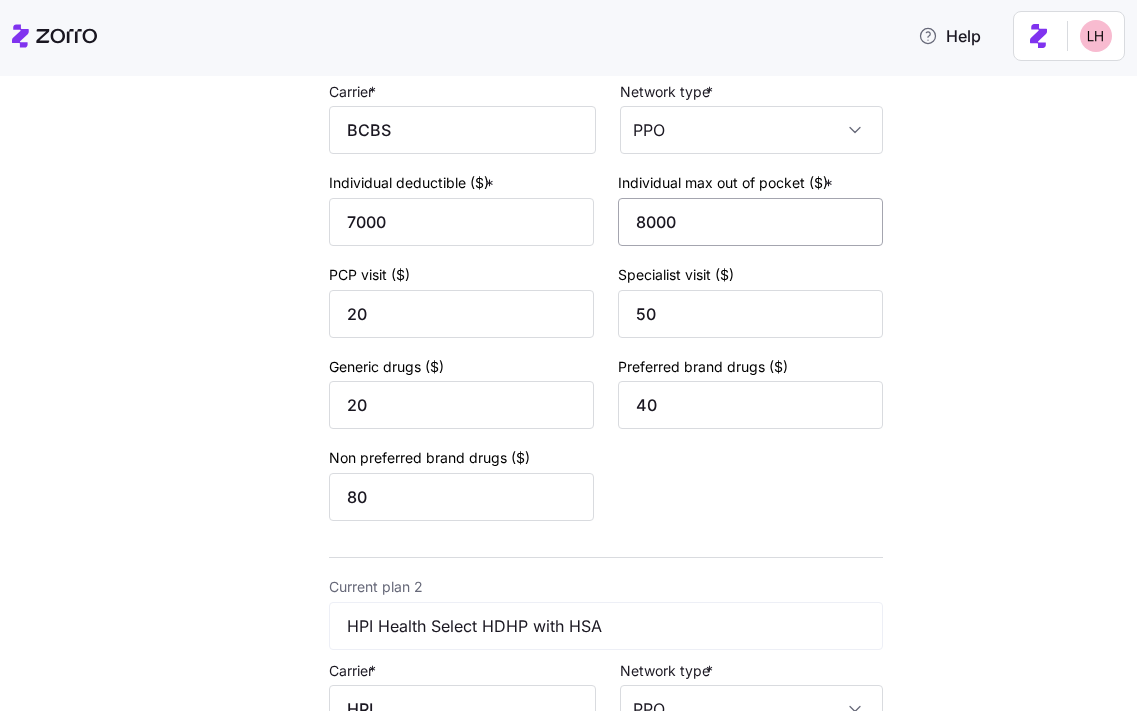 type on "9000" 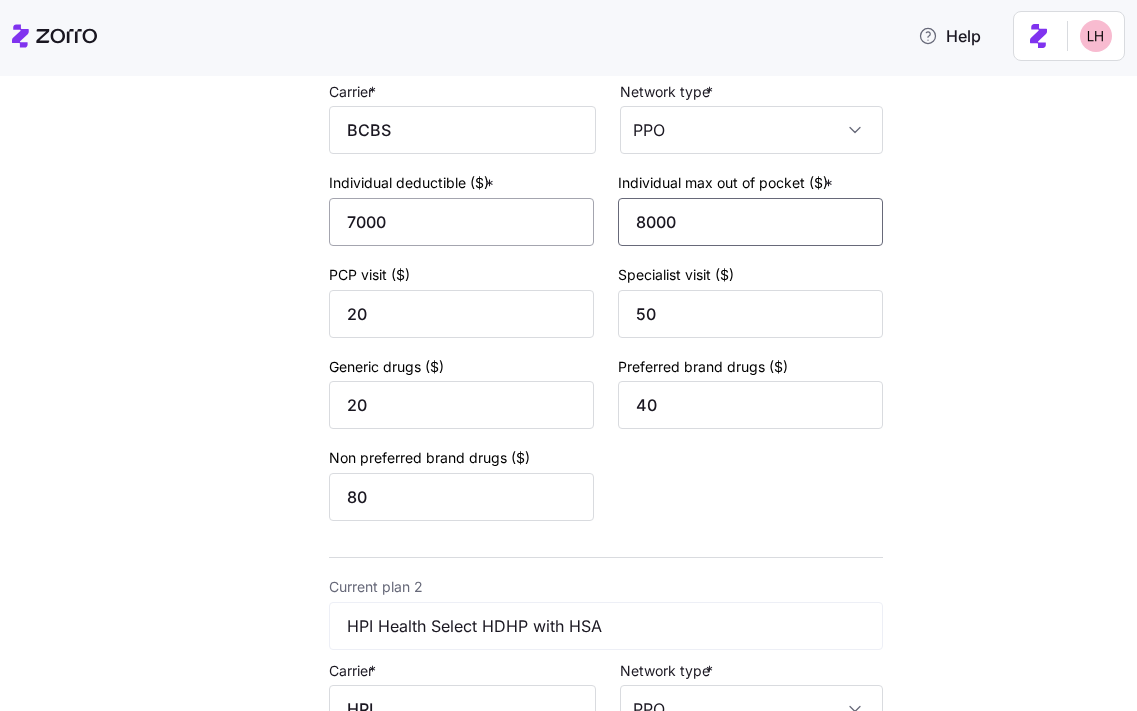 drag, startPoint x: 642, startPoint y: 218, endPoint x: 550, endPoint y: 215, distance: 92.0489 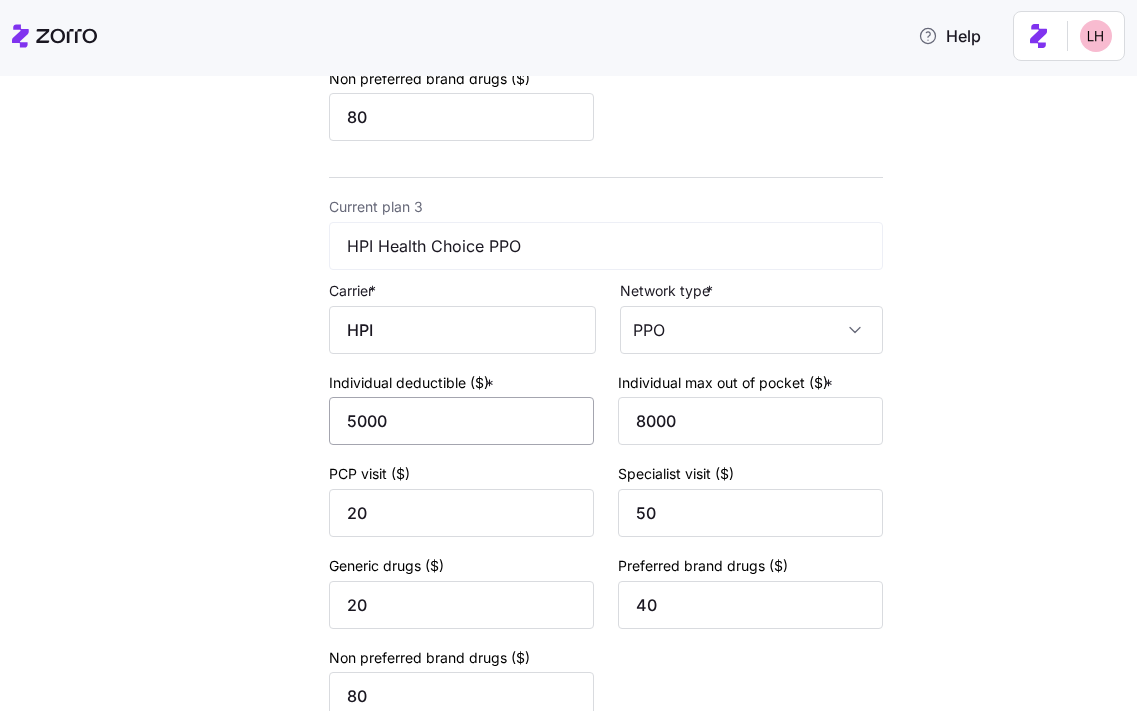 scroll, scrollTop: 1219, scrollLeft: 0, axis: vertical 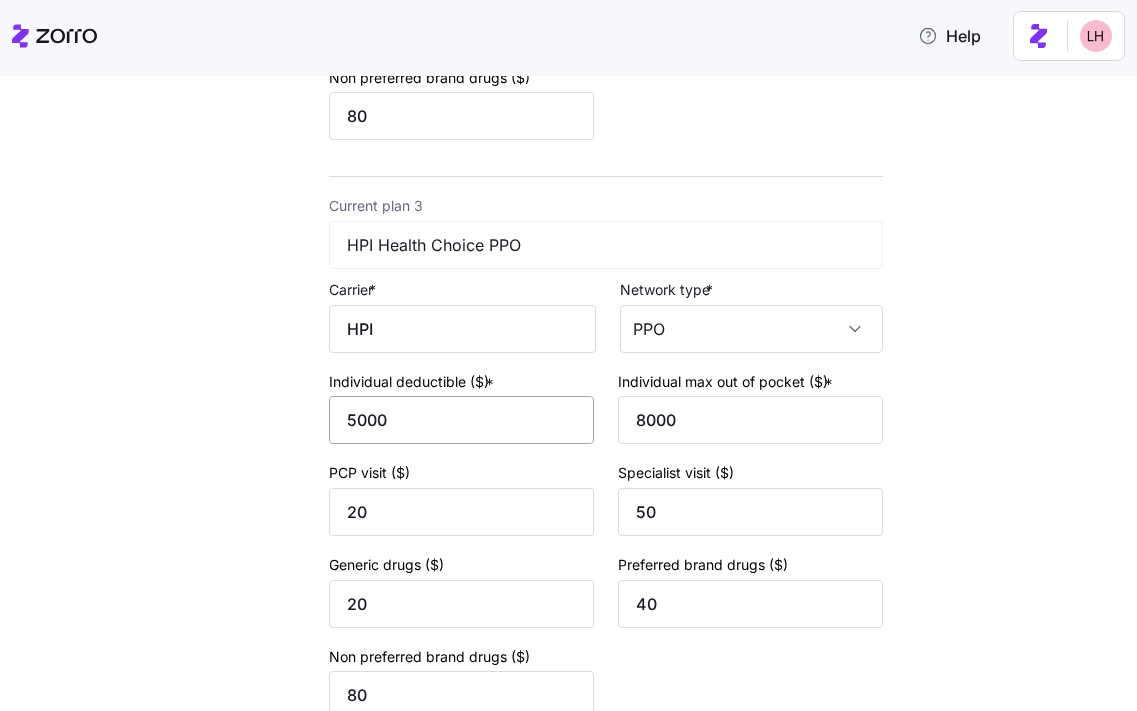 type on "1000" 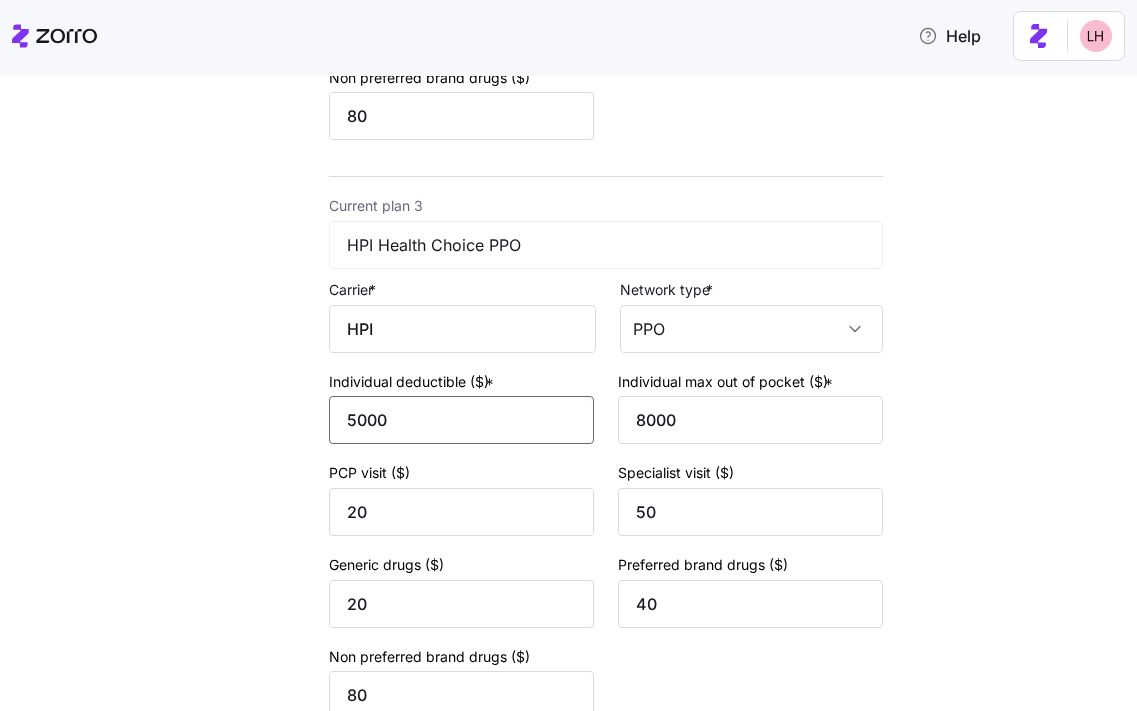 drag, startPoint x: 397, startPoint y: 430, endPoint x: 268, endPoint y: 400, distance: 132.44244 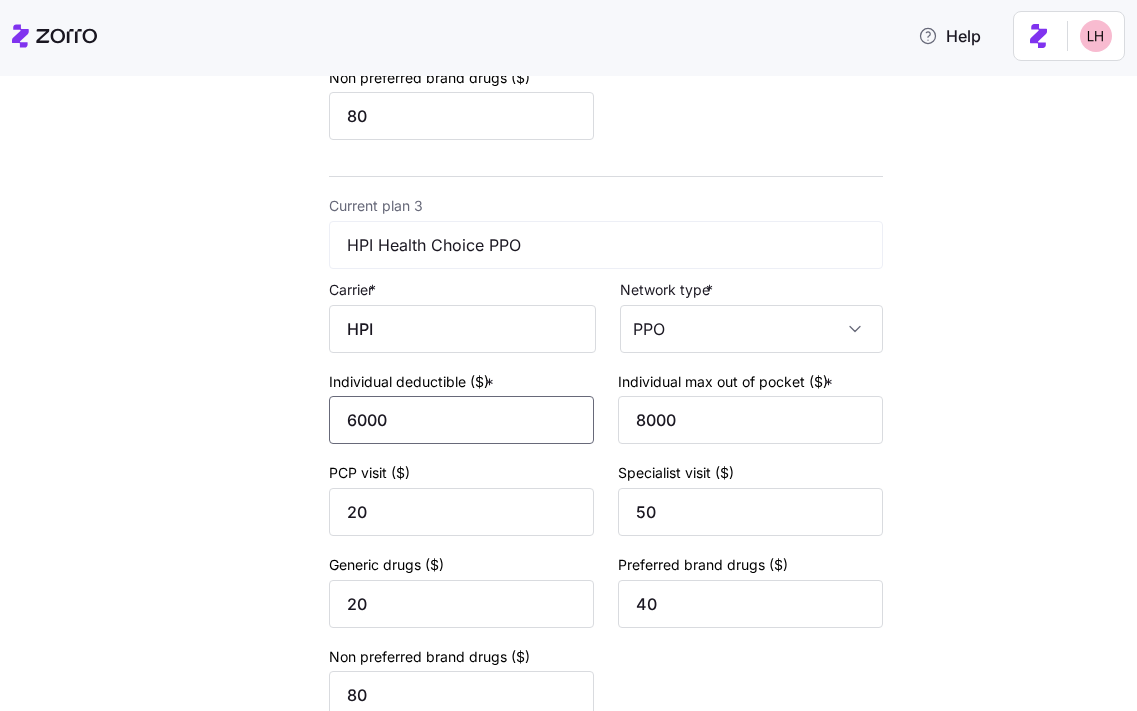 type on "6000" 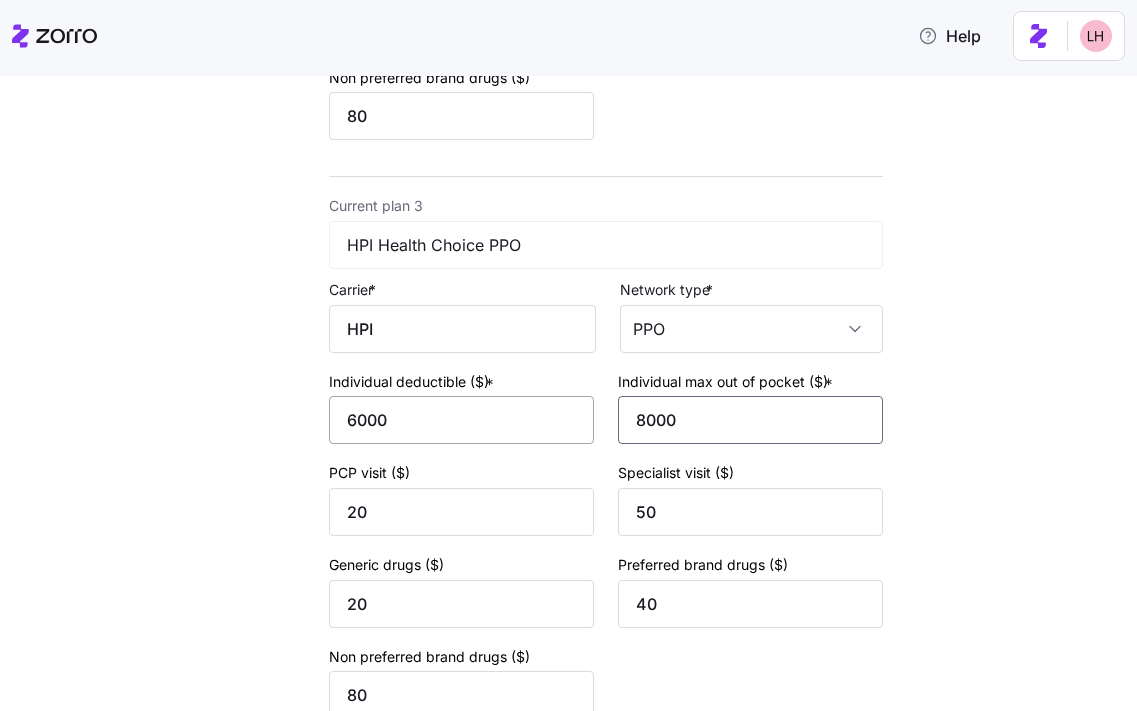 drag, startPoint x: 581, startPoint y: 409, endPoint x: 522, endPoint y: 409, distance: 59 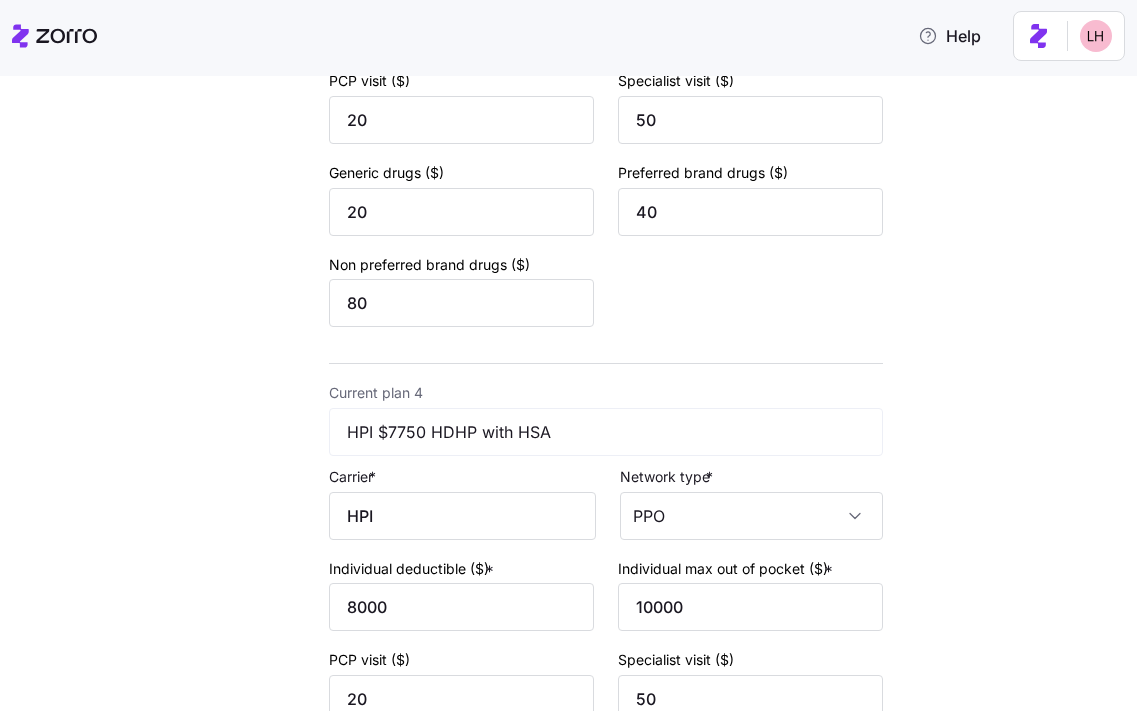 scroll, scrollTop: 1782, scrollLeft: 0, axis: vertical 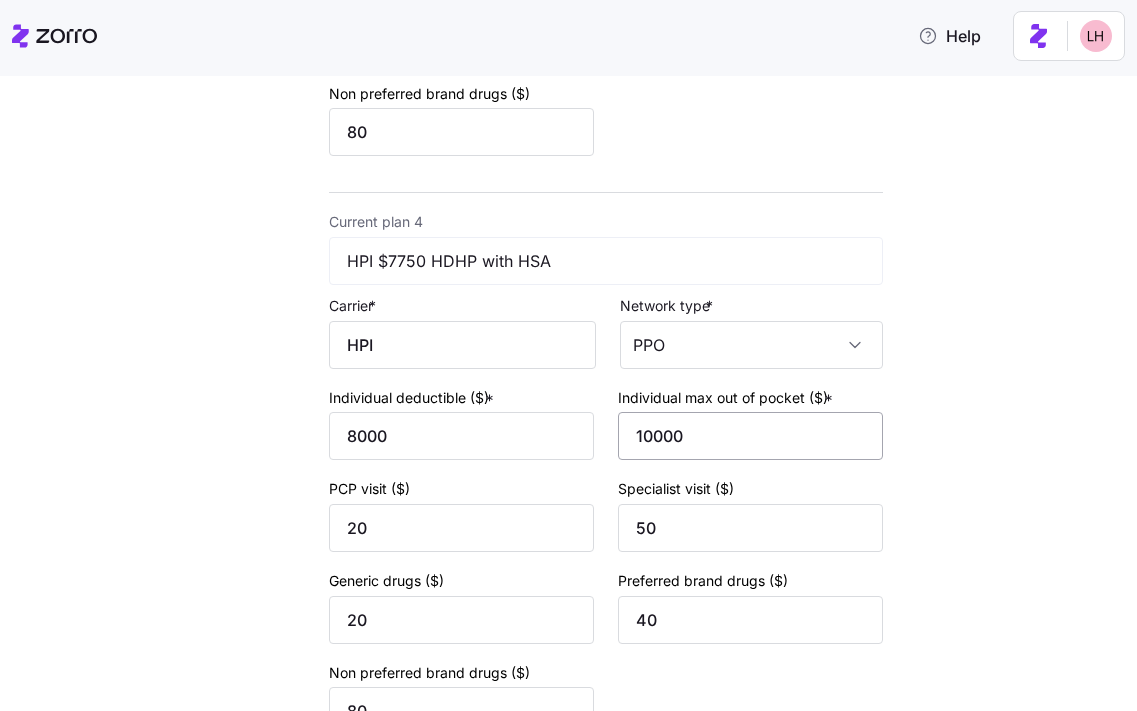 type on "9000" 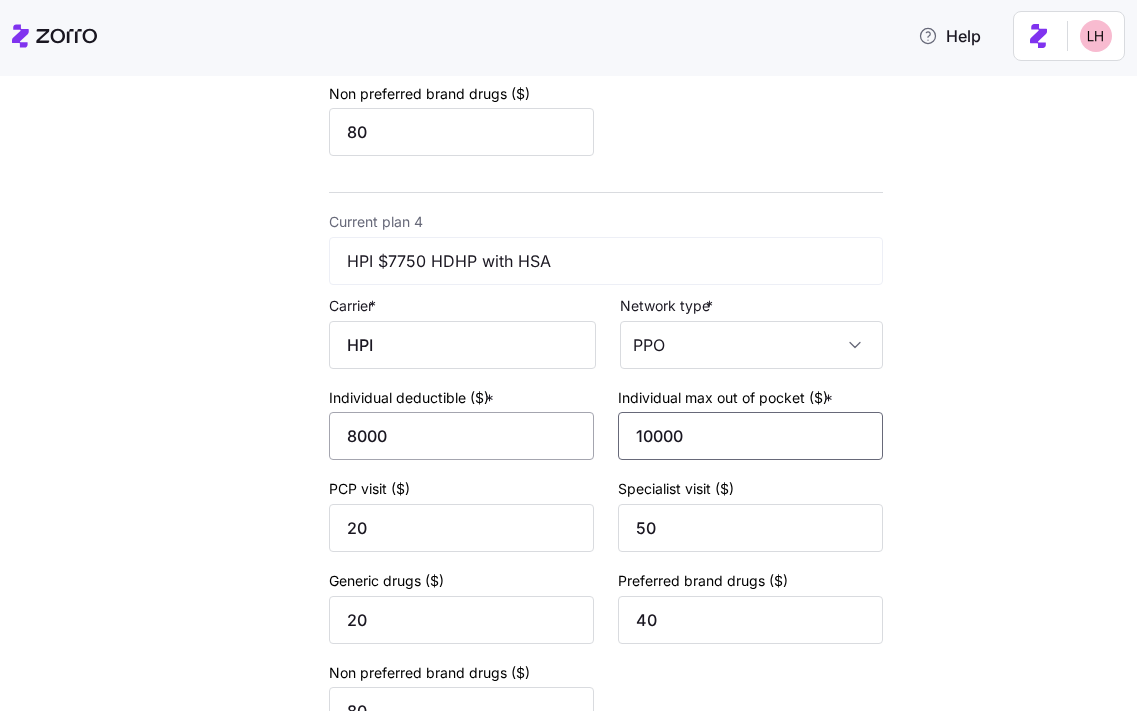 drag, startPoint x: 694, startPoint y: 439, endPoint x: 575, endPoint y: 426, distance: 119.70798 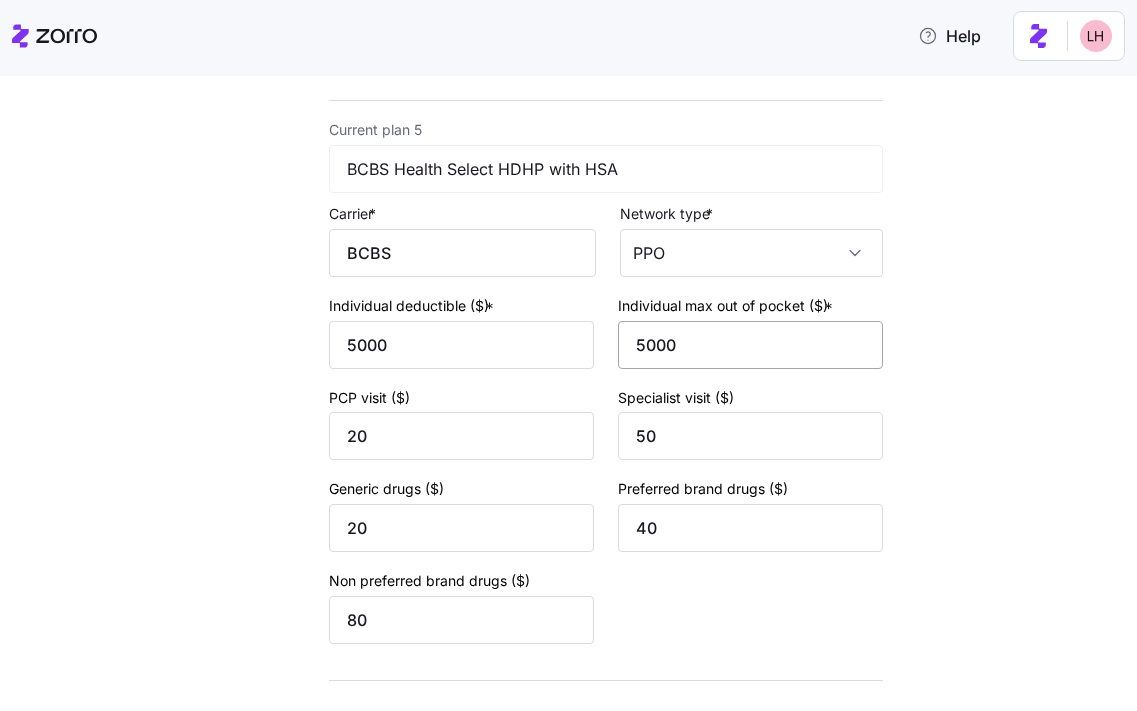 scroll, scrollTop: 2448, scrollLeft: 0, axis: vertical 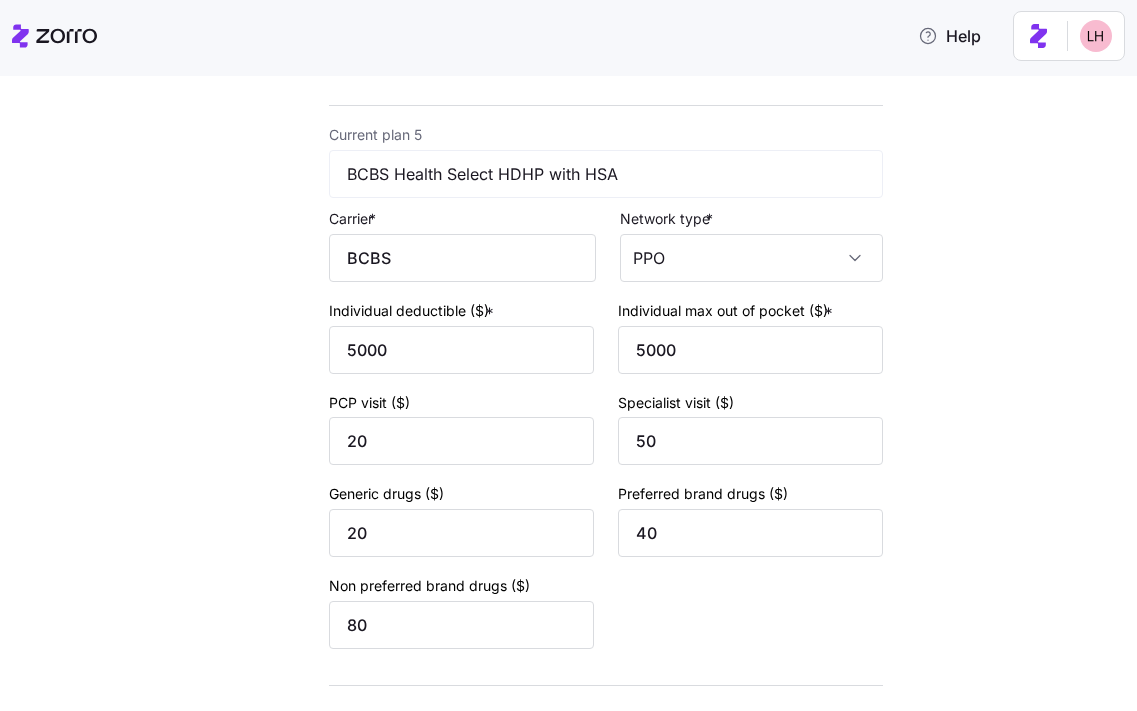 type on "12000" 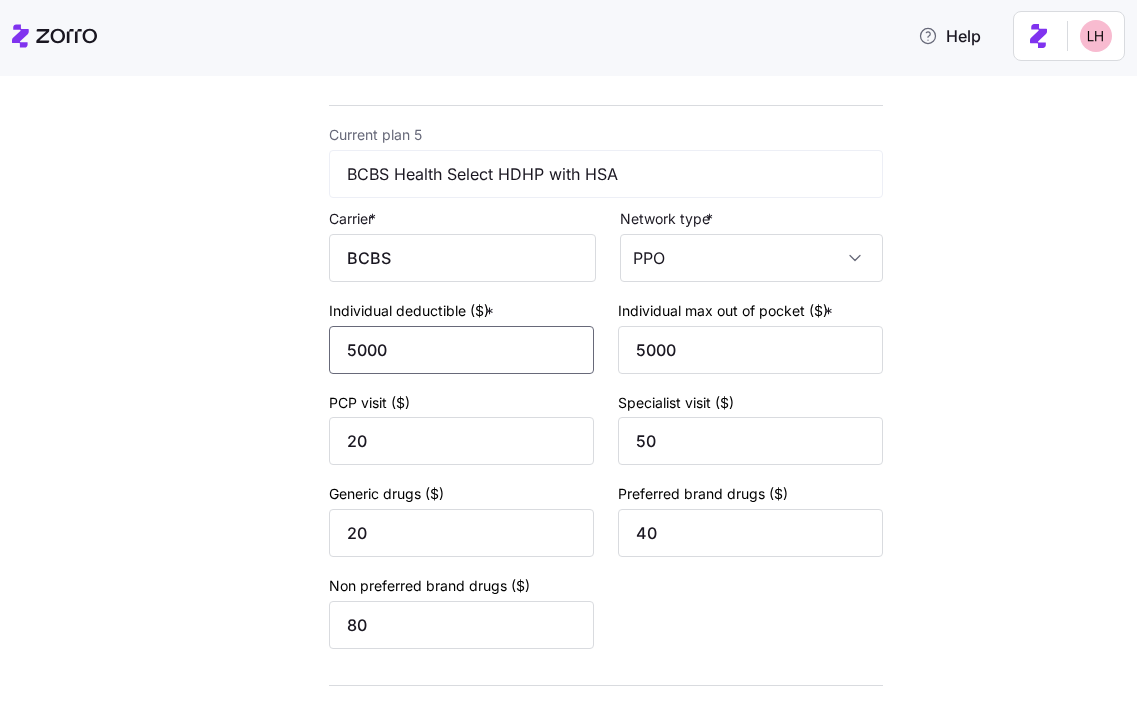 click on "Edit quote 2 3 4 Add current plan details Current plan 1 BCBS Health Choice PPO Carrier  * BCBS Network type  * PPO Individual deductible ($)  * 7000 Individual max out of pocket ($)  * 1000 PCP visit ($) 20 Specialist visit ($) 50 Generic drugs ($) 20 Preferred brand drugs ($) 40 Non preferred brand drugs ($) 80 Current plan 2 HPI Health Select HDHP with HSA Carrier  * HPI Network type  * PPO Individual deductible ($)  * 6000 Individual max out of pocket ($)  * 9000 PCP visit ($) 20 Specialist visit ($) 50 Generic drugs ($) 20 Preferred brand drugs ($) 40 Non preferred brand drugs ($) 80 Current plan 3 HPI Health Choice PPO Carrier  * HPI Network type  * PPO Individual deductible ($)  * 6000 Individual max out of pocket ($)  * 9000 PCP visit ($) 20 Specialist visit ($) 50 Generic drugs ($) 20 Preferred brand drugs ($) 40 Non preferred brand drugs ($) 80 Current plan 4 HPI $7750 HDHP with HSA Carrier  * HPI Network type  * PPO Individual deductible ($)  * 8000 Individual max out of pocket ($)  * 12000 20 50" at bounding box center (549, -783) 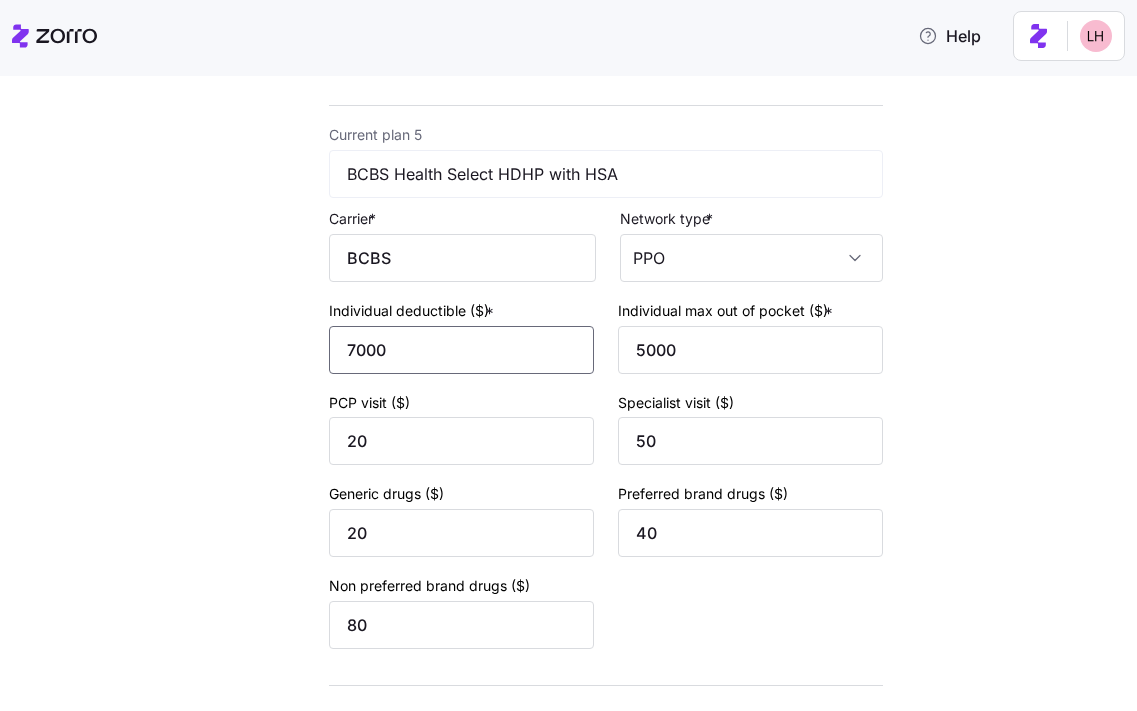 type on "7000" 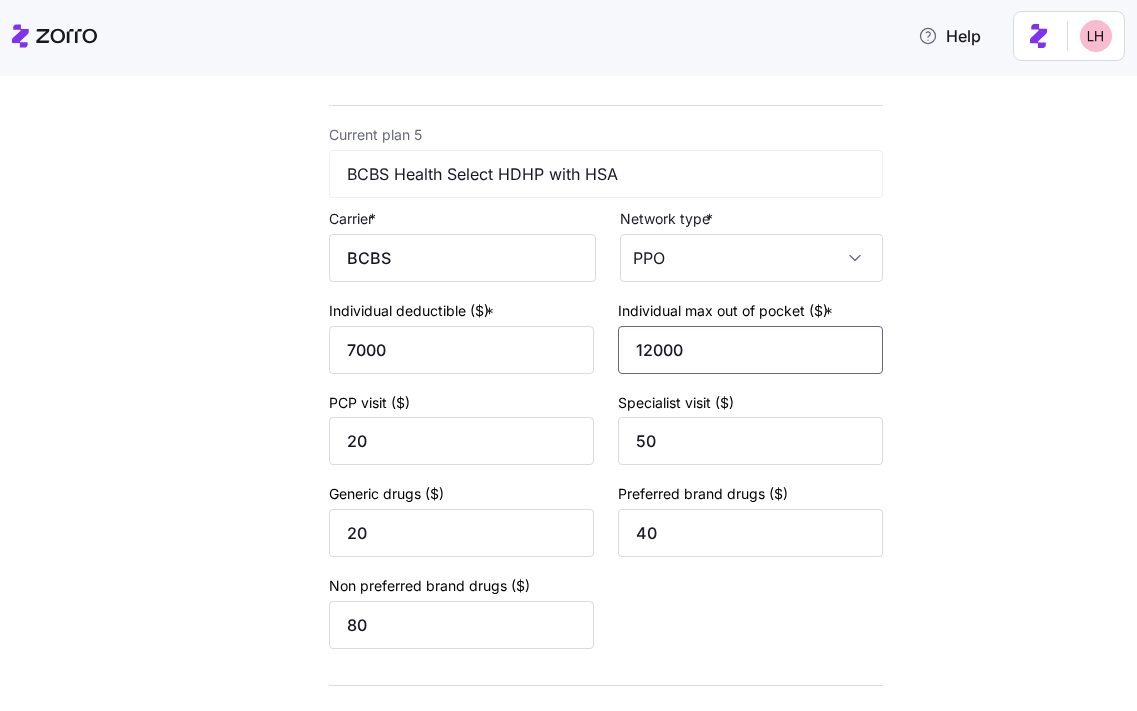 scroll, scrollTop: 2598, scrollLeft: 0, axis: vertical 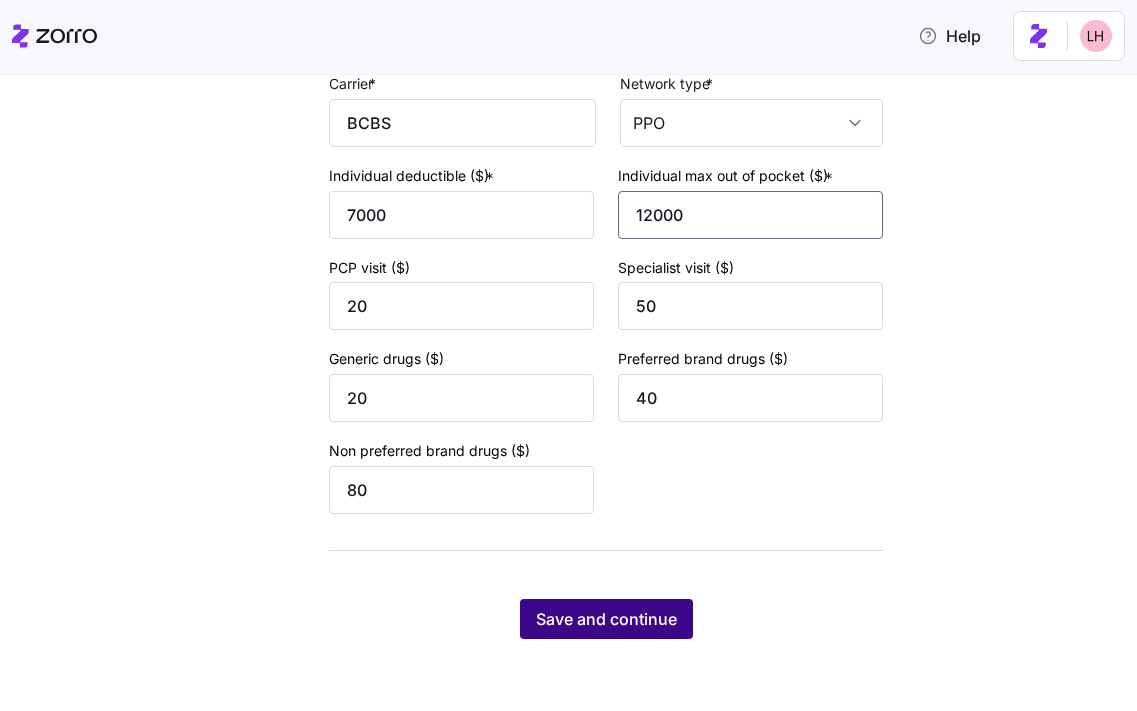 type on "12000" 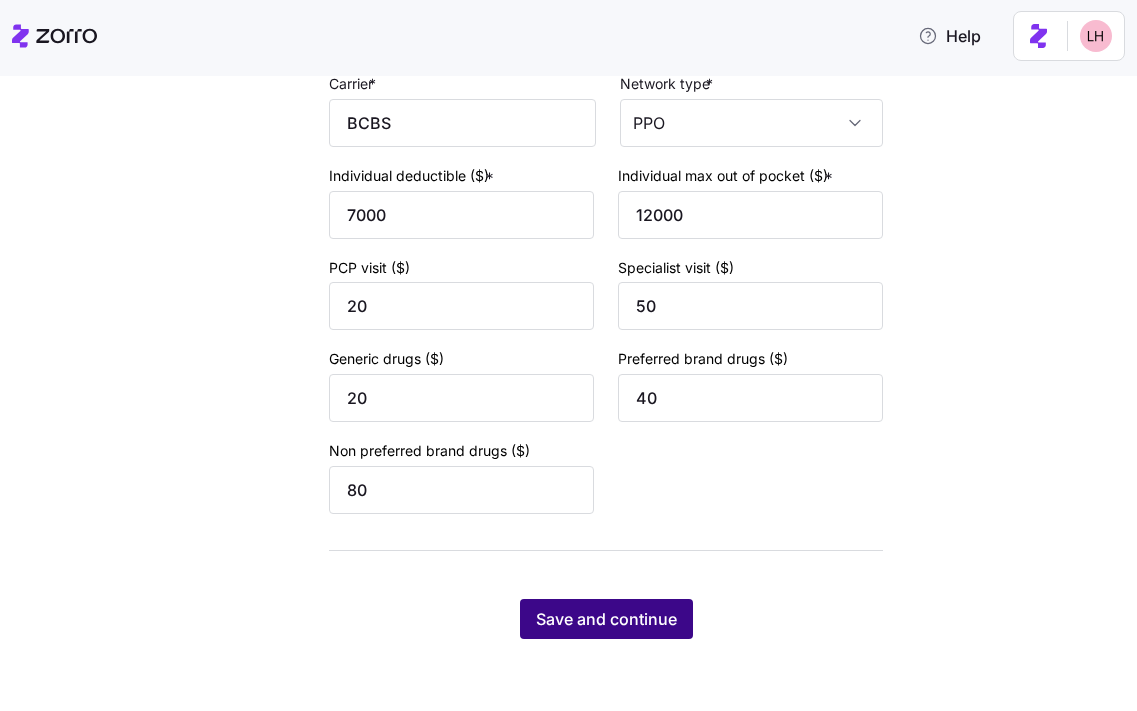 click on "Save and continue" at bounding box center (606, 619) 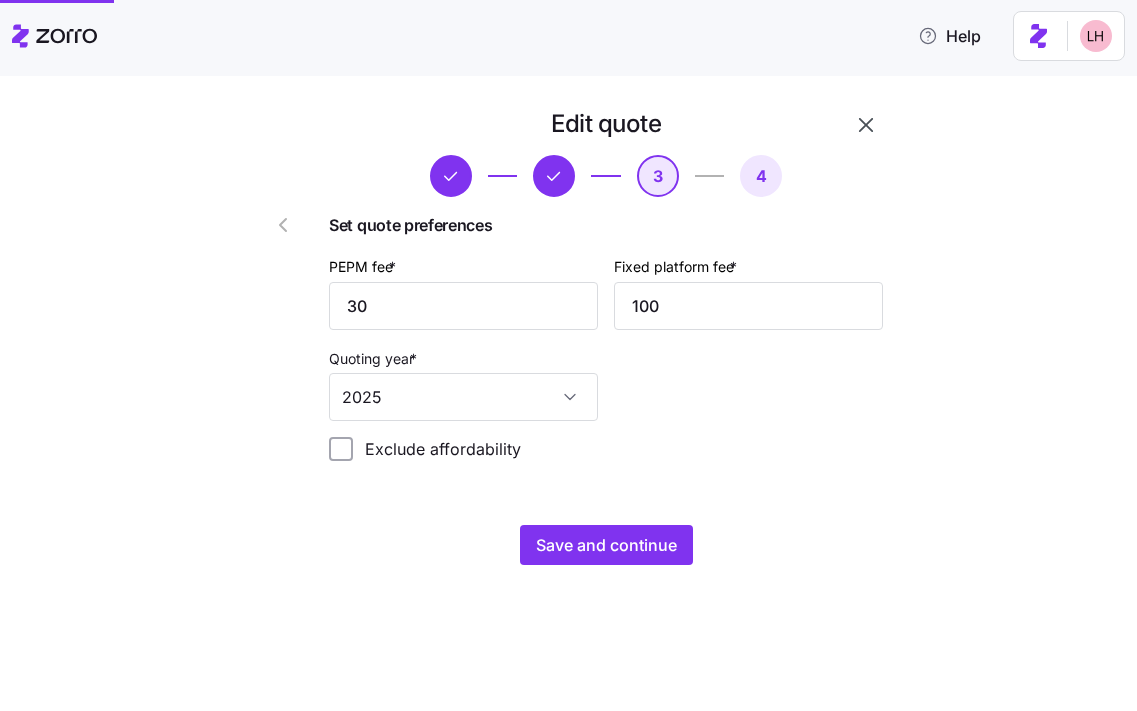 scroll, scrollTop: 0, scrollLeft: 0, axis: both 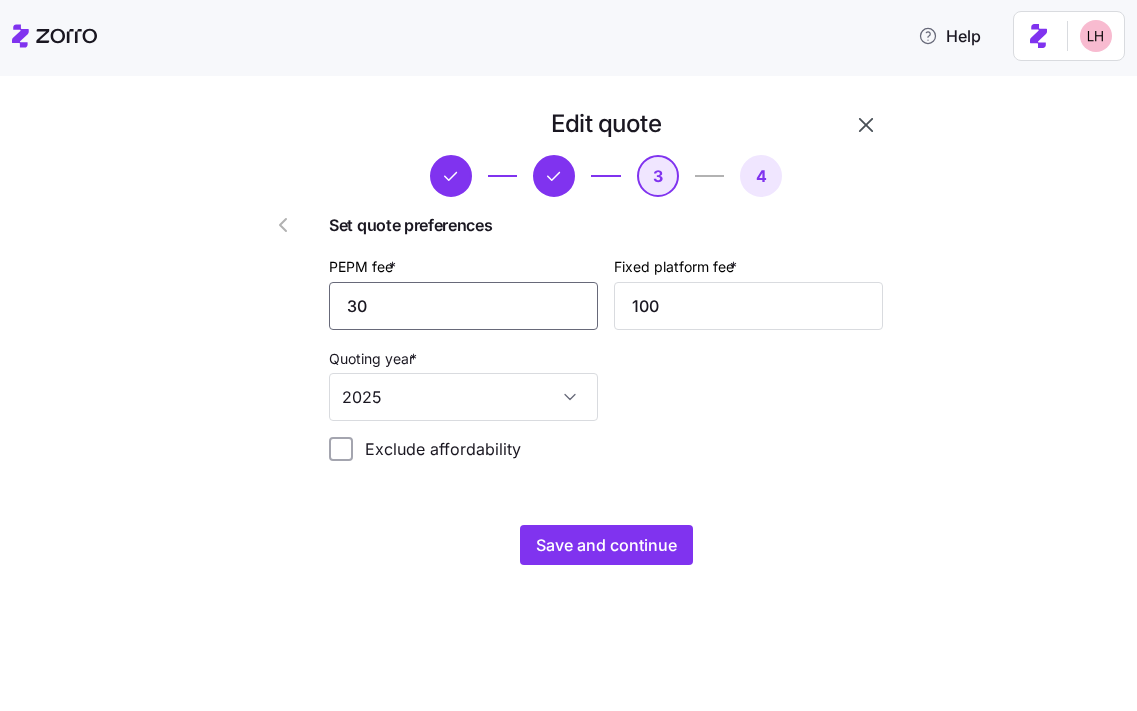 drag, startPoint x: 394, startPoint y: 304, endPoint x: 300, endPoint y: 296, distance: 94.33981 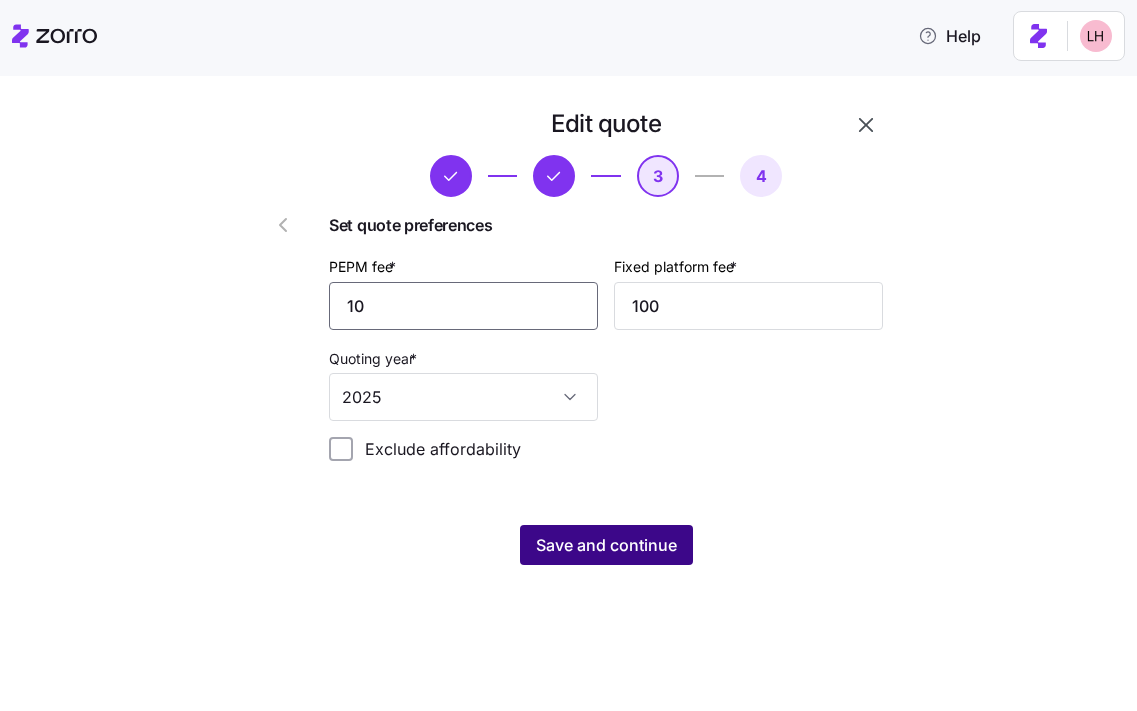 type on "10" 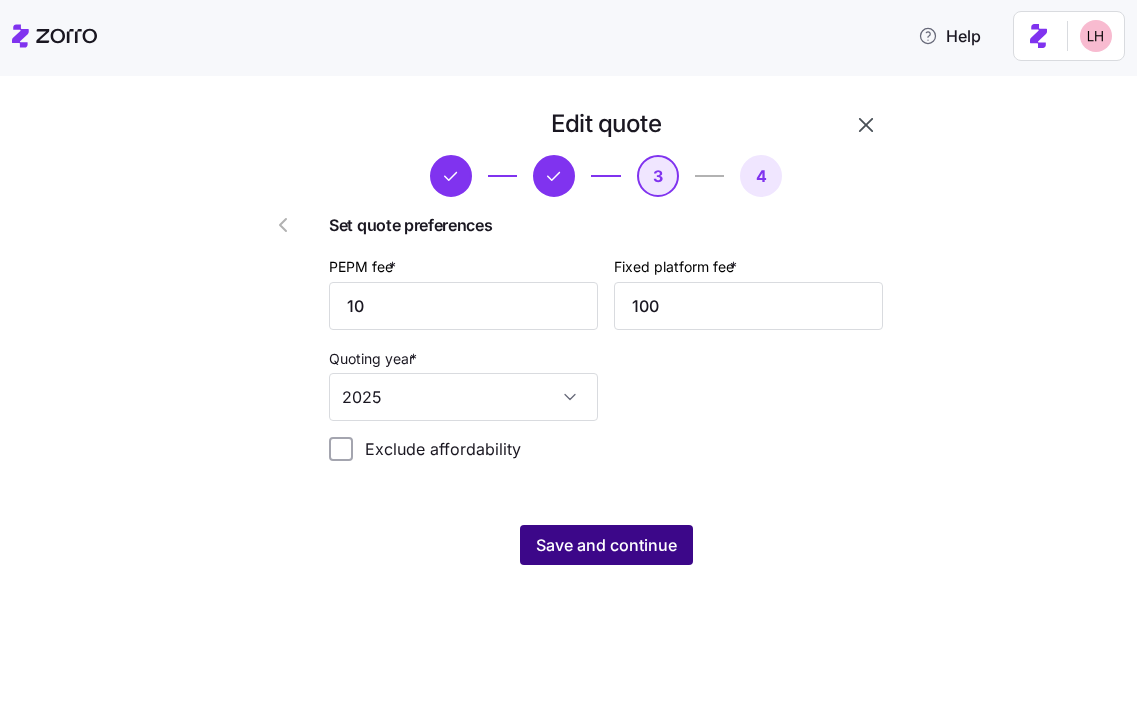 click on "Save and continue" at bounding box center [606, 545] 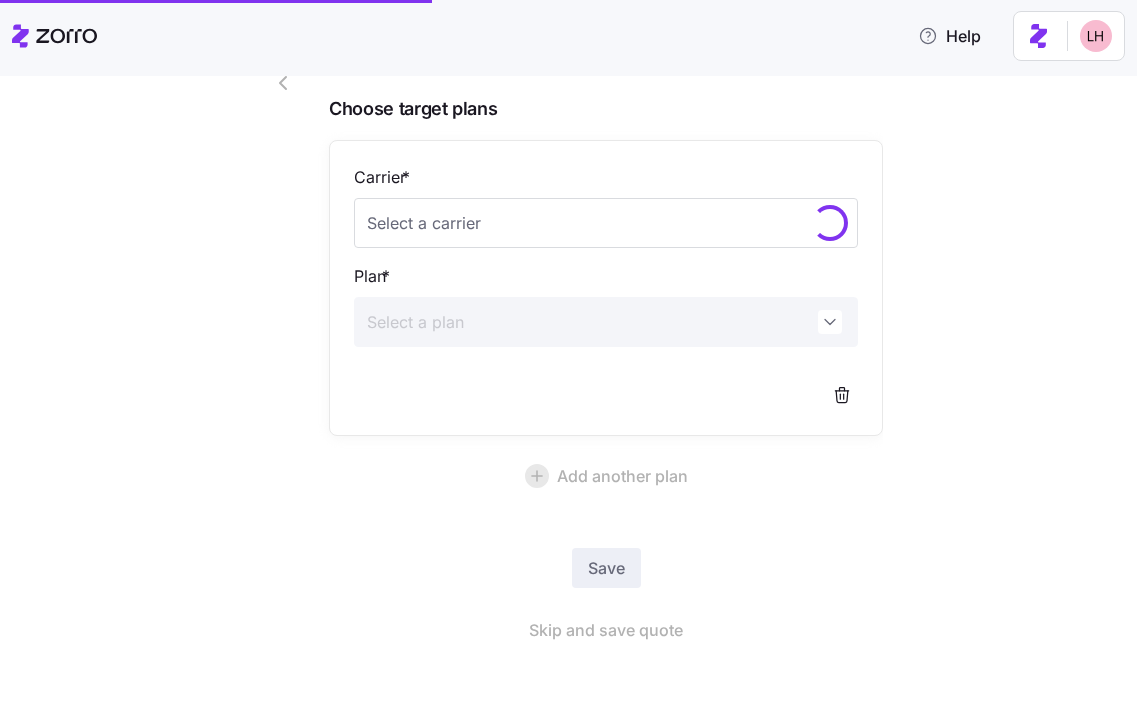 scroll, scrollTop: 150, scrollLeft: 0, axis: vertical 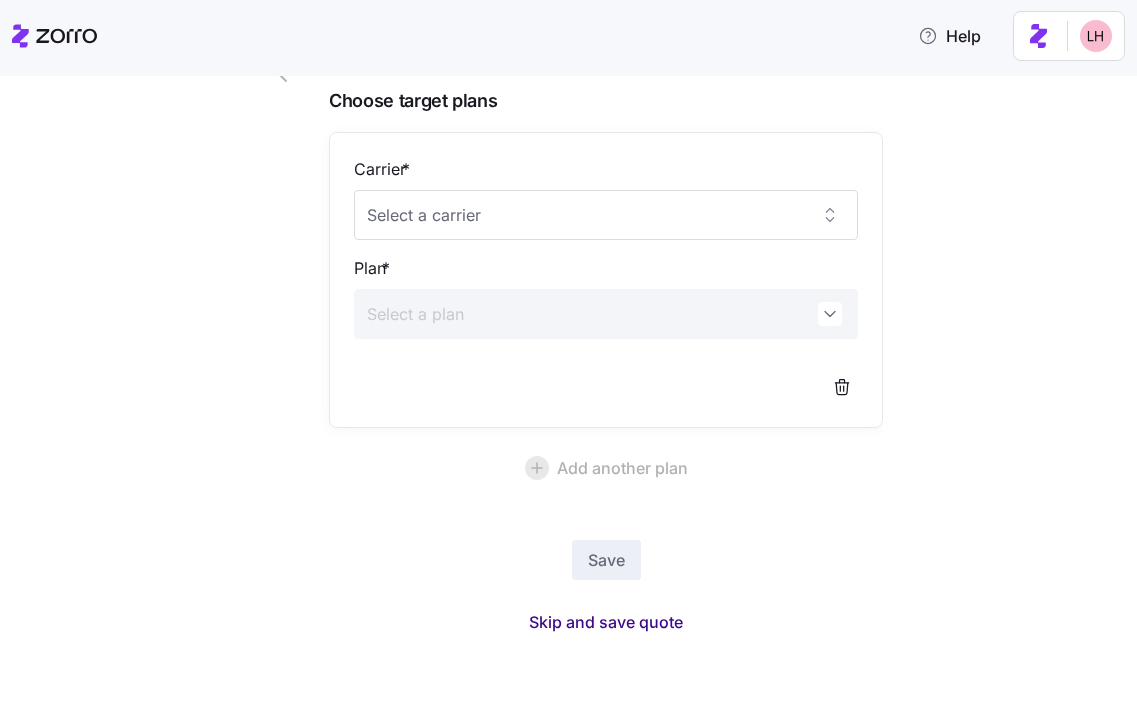 click on "Skip and save quote" at bounding box center [606, 622] 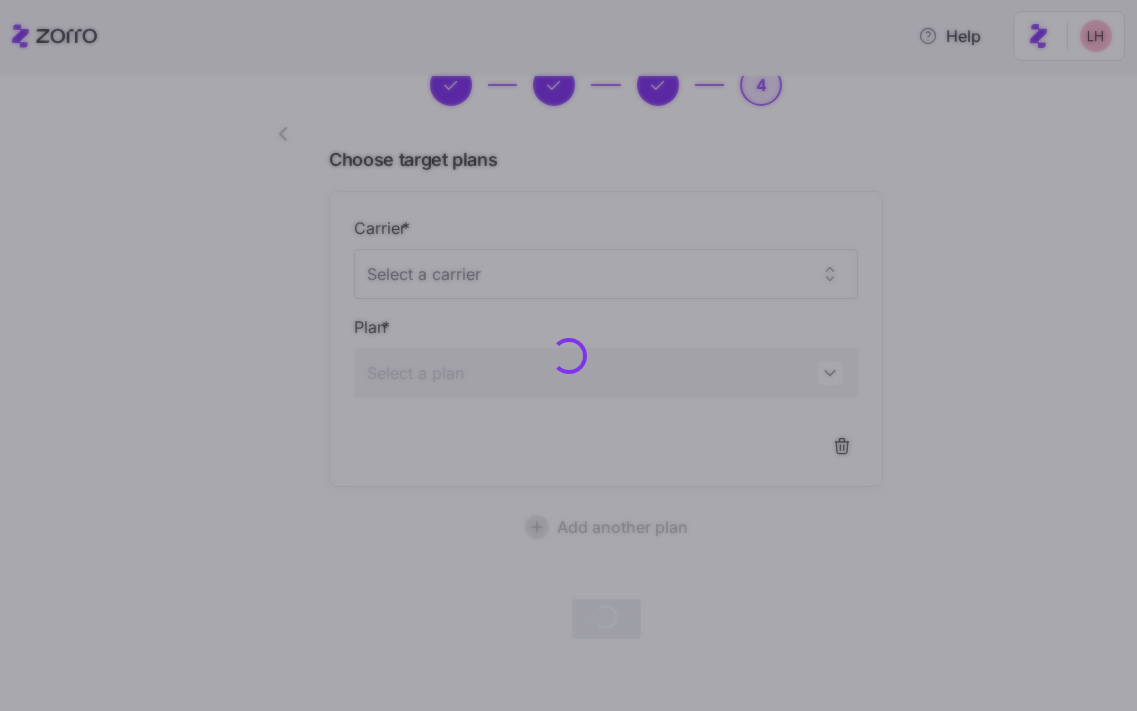 scroll, scrollTop: 90, scrollLeft: 0, axis: vertical 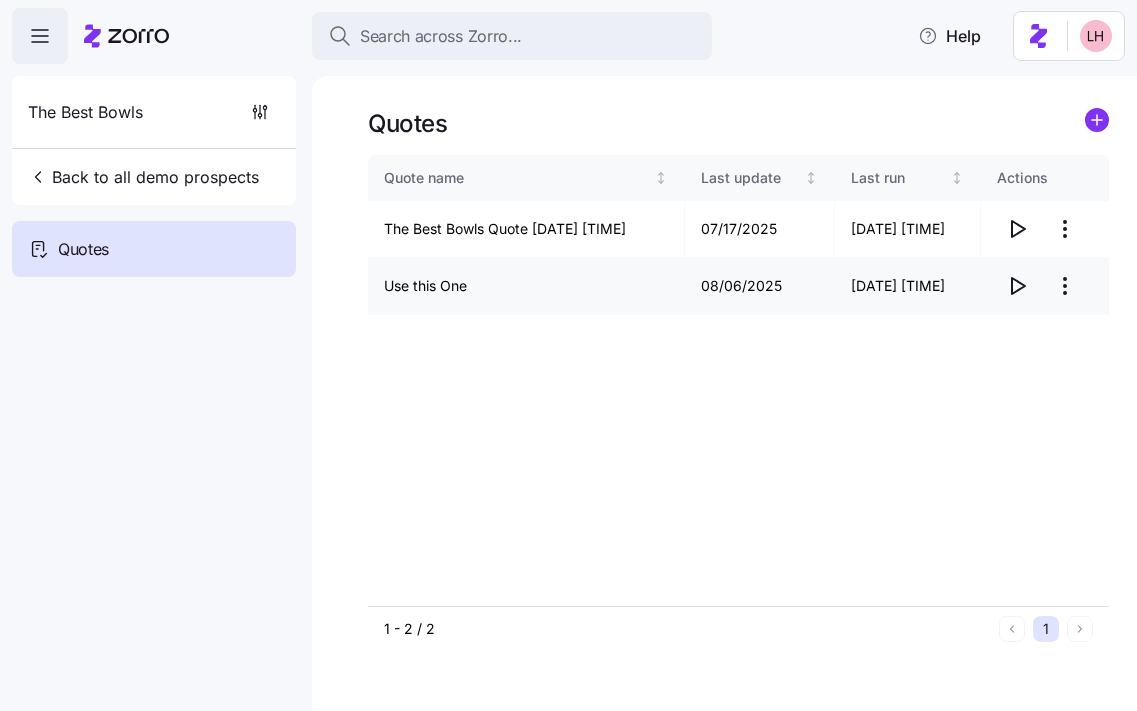 click 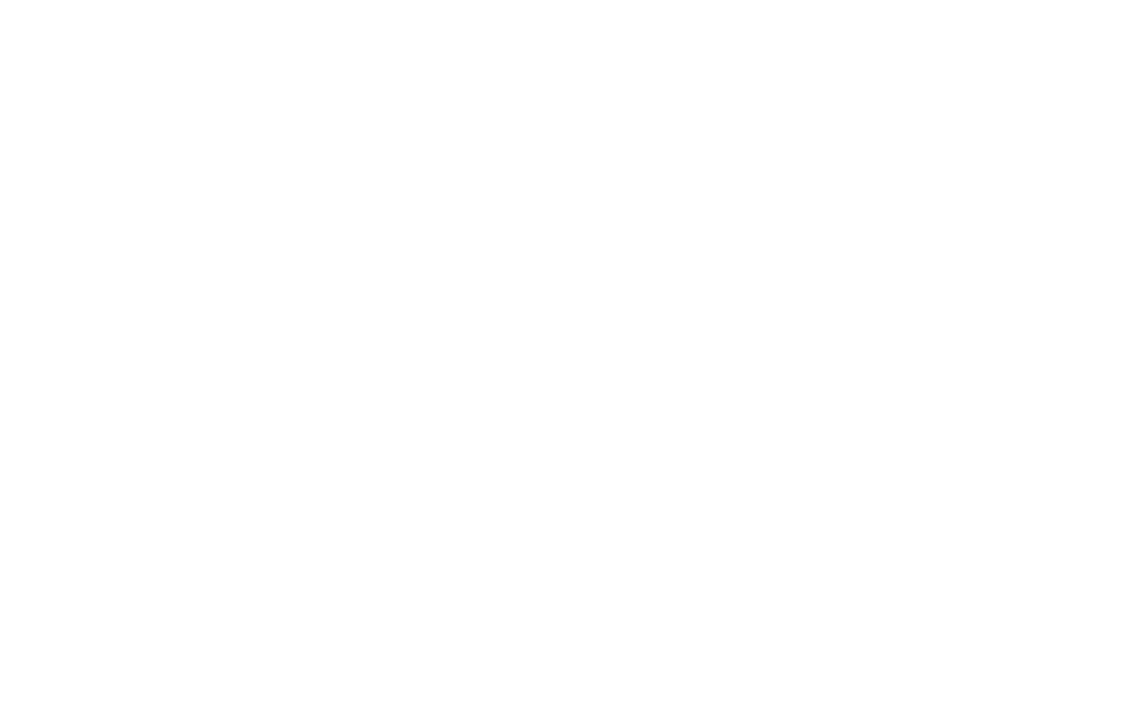 scroll, scrollTop: 0, scrollLeft: 0, axis: both 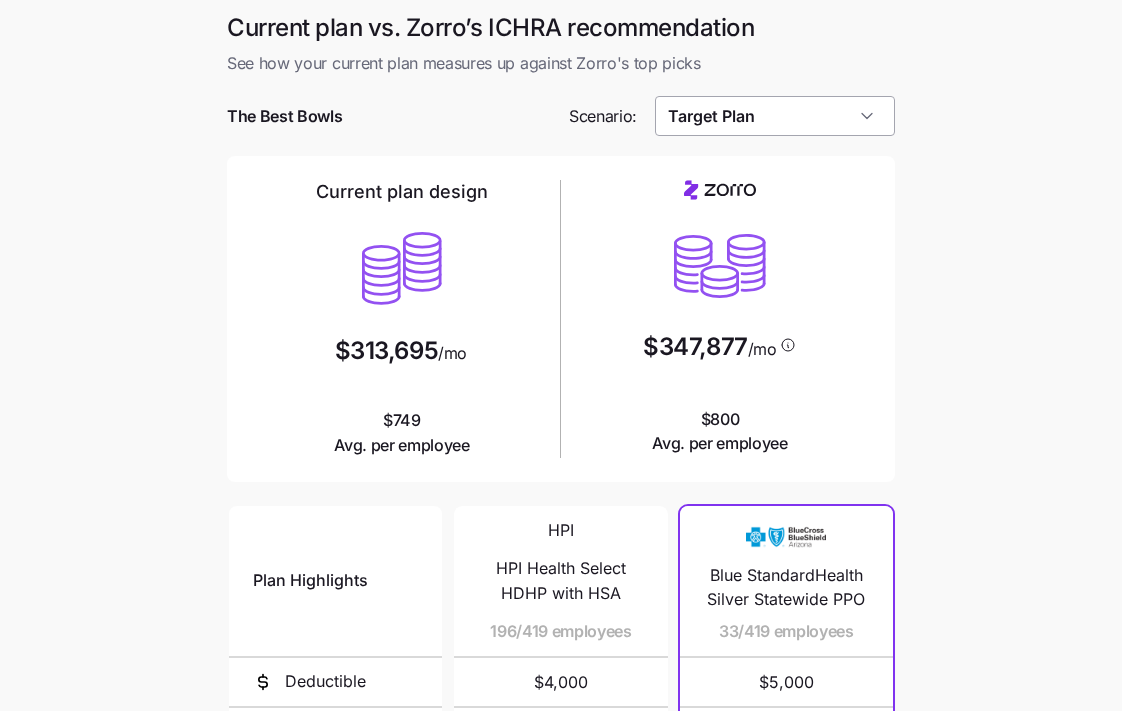 click on "Target Plan" at bounding box center [775, 116] 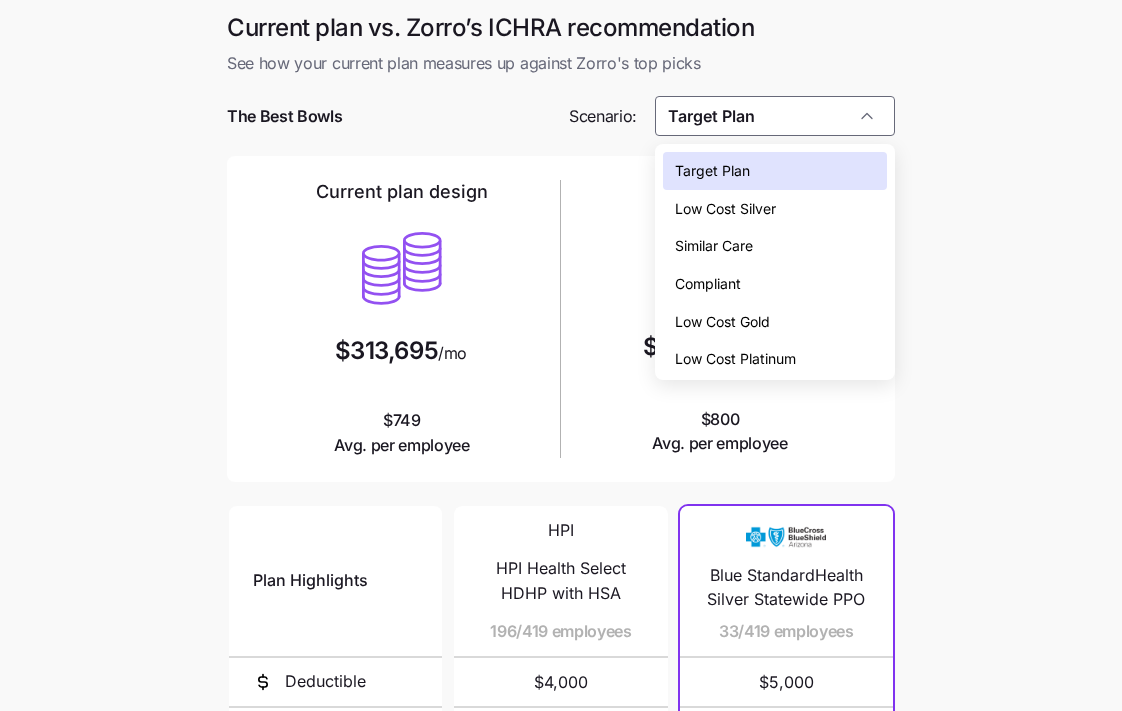 click on "Low Cost Silver" at bounding box center [775, 209] 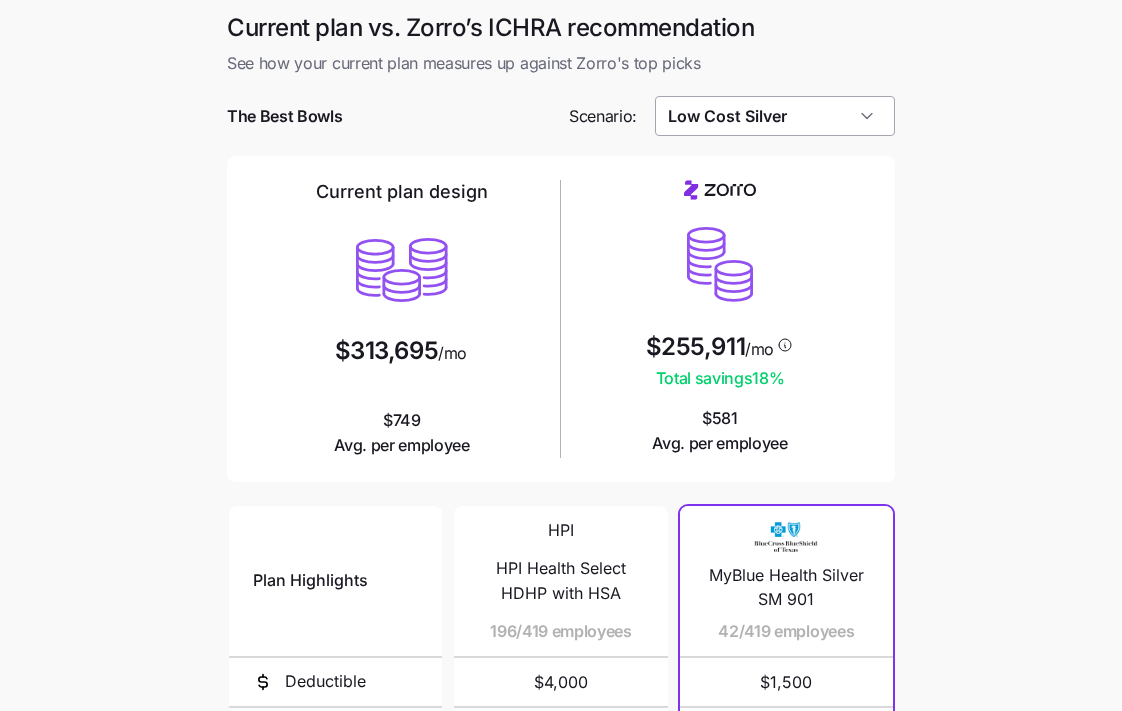 click on "Low Cost Silver" at bounding box center (775, 116) 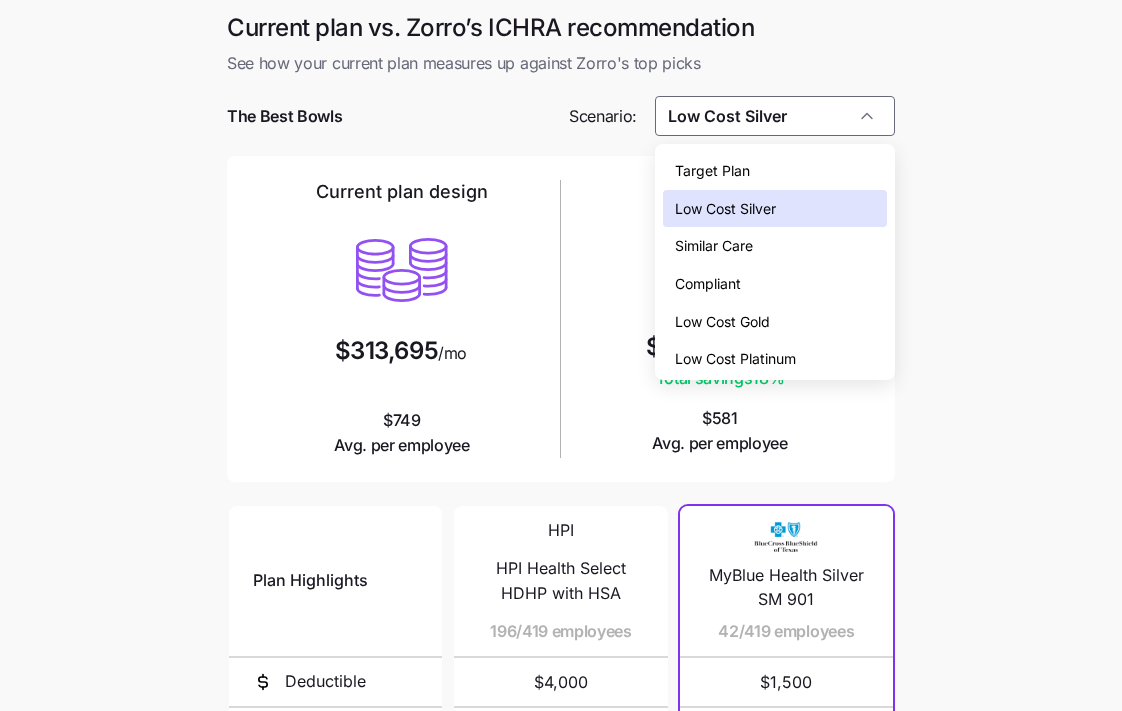 click on "Similar Care" at bounding box center [775, 246] 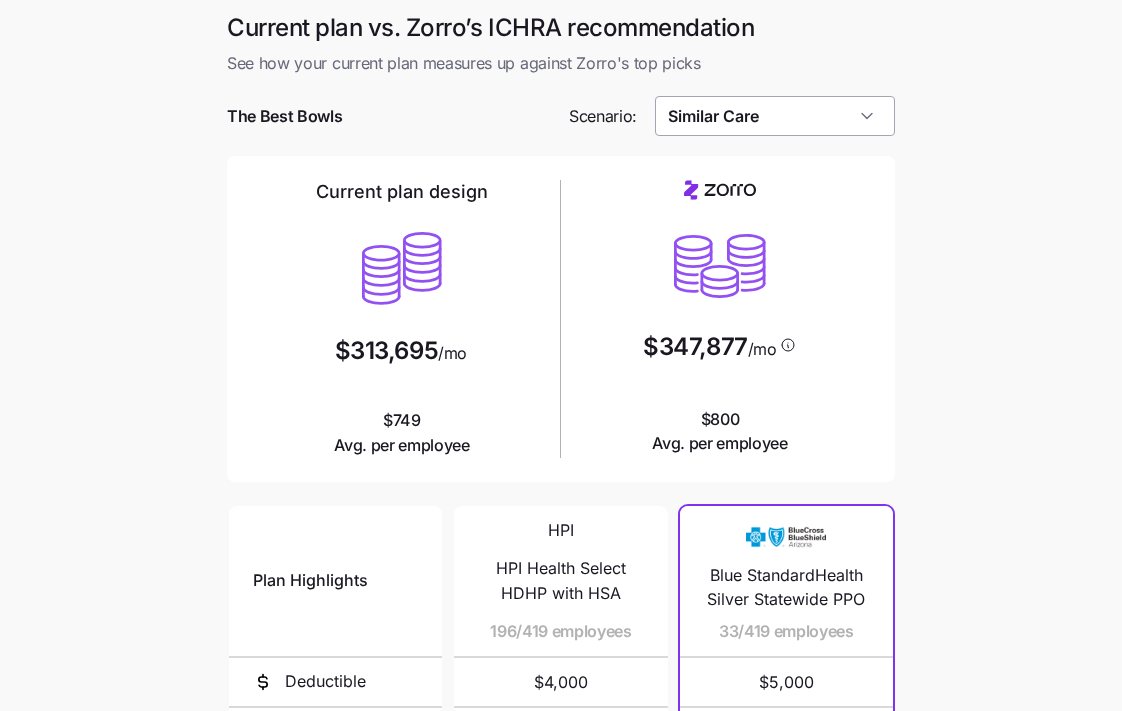click on "Similar Care" at bounding box center [775, 116] 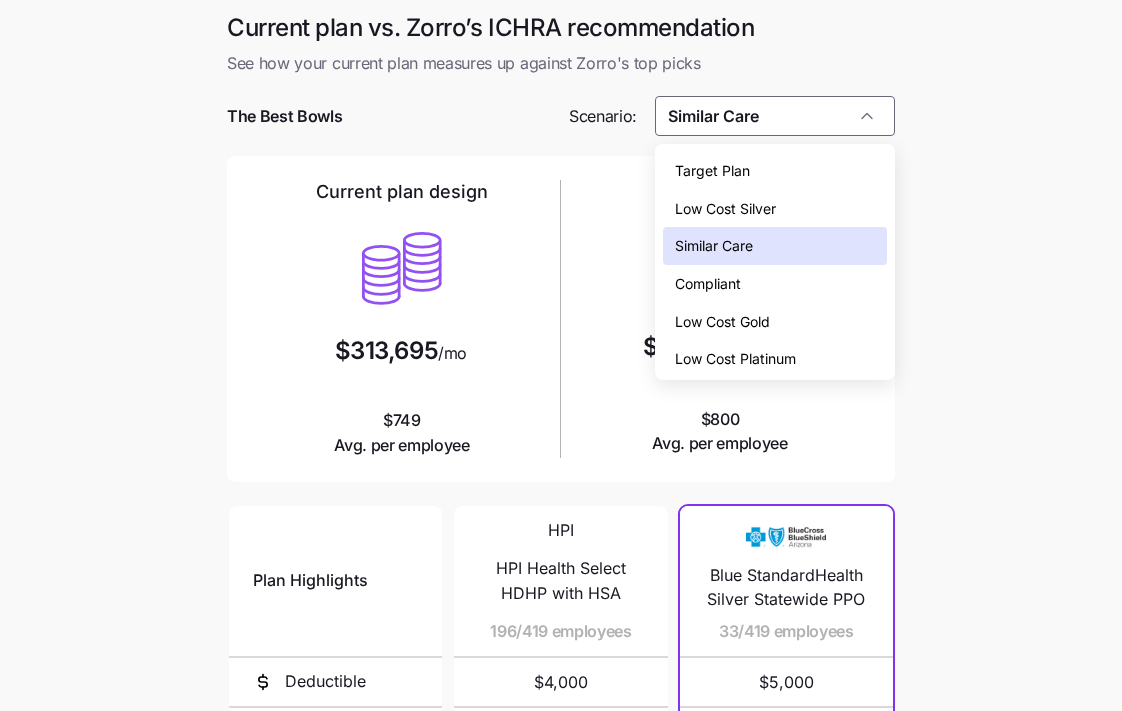 click on "Compliant" at bounding box center [775, 284] 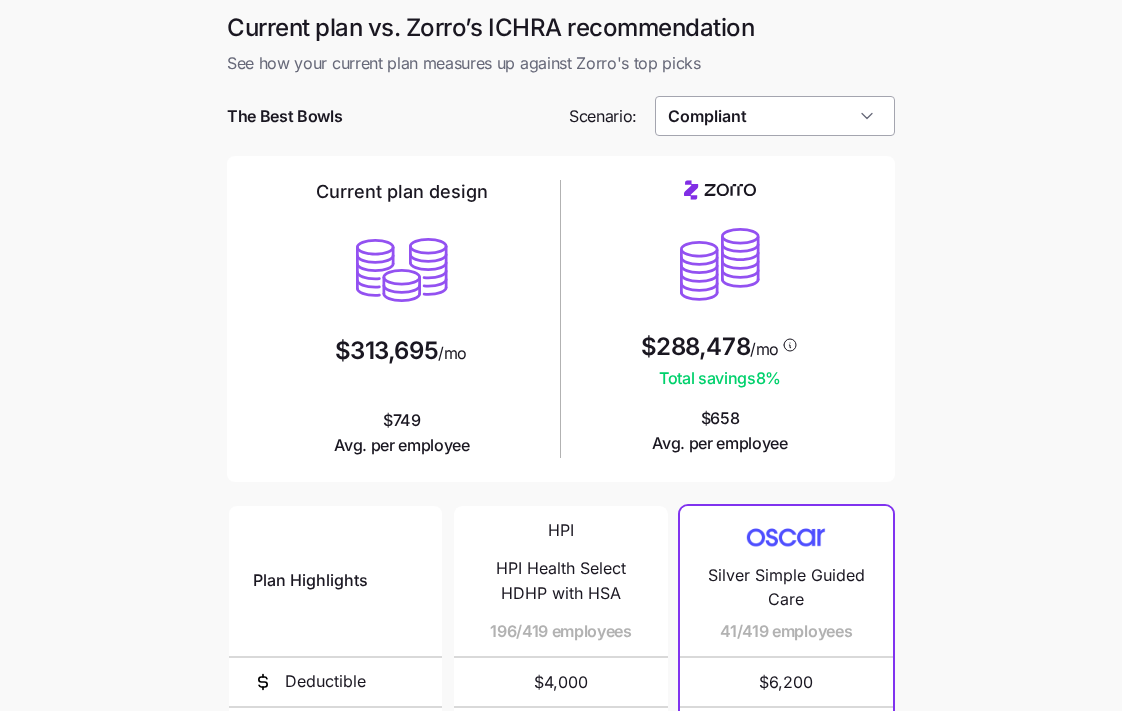 click on "Compliant" at bounding box center [775, 116] 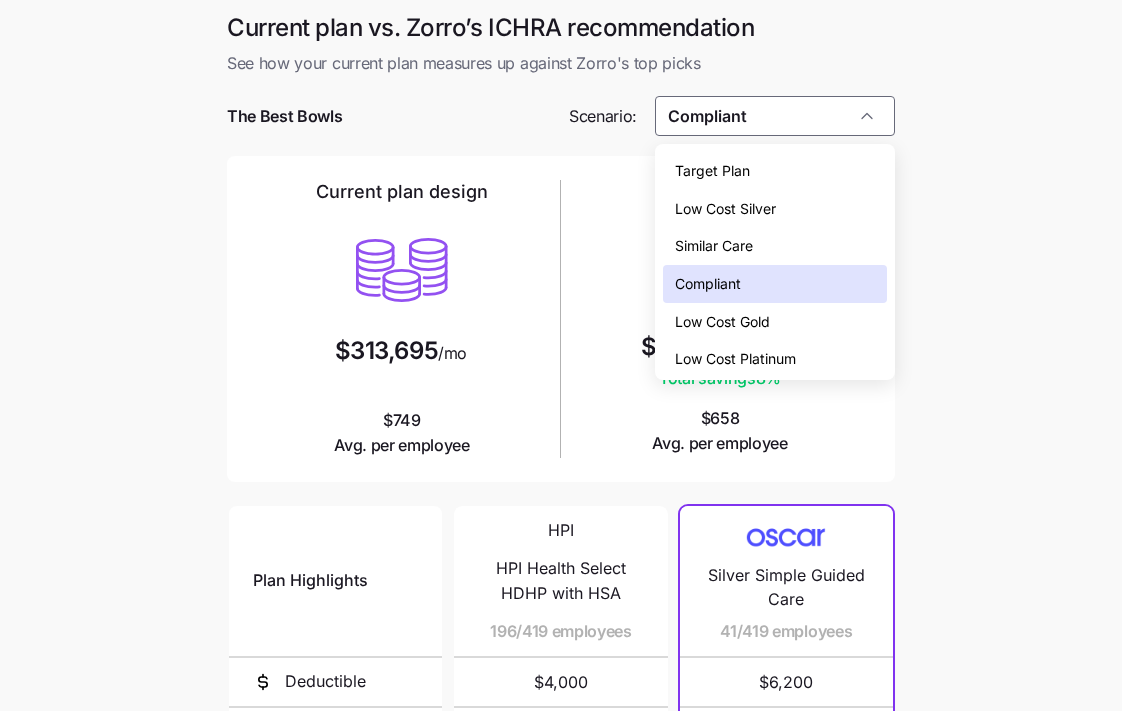 click on "Low Cost Gold" at bounding box center [722, 322] 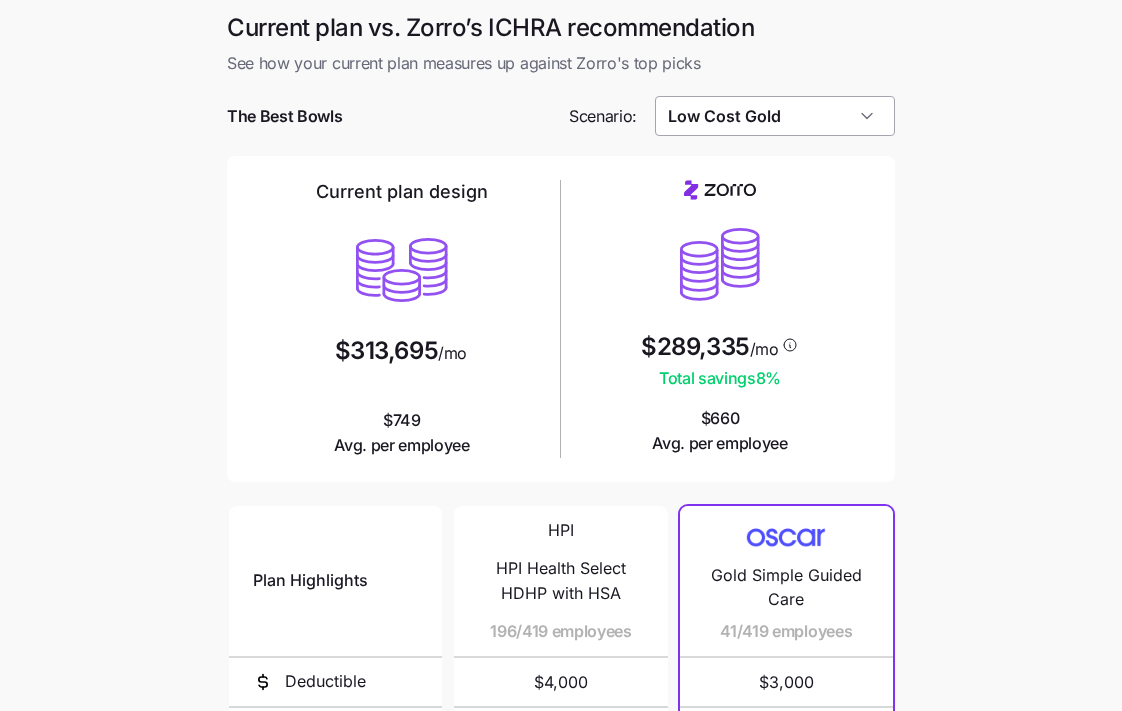 click on "Low Cost Gold" at bounding box center (775, 116) 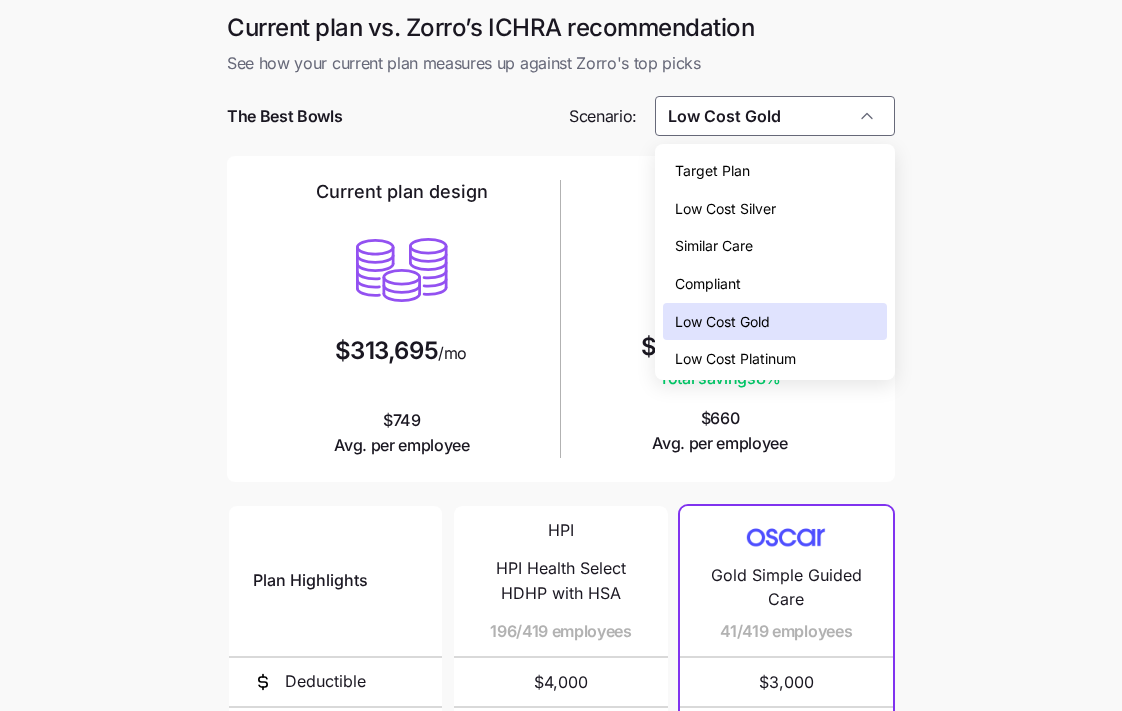 click on "Low Cost Platinum" at bounding box center [775, 359] 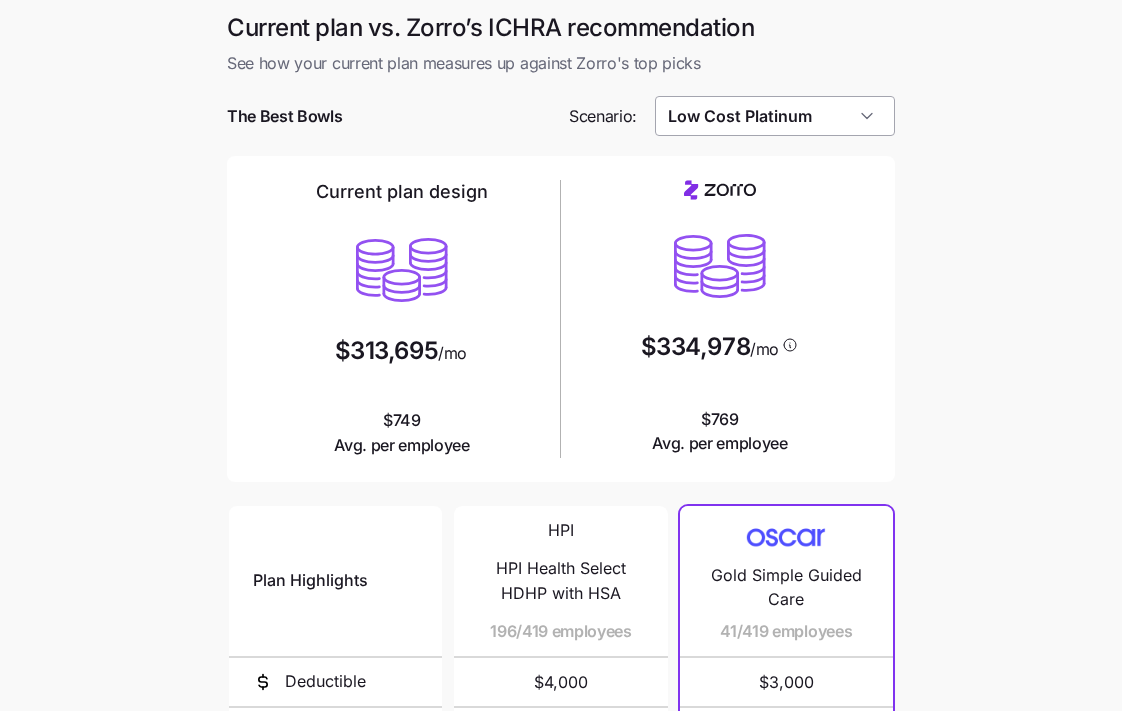 click on "Low Cost Platinum" at bounding box center (775, 116) 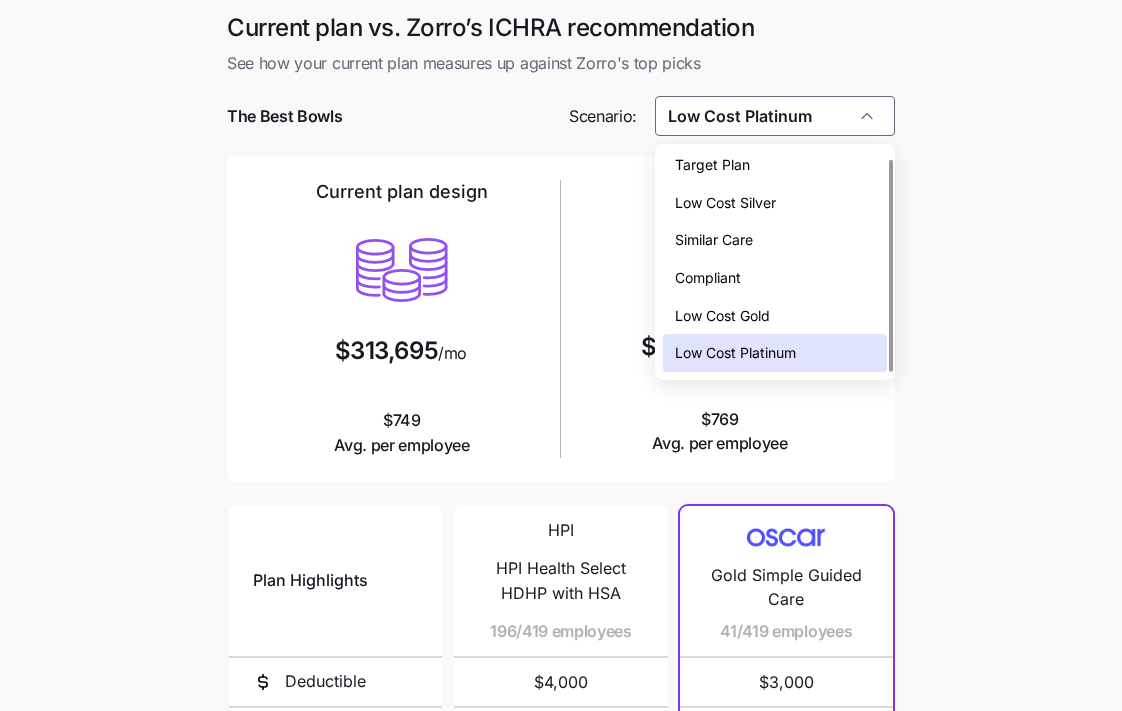 click on "Compliant" at bounding box center [775, 278] 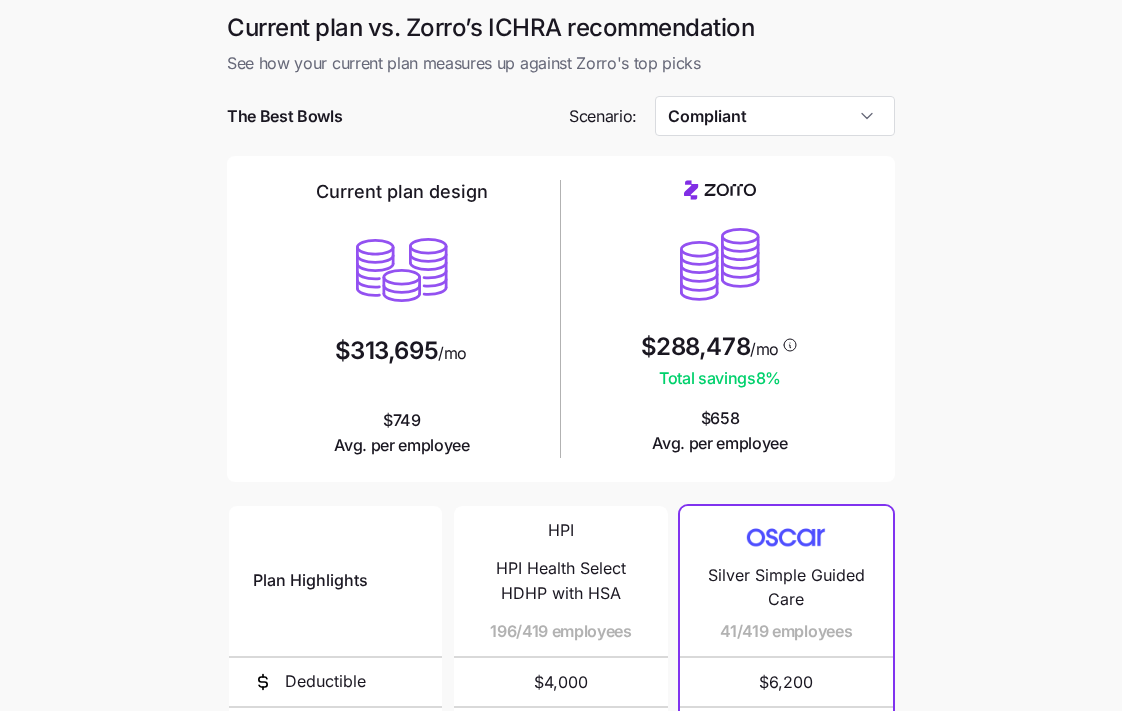 click on "Current plan vs. Zorro’s ICHRA recommendation See how your current plan measures up against Zorro's top picks The Best Bowls Scenario: Compliant Current plan design $313,695 /mo $749 Avg. per employee $288,478 /mo Total savings  8 % $658 Avg. per employee Plan Highlights Deductible Max Out-of-Pocket Primary Doctor Generic Drugs Specialist Visit HPI HPI Health Select HDHP with HSA 196/419 employees $4,000 $8,000 $20 $20 $50 HPI HPI Health Choice PPO 176/419 employees $5,000 $8,000 $20 $20 $50 BCBS BCBS Health Choice PPO 27/419 employees $5,000 $8,000 $20 $20 $50 BCBS BCBS Health Select HDHP with HSA 14/419 employees $5,000 $5,000 $20 $20 $50 HPI HPI $7750 HDHP with HSA 6/419 employees $8,000 $10,000 $20 $20 $50 Silver Simple Guided Care 41/419 employees $6,200 $9,200 $10 $3 $70 Blue ACA StandardHealth Silver with Health Choice 31/419 employees $5,000 $8,000 $40 $20 $80 Standard Silver 28/419 employees $5,000 $8,000 $40 $20 $80 Sentara M Silver 6600 Ded 27/419 employees $6,600 $8,100 $25 $20 $75 $5,000 $8,000" at bounding box center [561, 534] 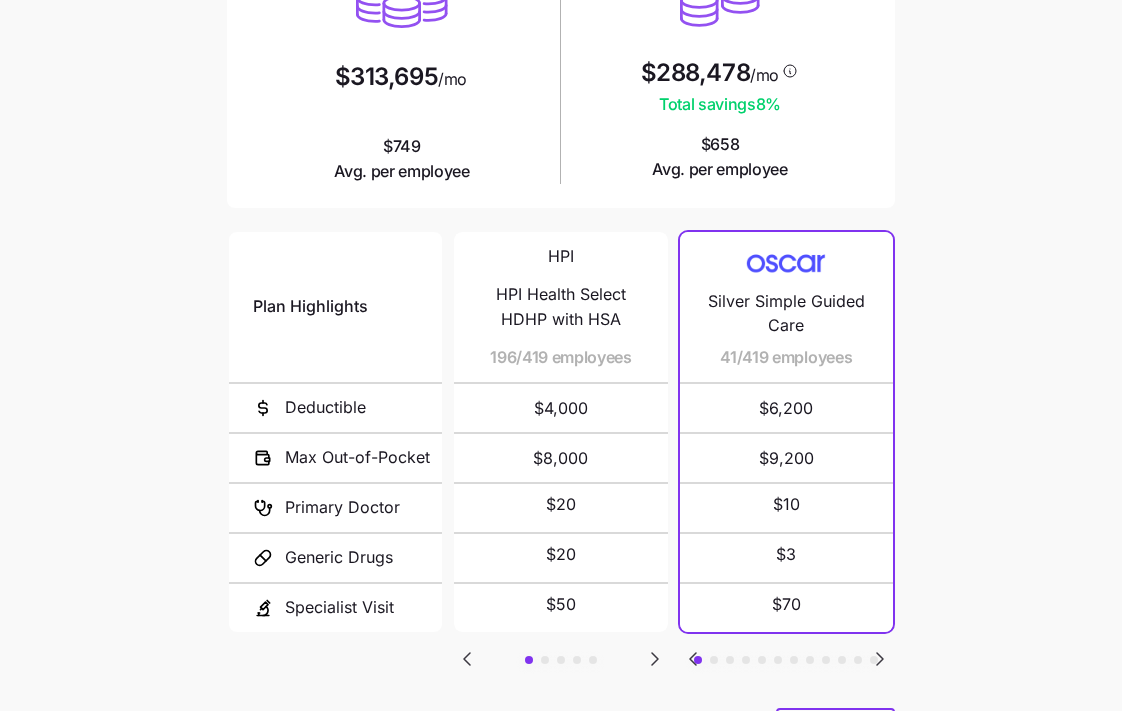 scroll, scrollTop: 304, scrollLeft: 0, axis: vertical 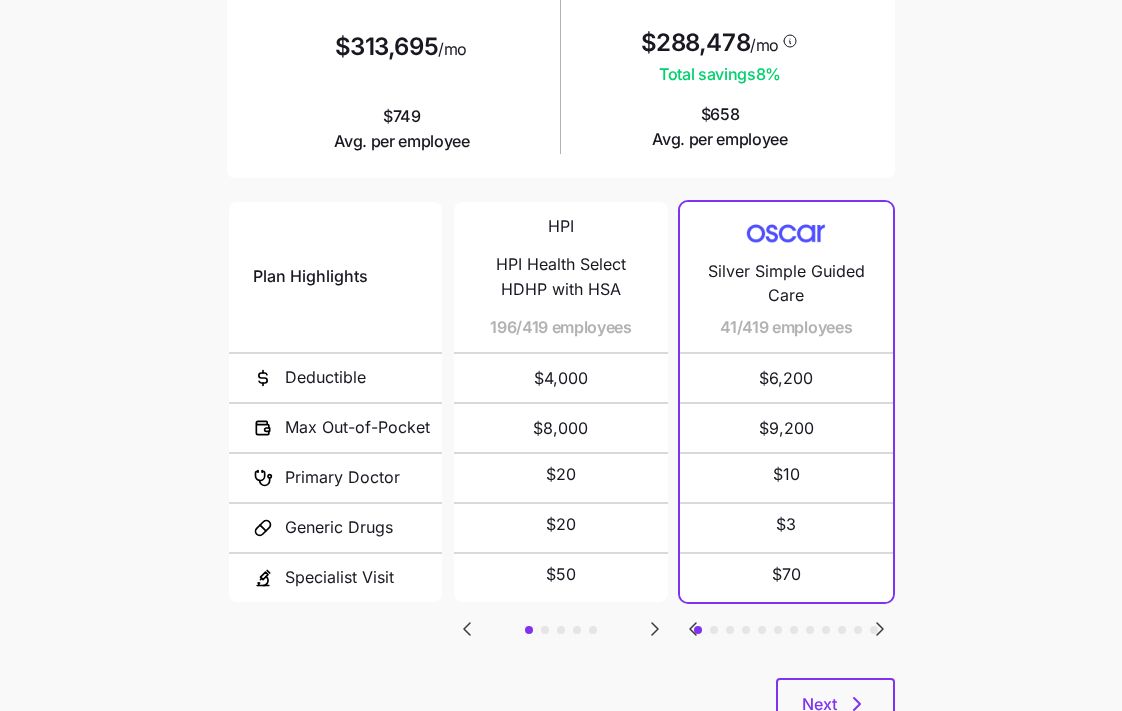 click 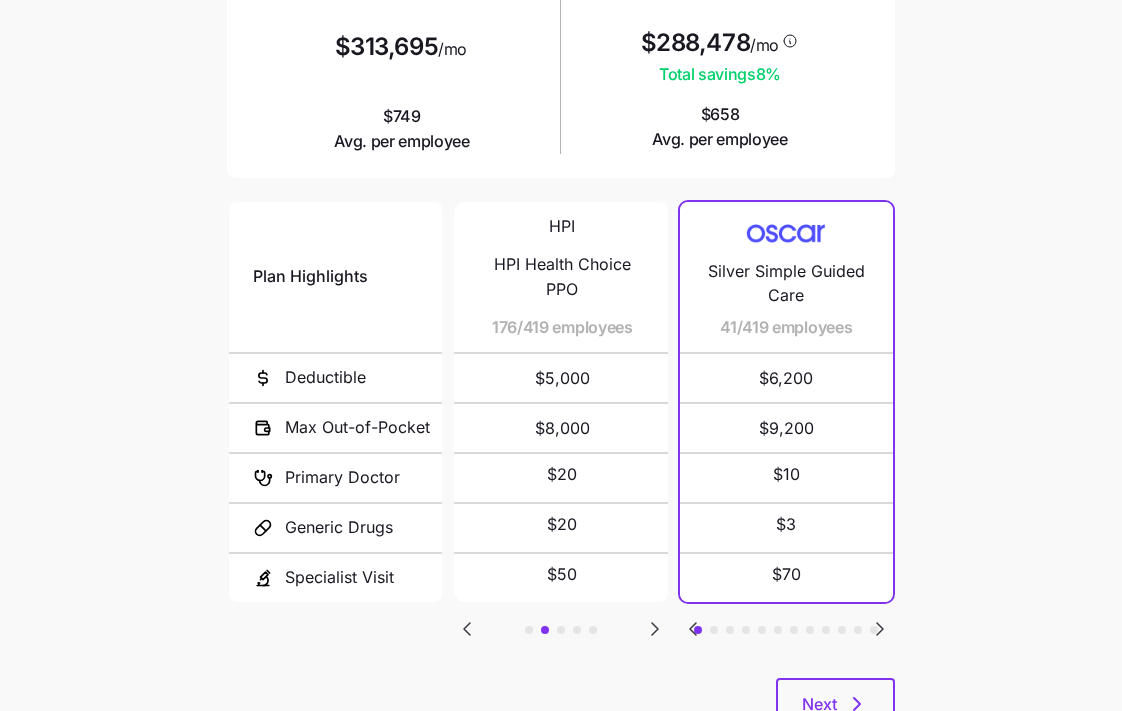click 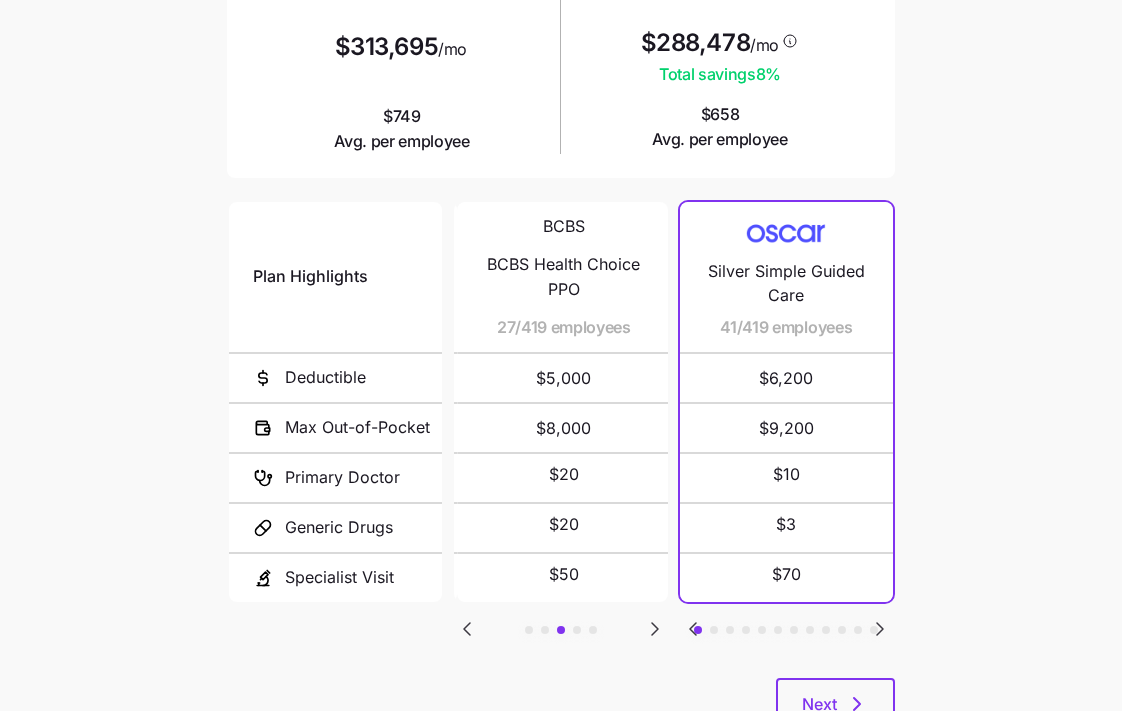 click 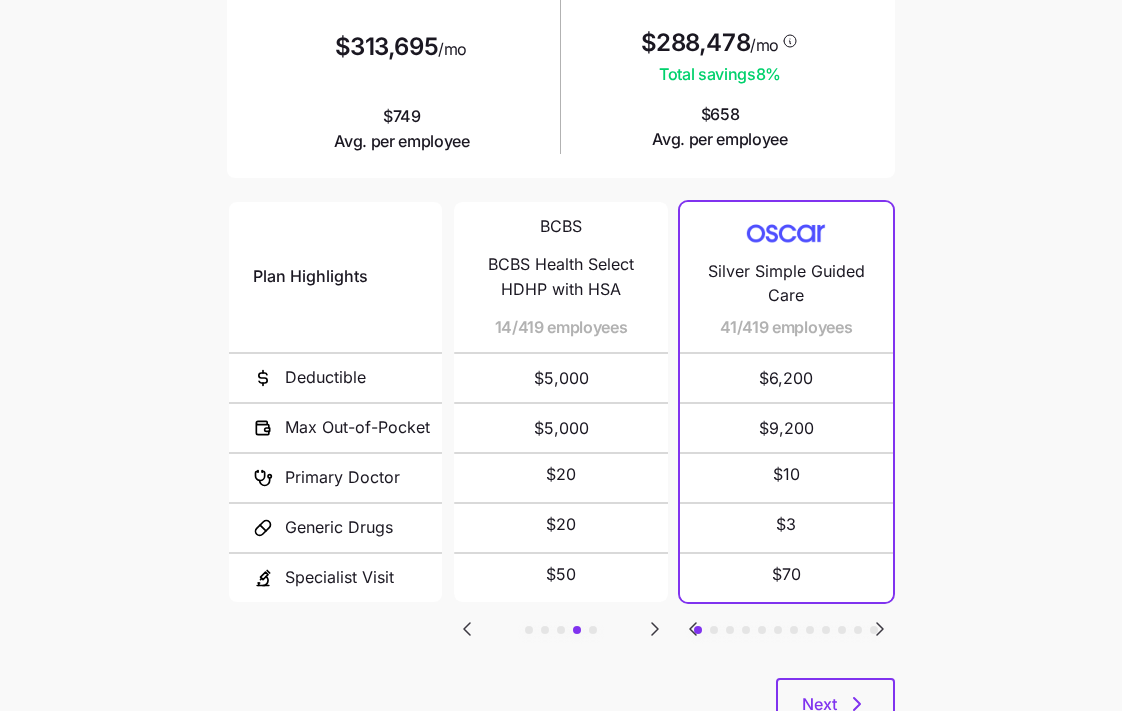 click 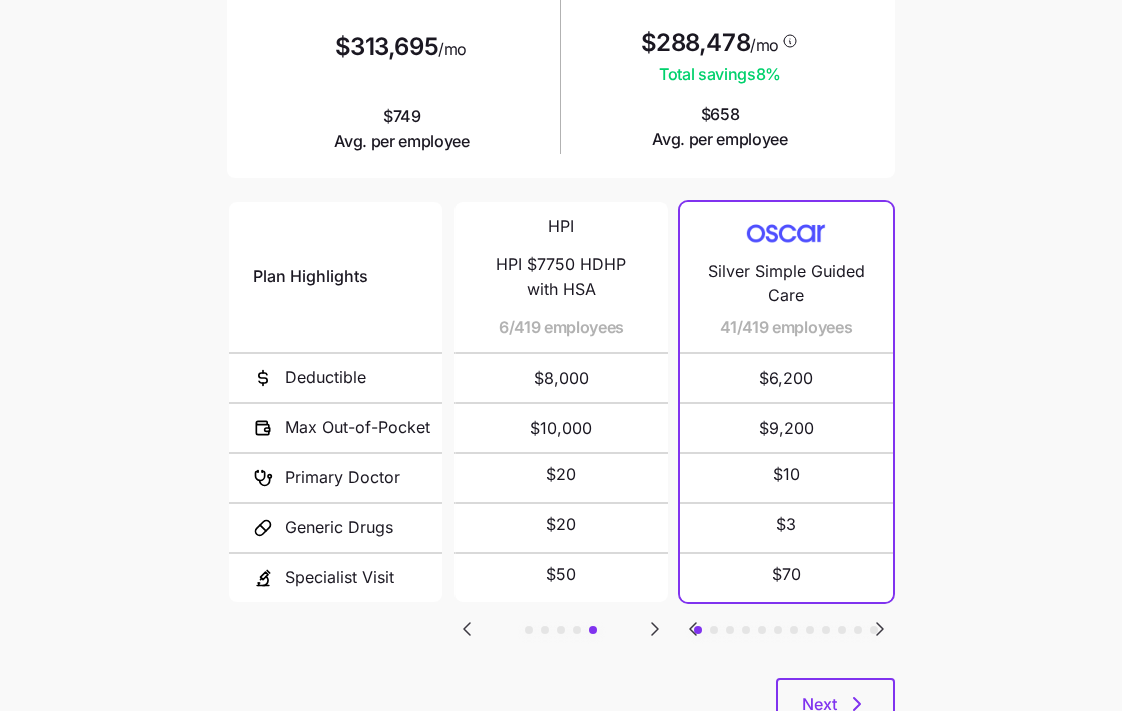 click 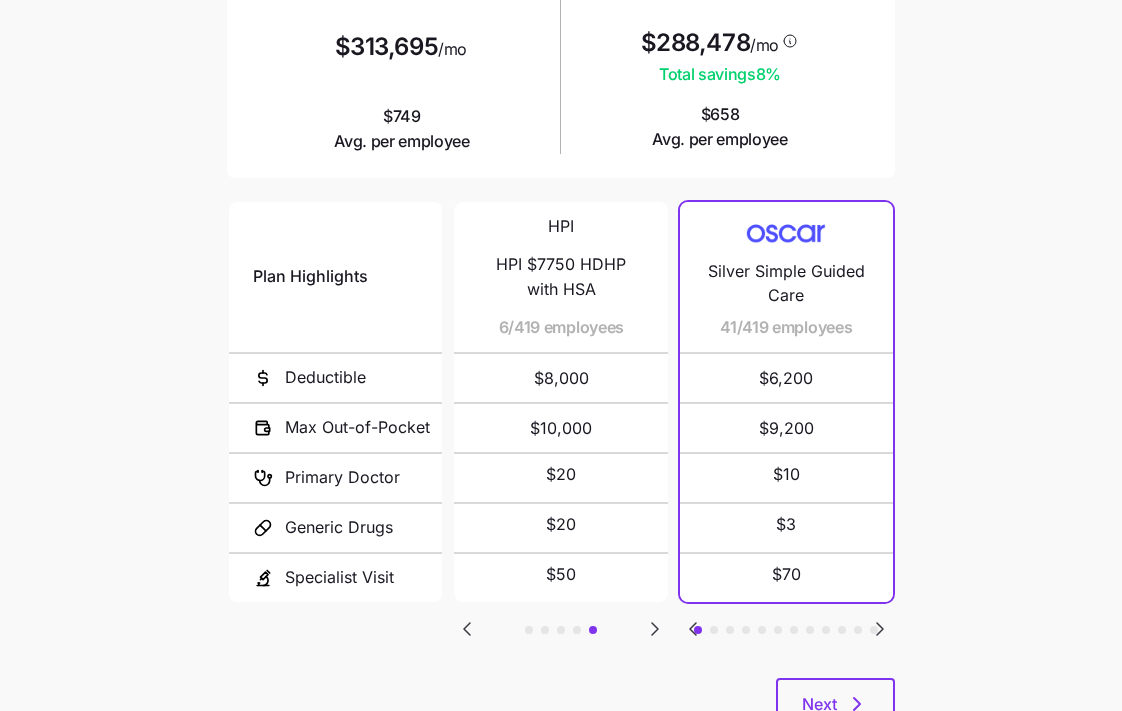 click 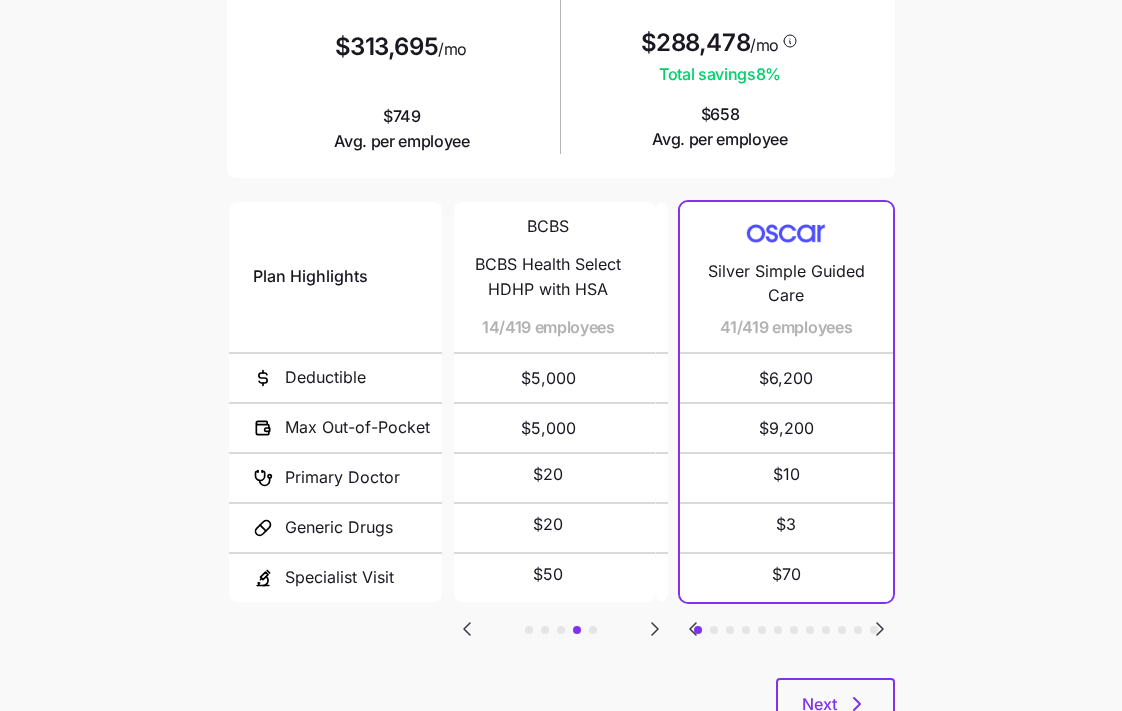 click 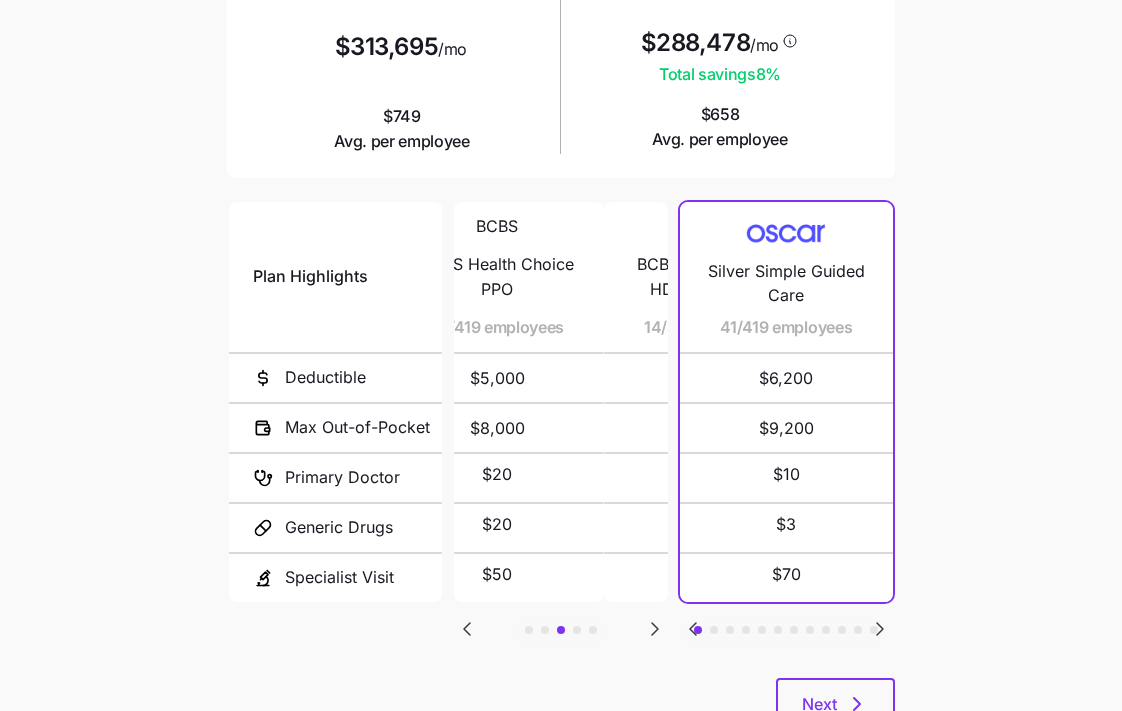 click 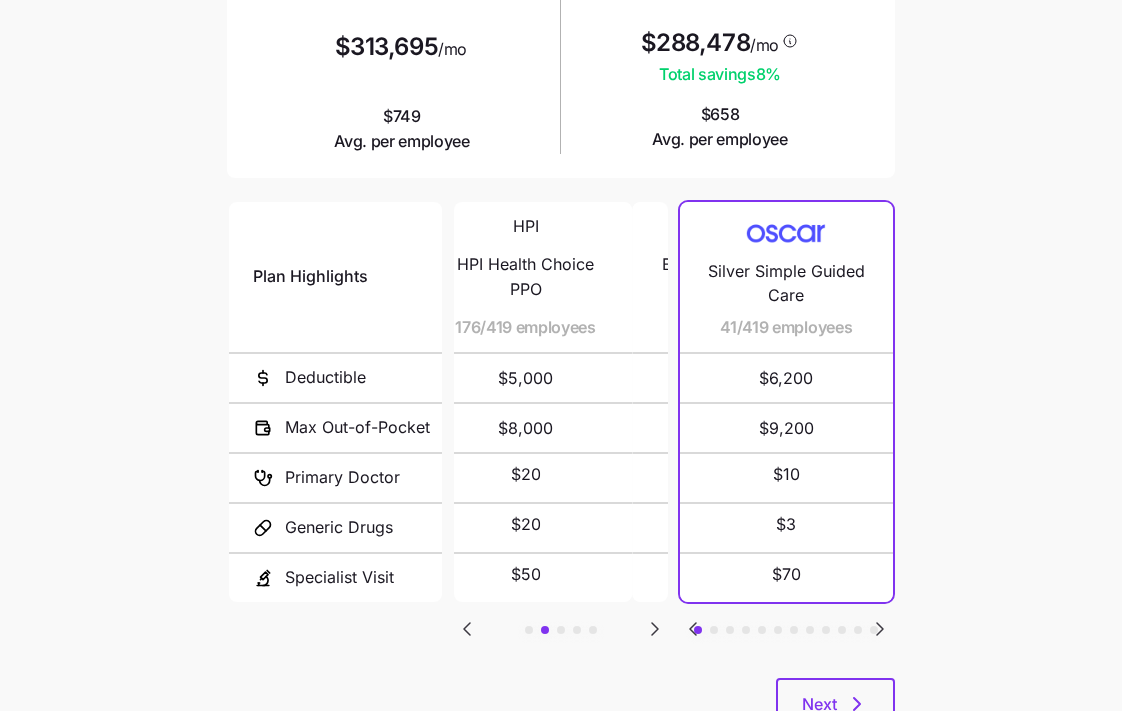click 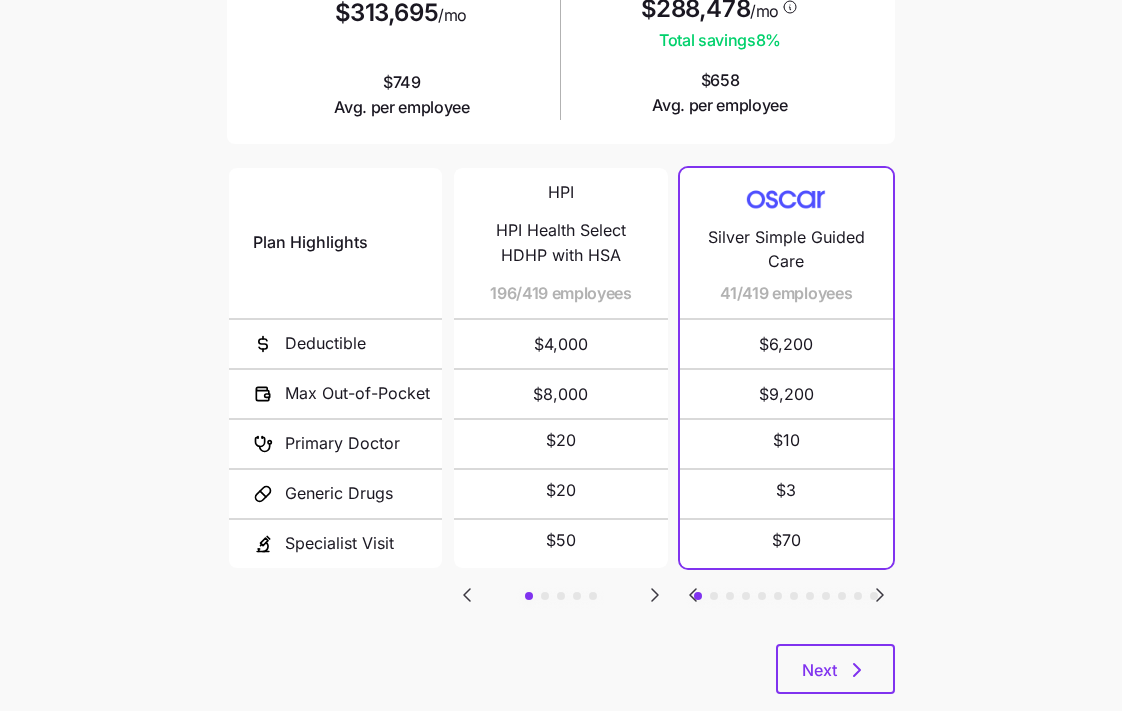 scroll, scrollTop: 380, scrollLeft: 0, axis: vertical 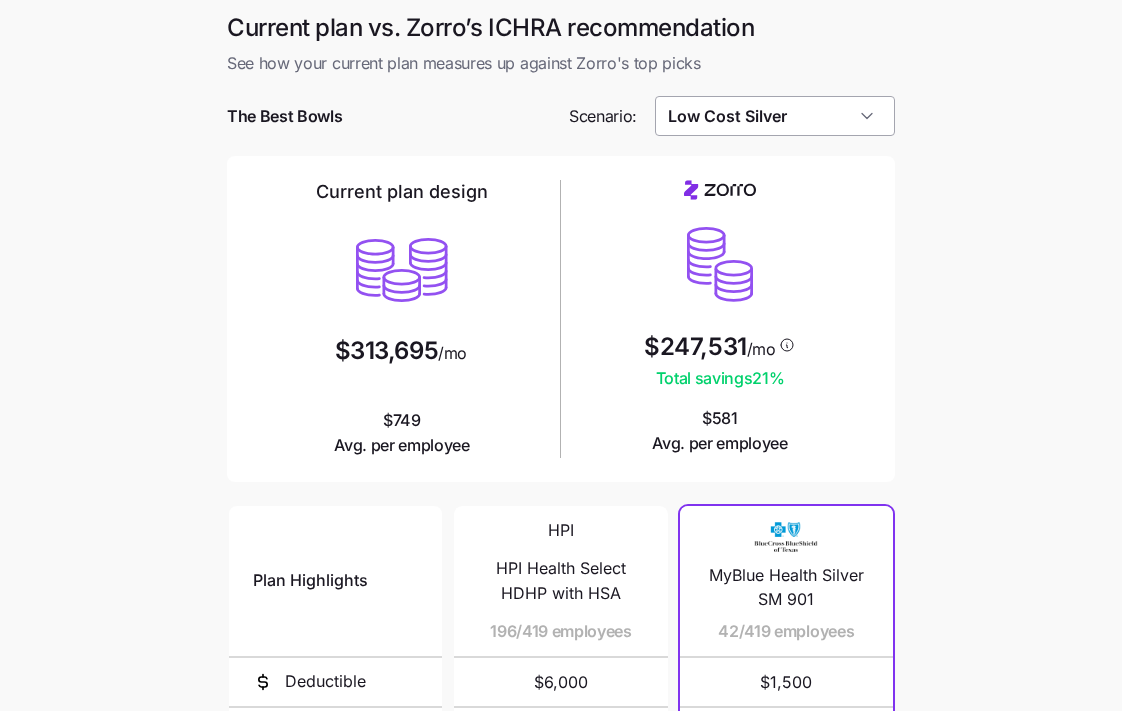 click on "Low Cost Silver" at bounding box center [775, 116] 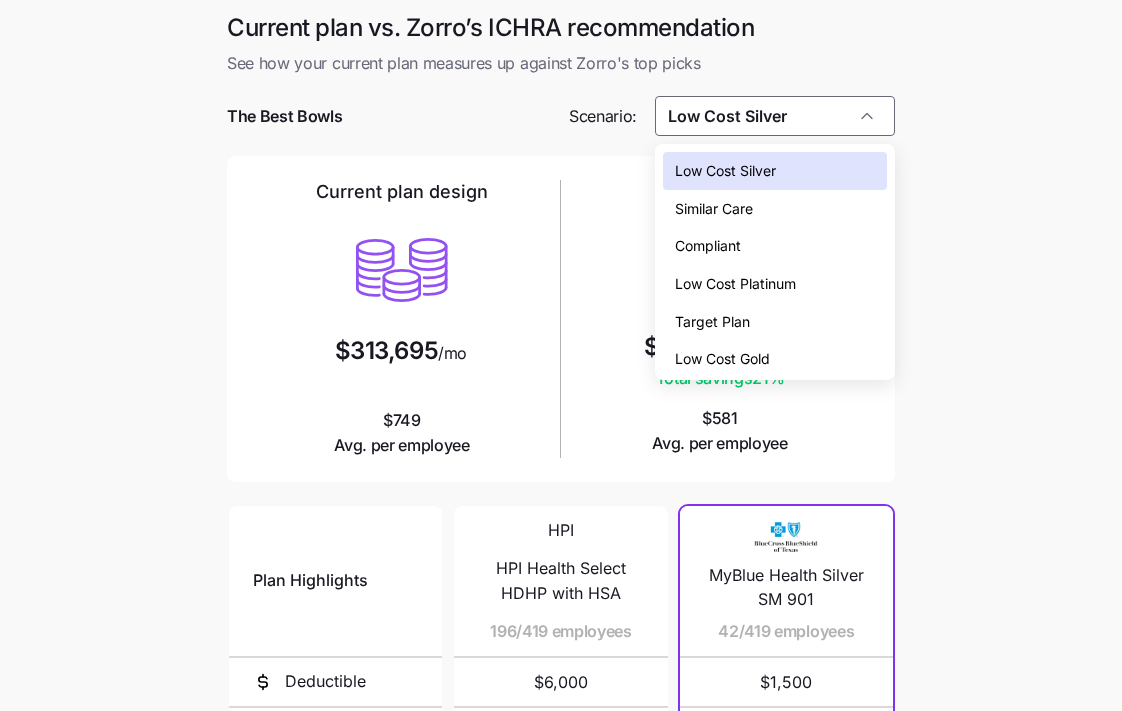 click on "Similar Care" at bounding box center [775, 209] 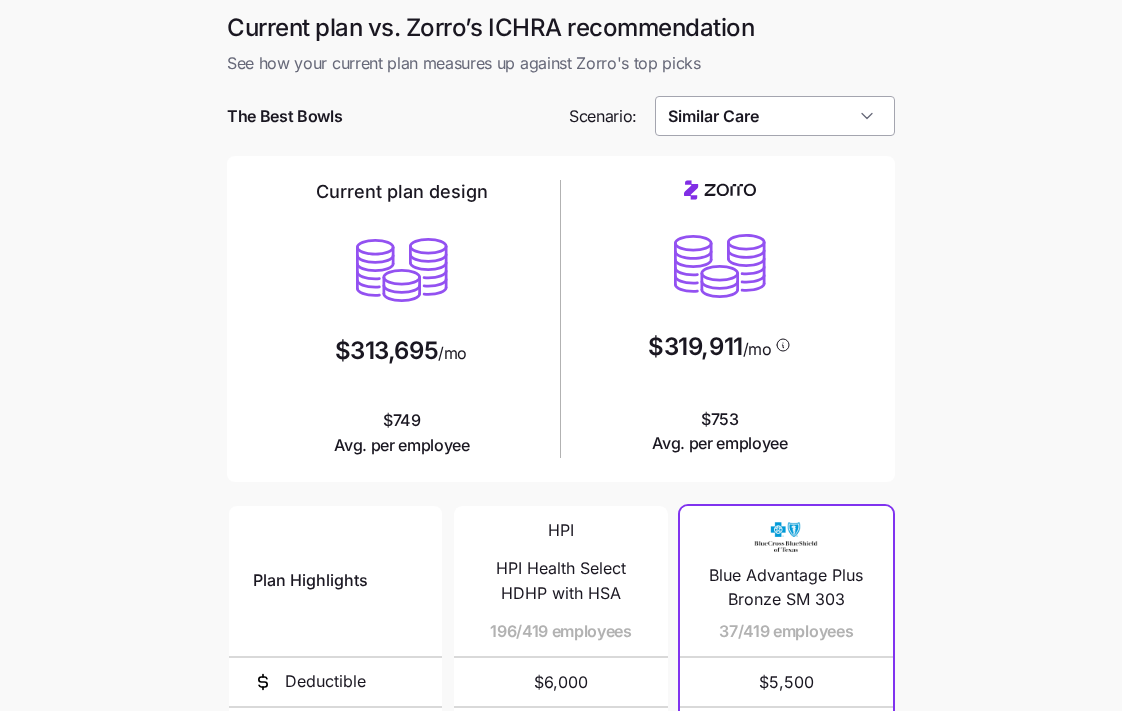 click on "Similar Care" at bounding box center [775, 116] 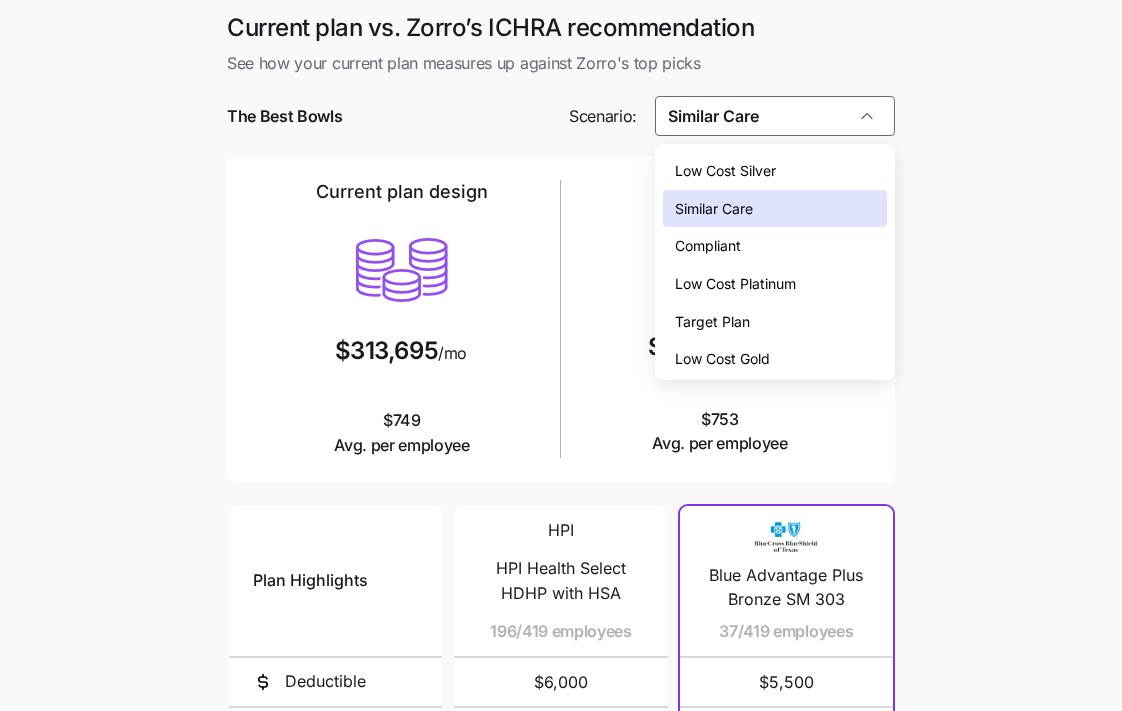 click on "Compliant" at bounding box center (708, 246) 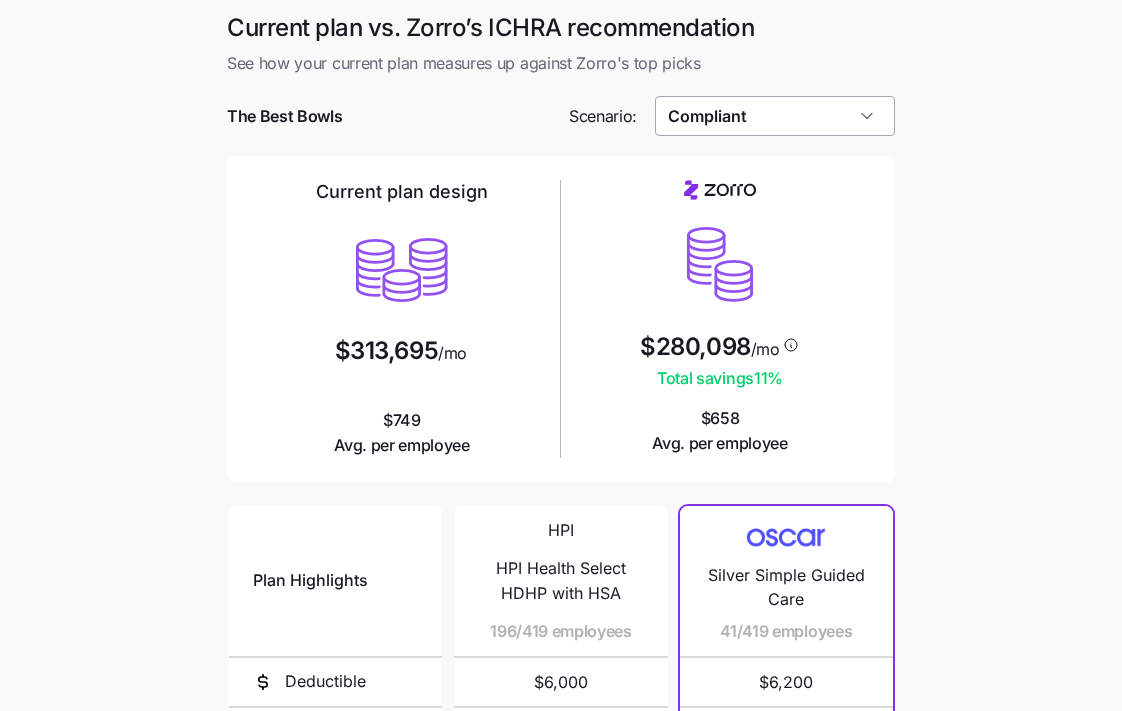 click on "Compliant" at bounding box center (775, 116) 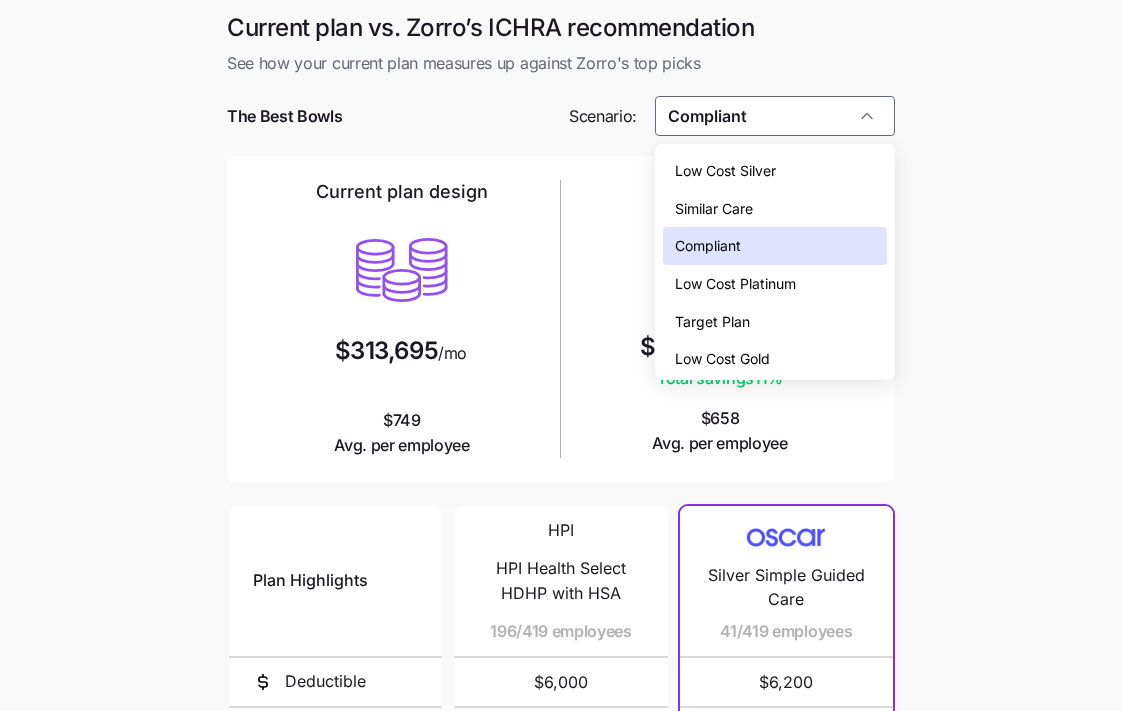 click on "Low Cost Platinum" at bounding box center (735, 284) 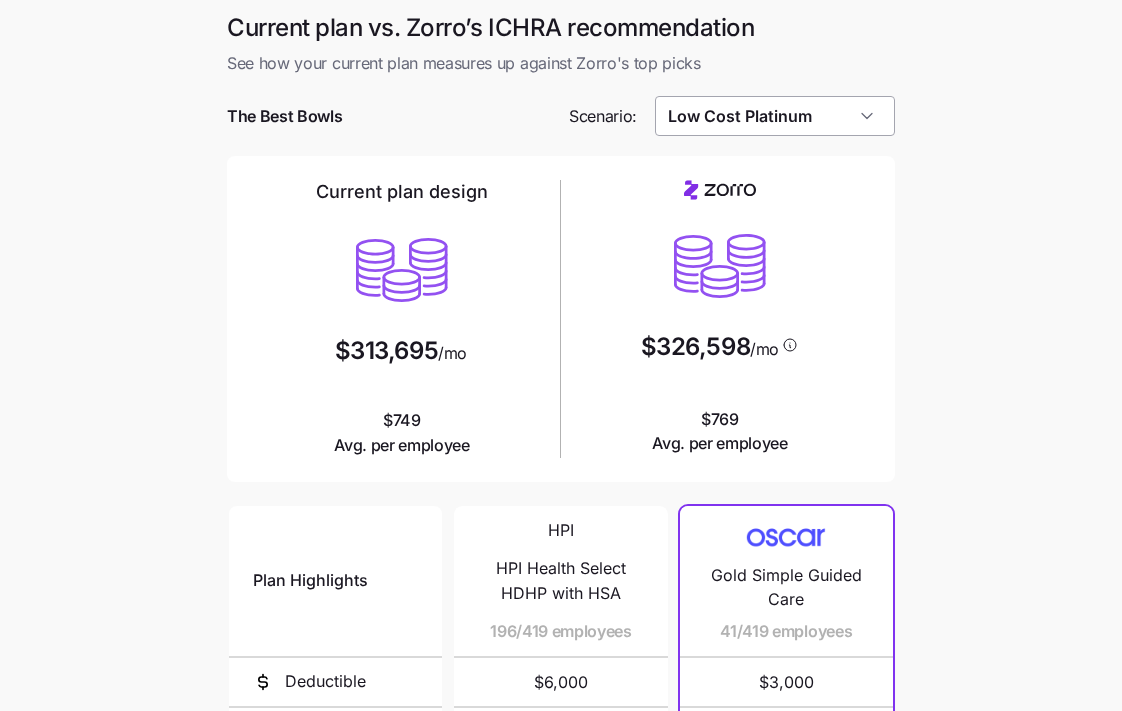 click on "Low Cost Platinum" at bounding box center (775, 116) 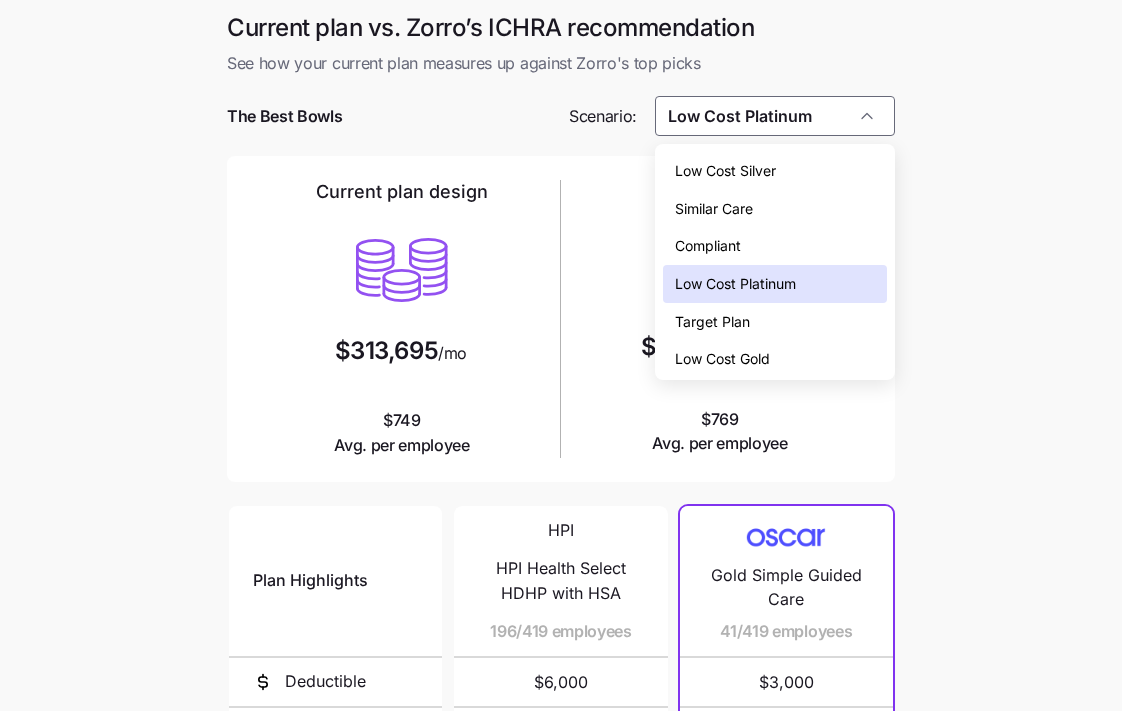 click on "Low Cost Gold" at bounding box center [722, 359] 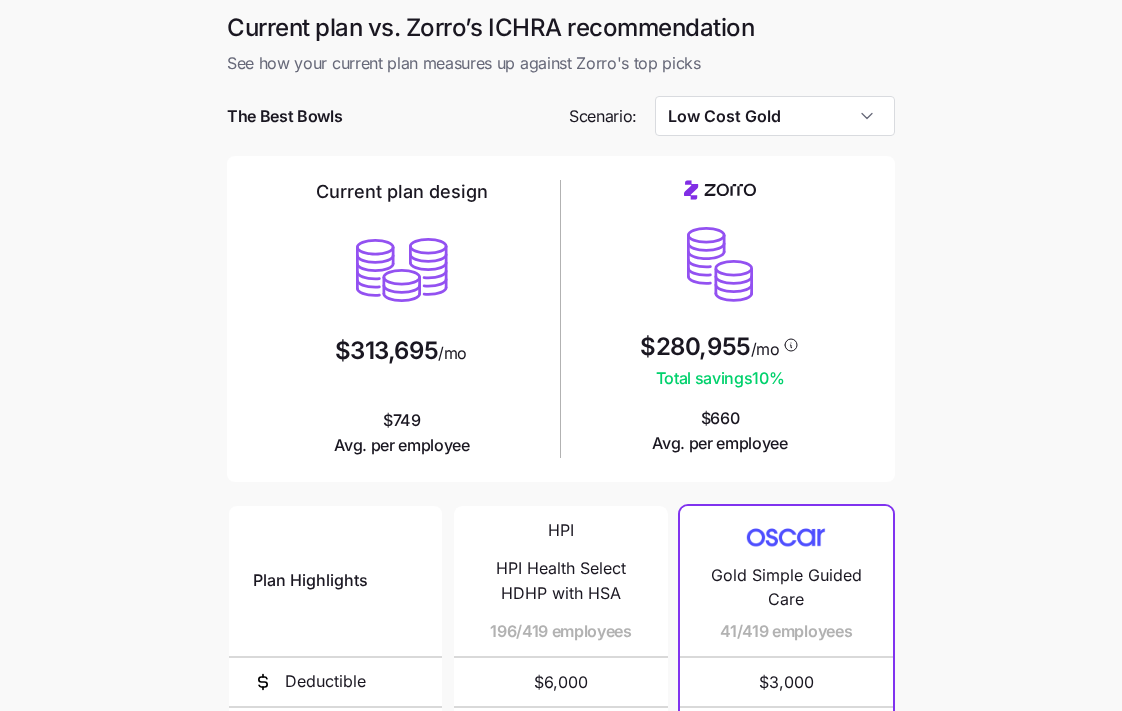 click on "Current plan vs. Zorro’s ICHRA recommendation See how your current plan measures up against Zorro's top picks The Best Bowls Scenario: Low Cost Gold Current plan design $313,695 /mo $749 Avg. per employee $280,955 /mo Total savings  10 % $660 Avg. per employee Plan Highlights Deductible Max Out-of-Pocket Primary Doctor Generic Drugs Specialist Visit HPI HPI Health Select HDHP with HSA 196/419 employees $6,000 $9,000 $20 $20 $50 HPI HPI Health Choice PPO 176/419 employees $6,000 $9,000 $20 $20 $50 BCBS BCBS Health Choice PPO 27/419 employees $7,000 $1,000 $20 $20 $50 BCBS BCBS Health Select HDHP with HSA 14/419 employees $7,000 $12,000 $20 $20 $50 HPI HPI $7750 HDHP with HSA 6/419 employees $8,000 $12,000 $20 $20 $50 Gold Simple Guided Care 41/419 employees $3,000 $7,580 $10 $3 $20 Gold 201 HSA 32/419 employees $3,300 $3,300 not covered not covered not covered Sentara M Gold 2200 Ded 26/419 employees $2,200 $6,400 $25 $15 $50 Everyday Gold 26/419 employees $750 $7,000 $35 $3 $55 Standard Gold $1,500 $7,800" at bounding box center [561, 546] 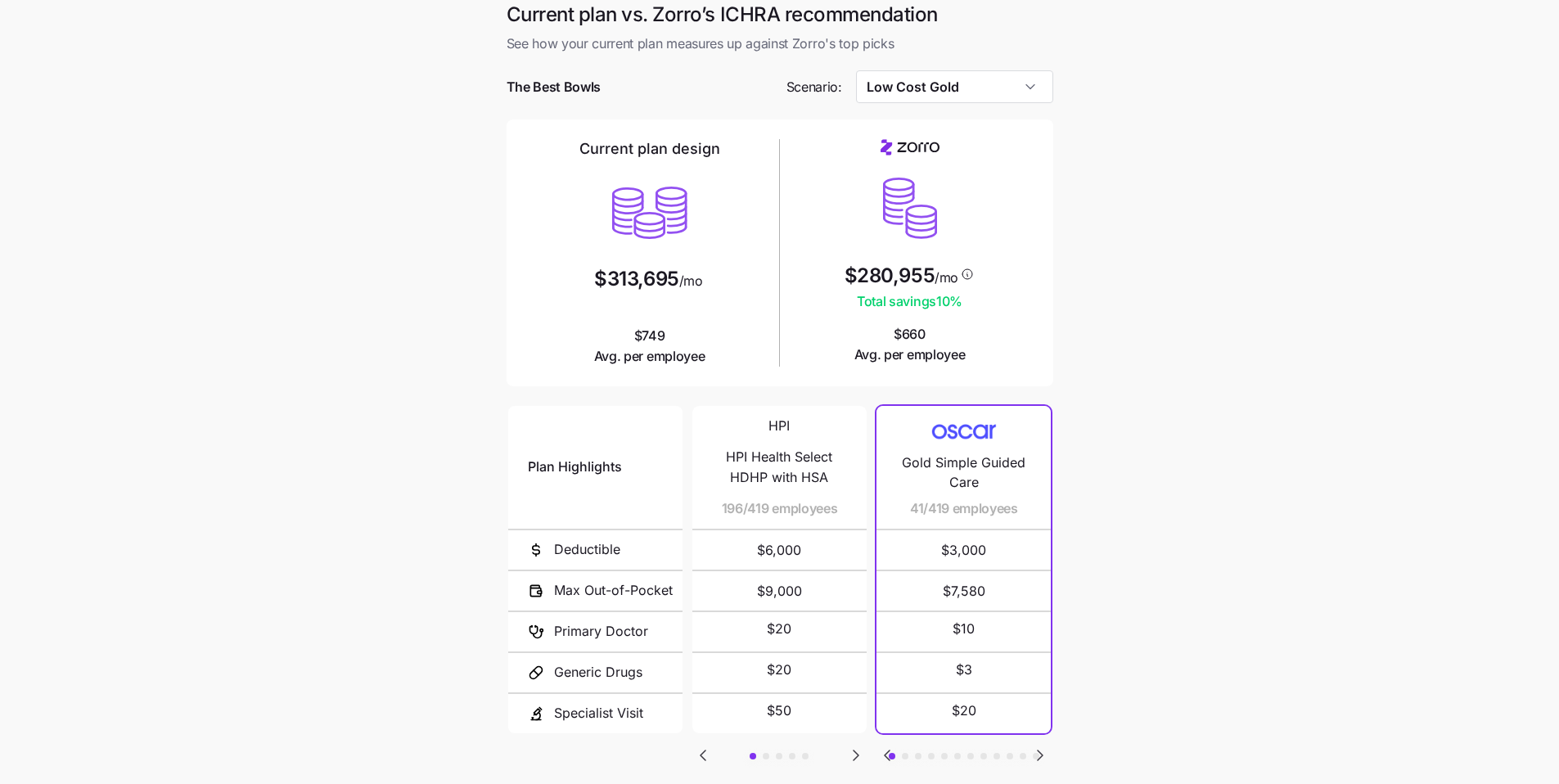 scroll, scrollTop: 18, scrollLeft: 0, axis: vertical 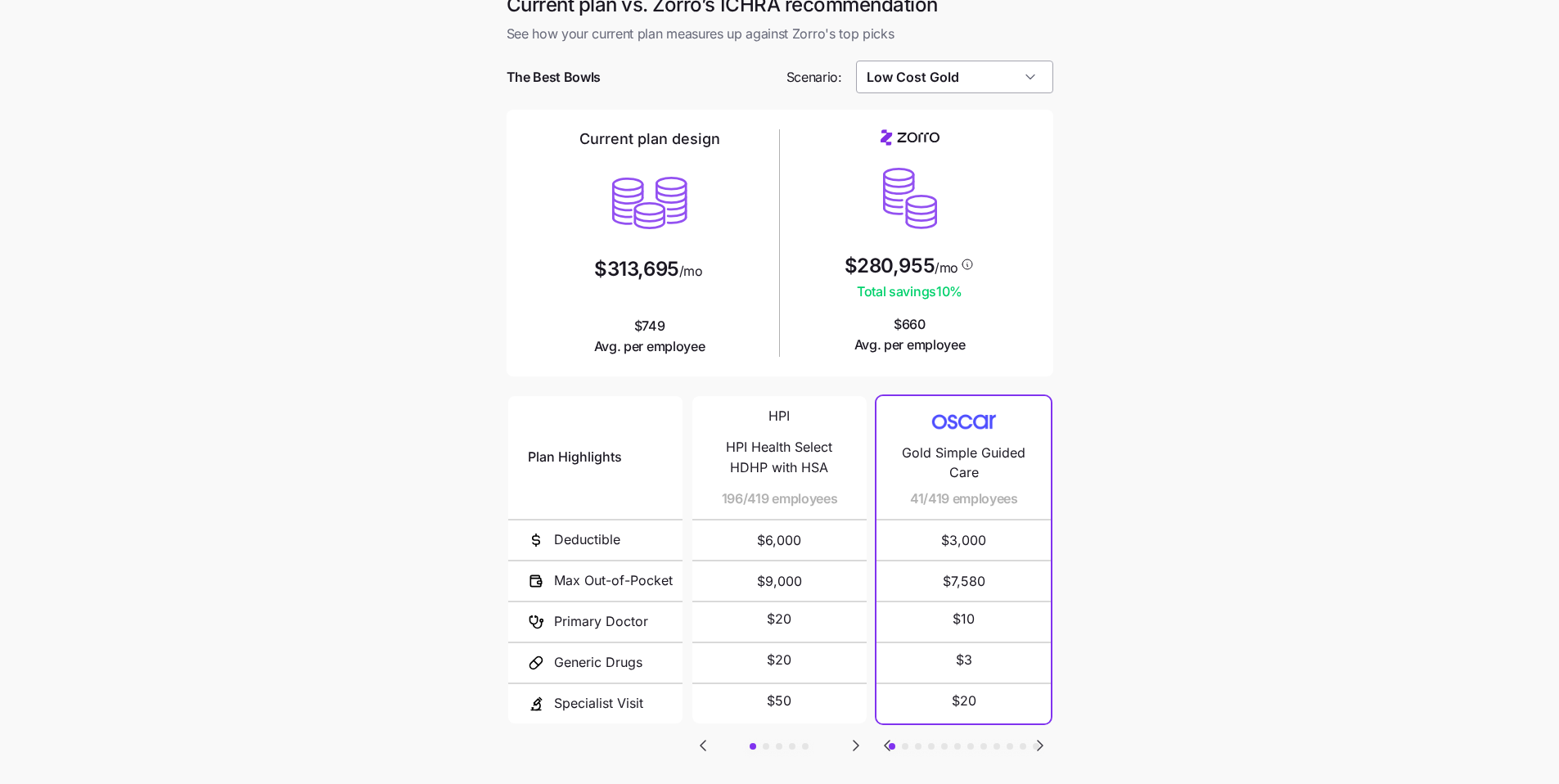 click on "Low Cost Gold" at bounding box center [954, 77] 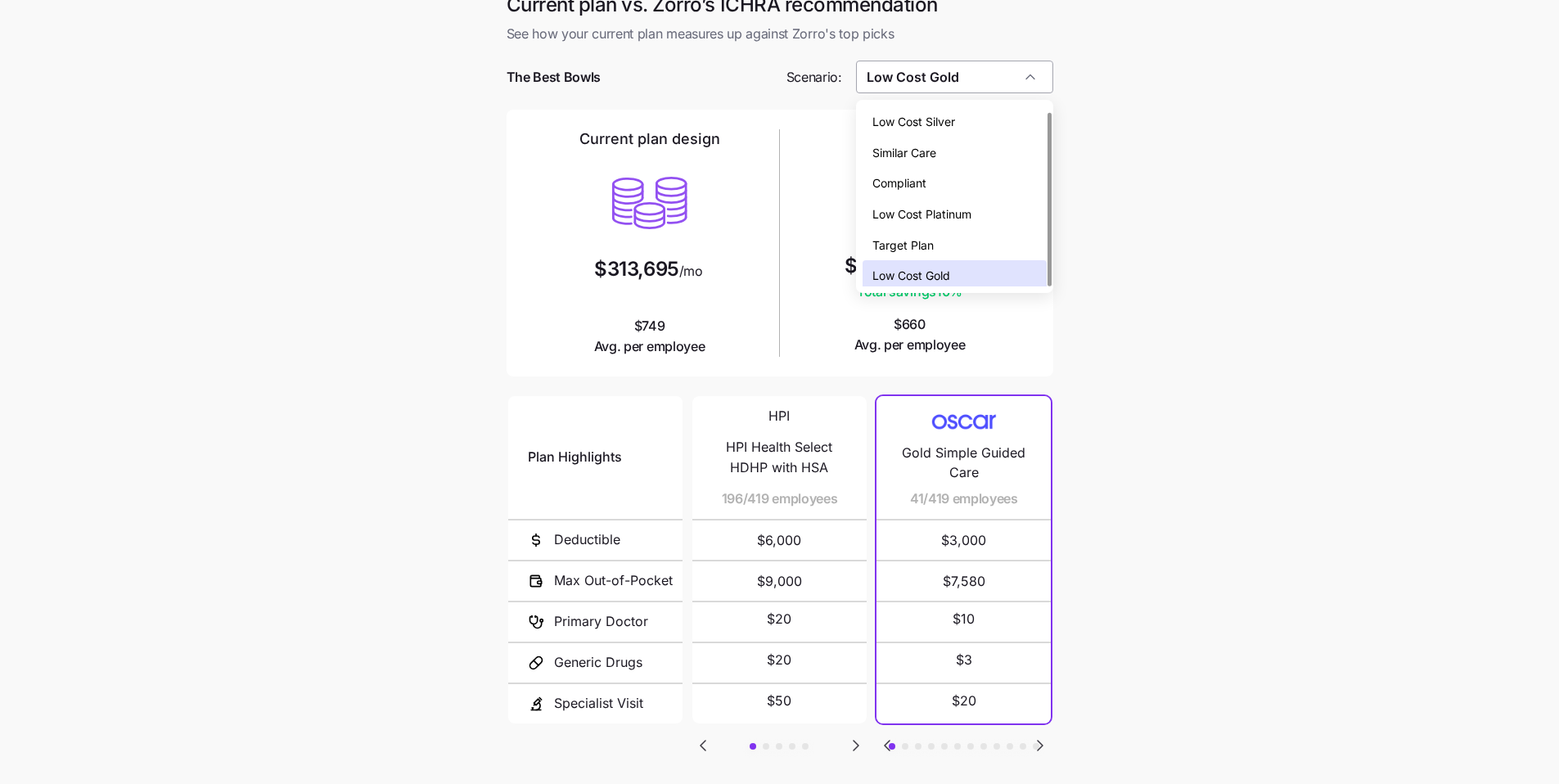 scroll, scrollTop: 5, scrollLeft: 0, axis: vertical 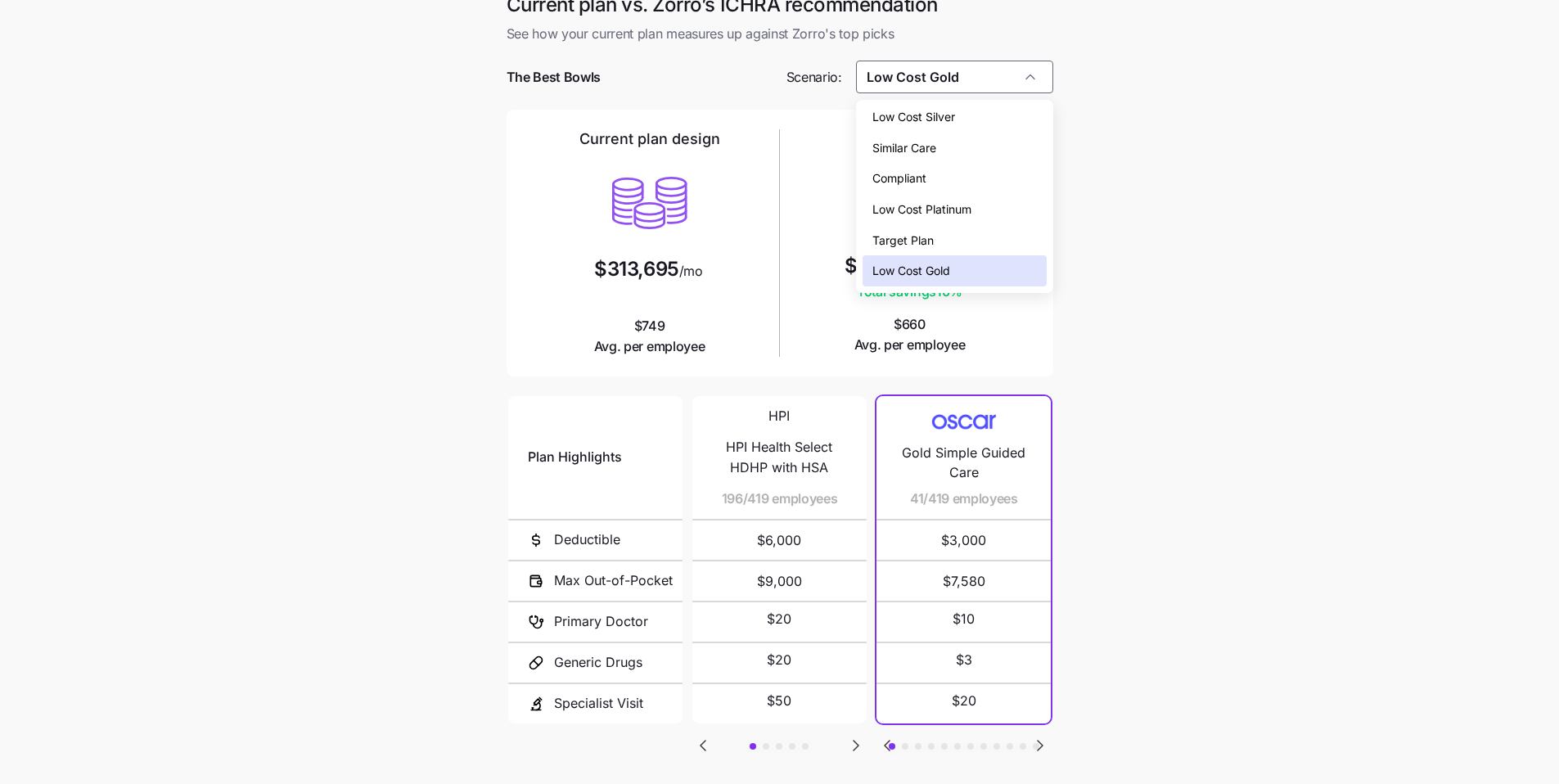 click on "Low Cost Gold" at bounding box center [954, 271] 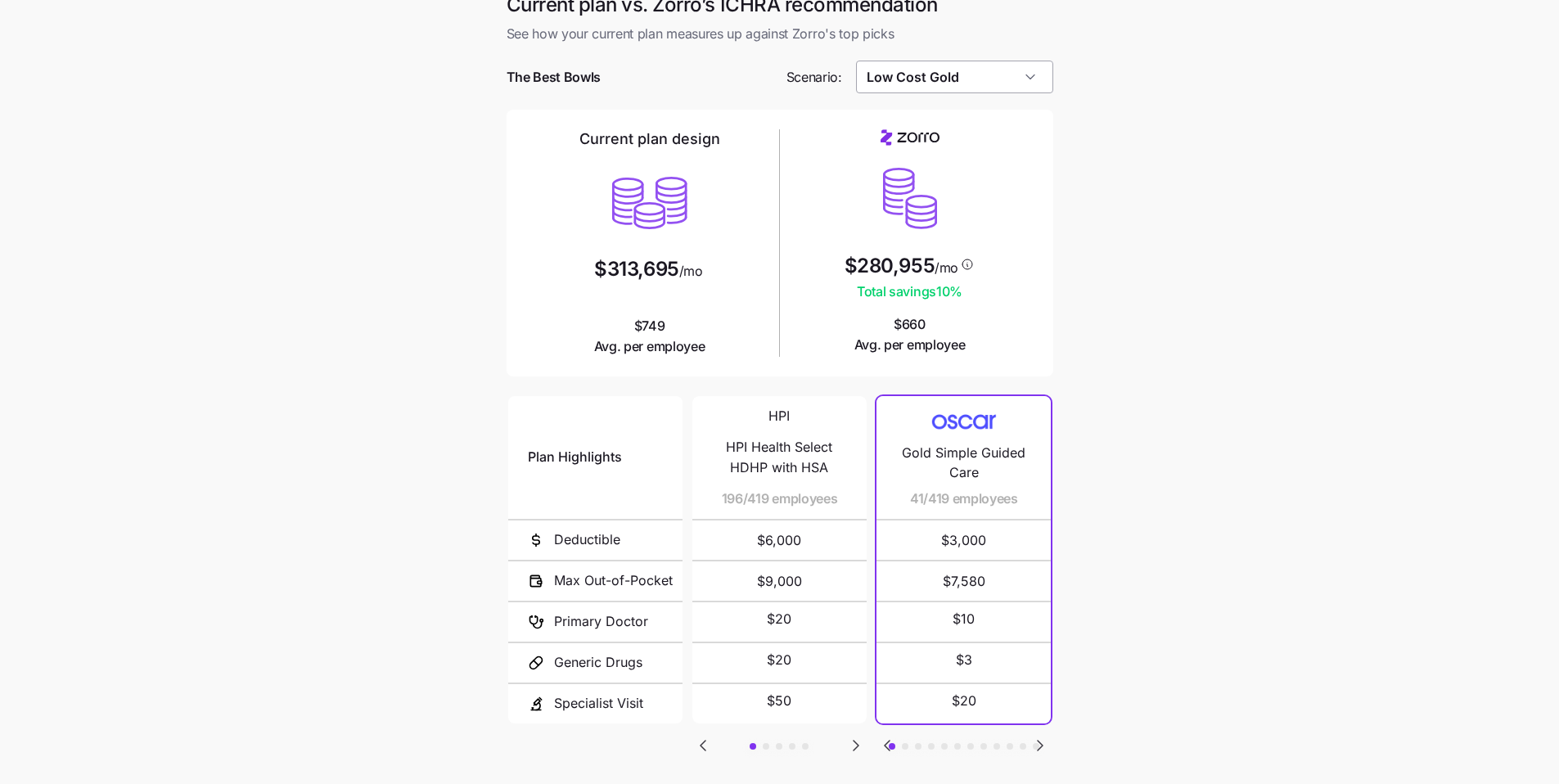 click on "Low Cost Gold" at bounding box center [954, 77] 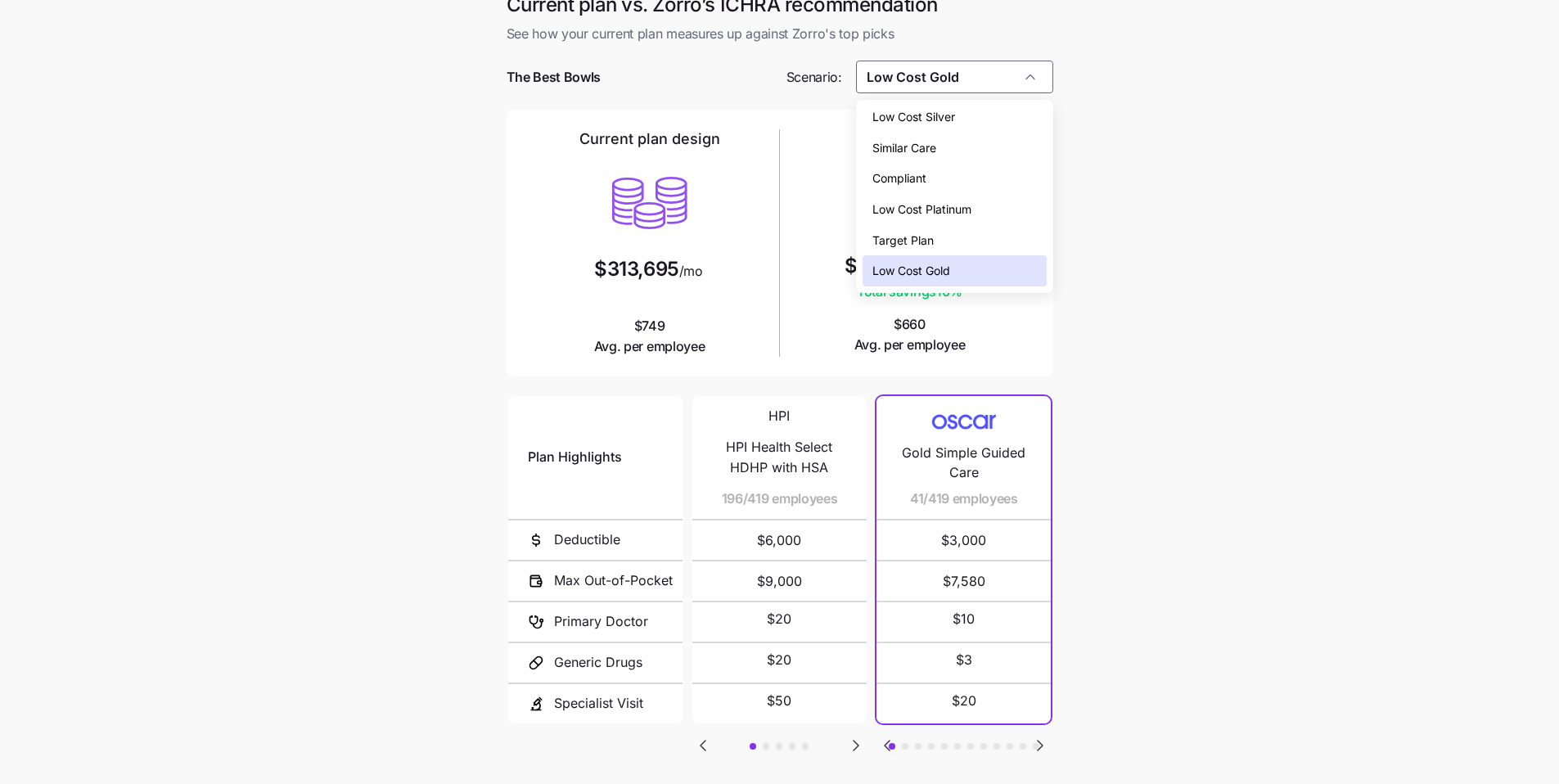 click on "Compliant" at bounding box center [954, 178] 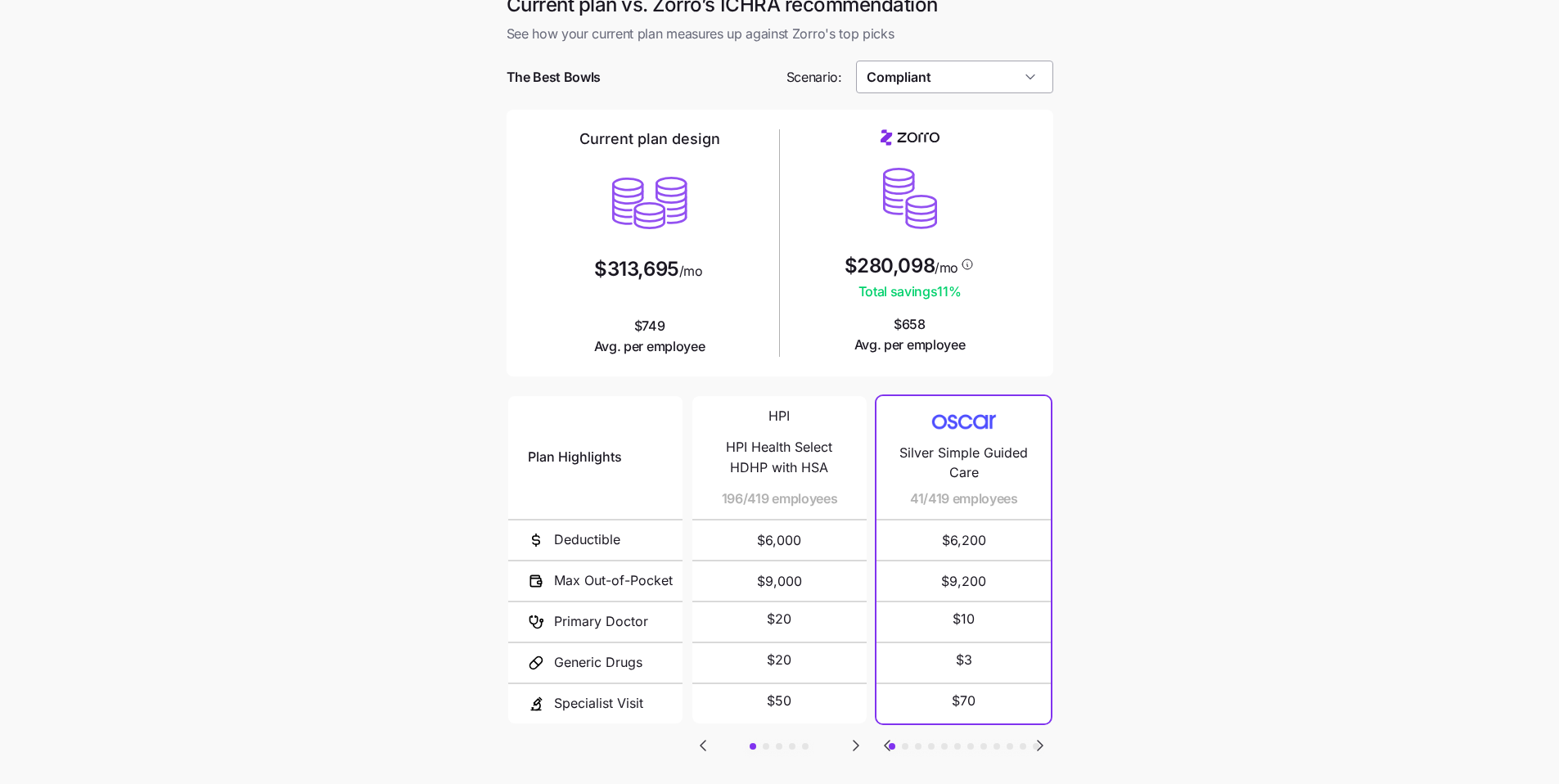 click on "Compliant" at bounding box center [954, 77] 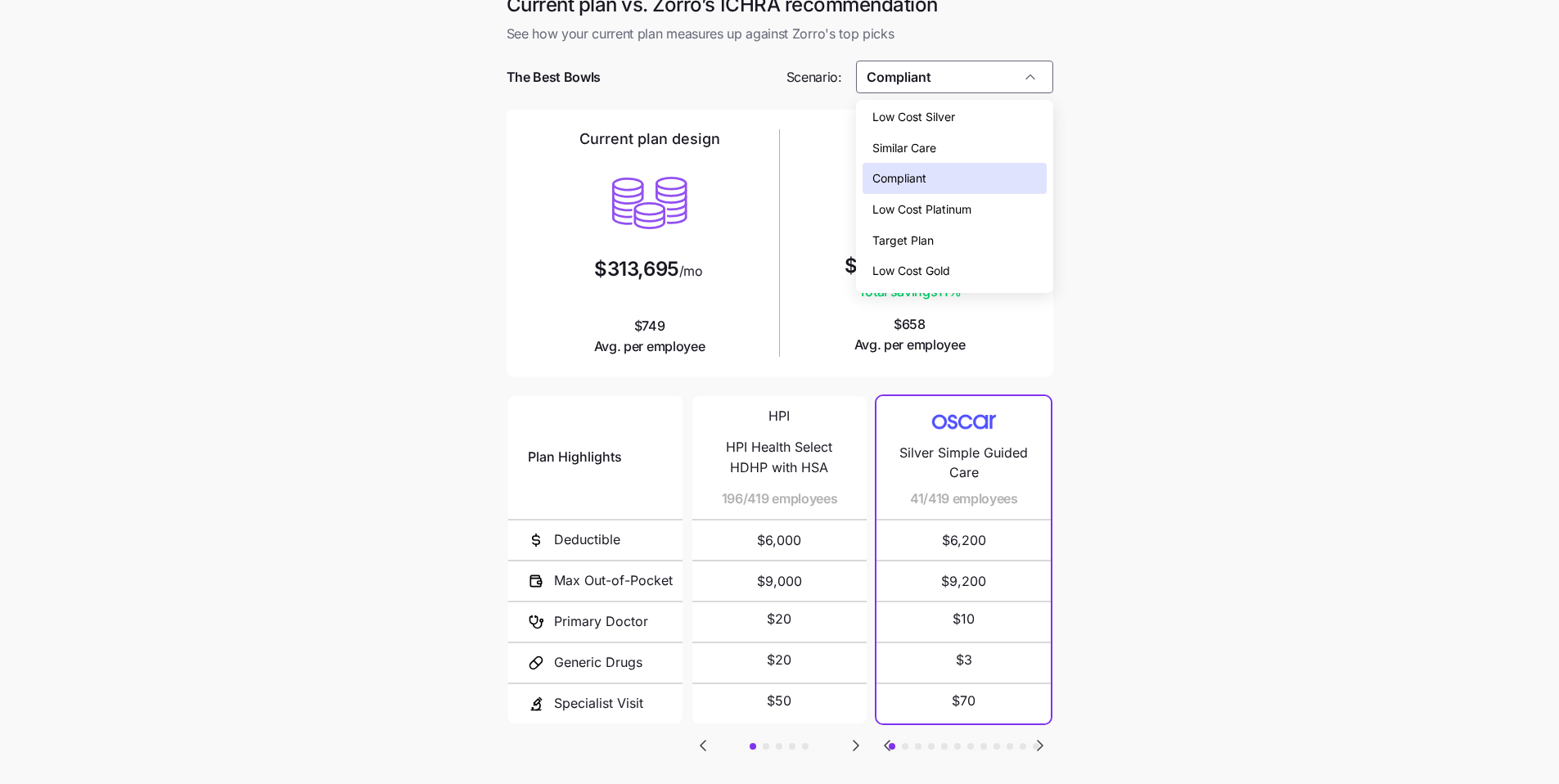 click on "Low Cost Silver" at bounding box center [913, 117] 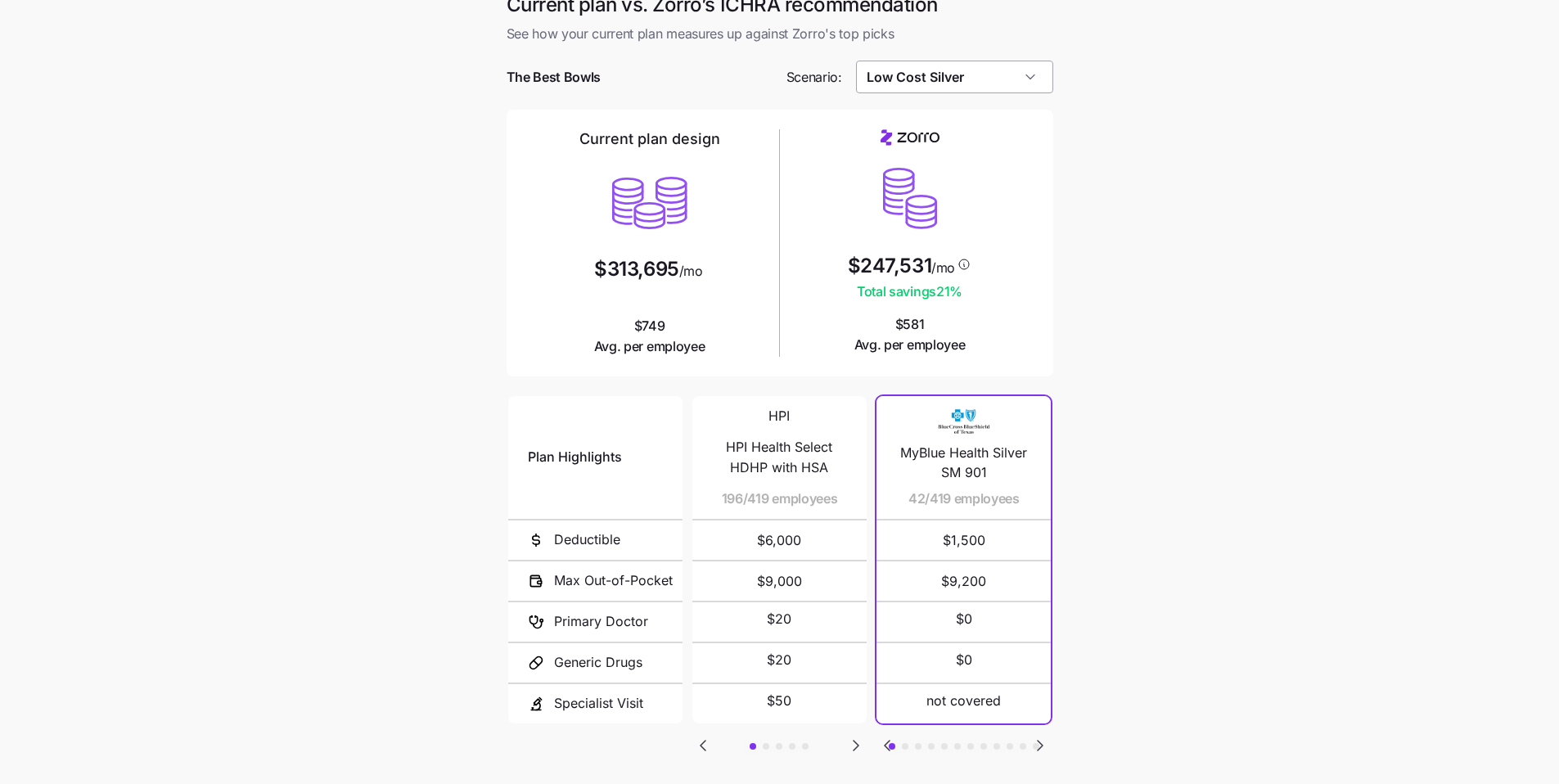 click on "Low Cost Silver" at bounding box center (954, 77) 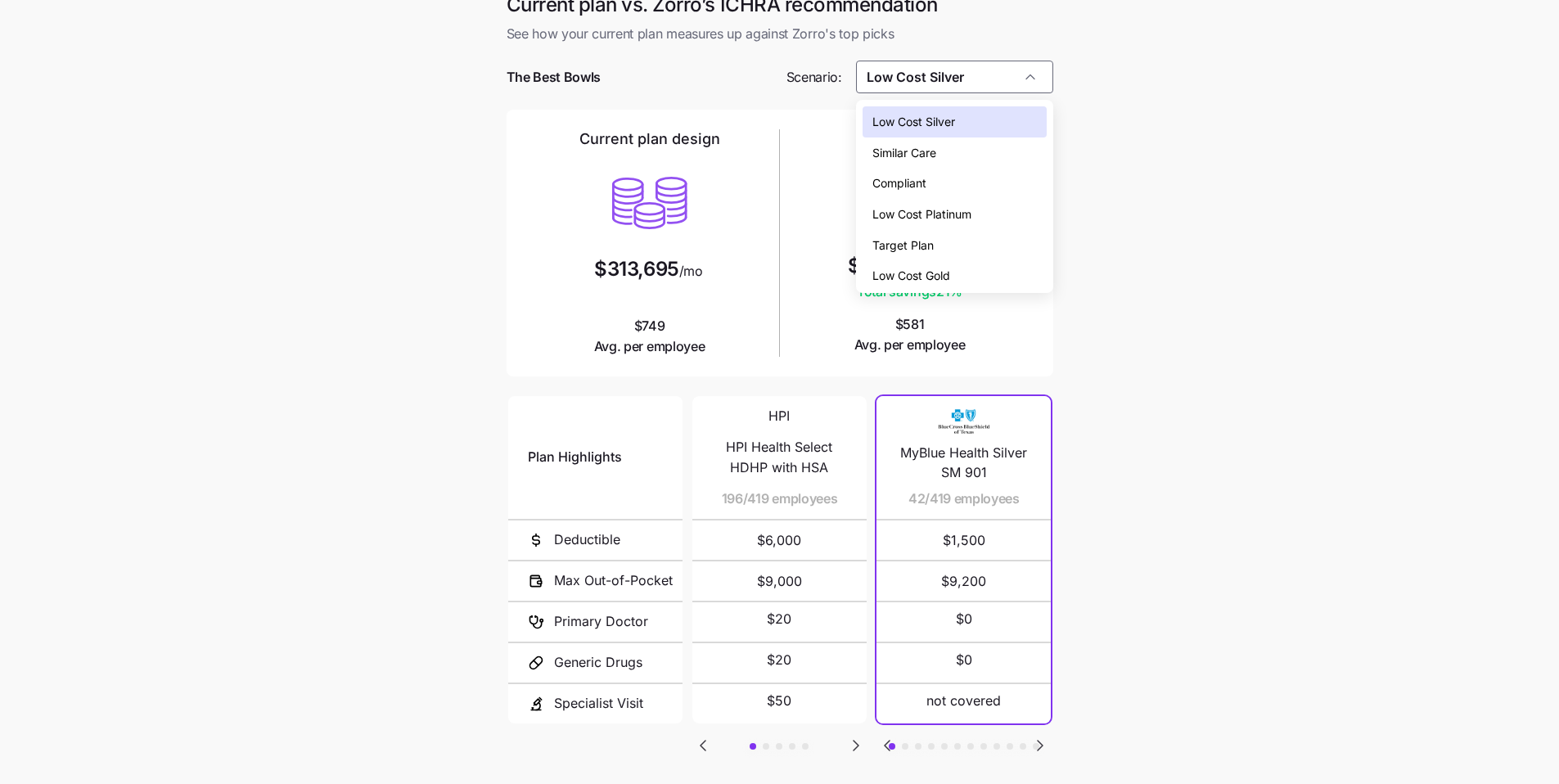 click on "Low Cost Platinum" at bounding box center (921, 214) 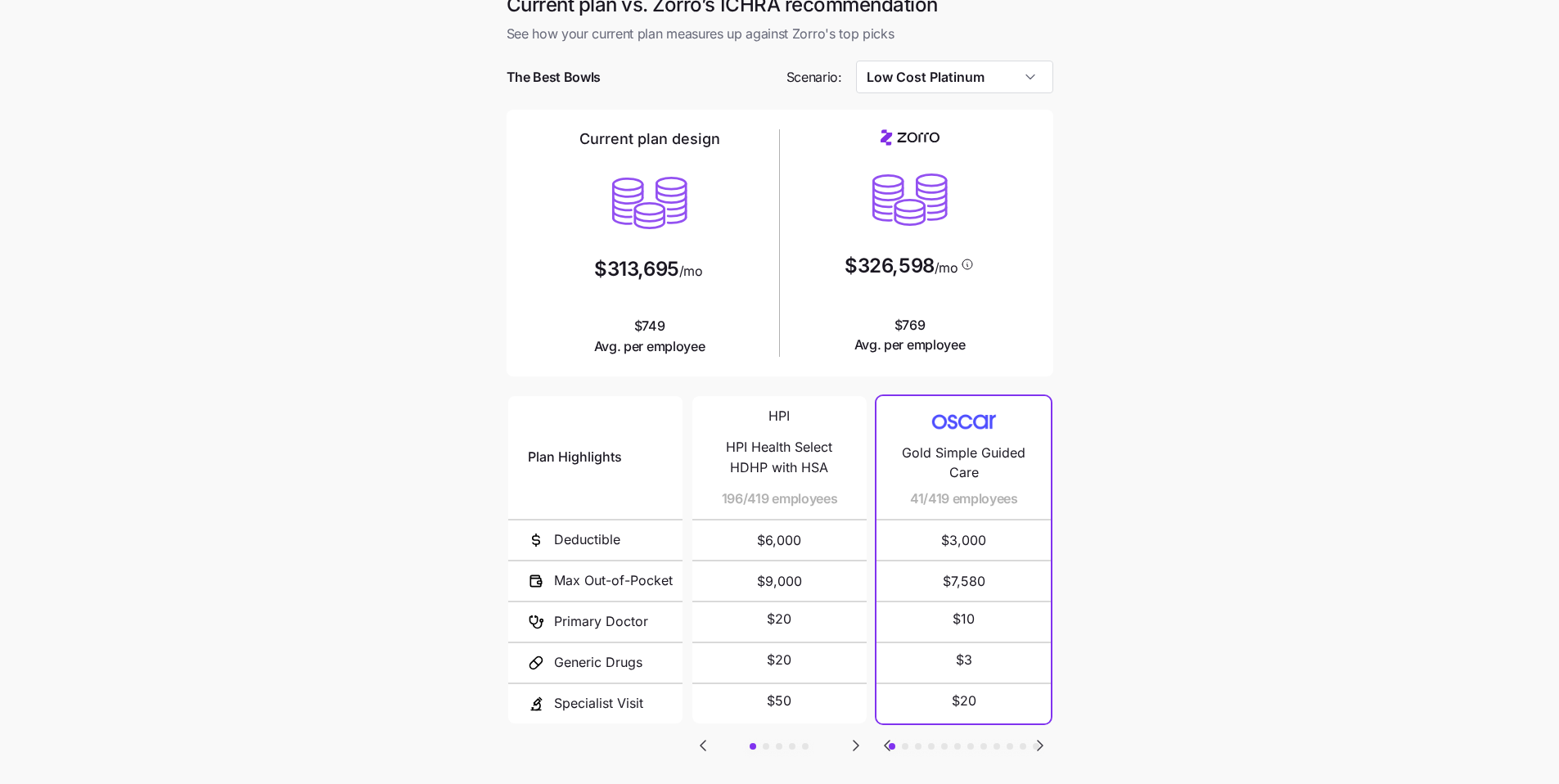 click on "Current plan vs. Zorro’s ICHRA recommendation See how your current plan measures up against Zorro's top picks The Best Bowls Scenario: Low Cost Platinum Current plan design $313,695 /mo $749 Avg. per employee $326,598 /mo $769 Avg. per employee Plan Highlights Deductible Max Out-of-Pocket Primary Doctor Generic Drugs Specialist Visit HPI HPI Health Select HDHP with HSA 196/419 employees $6,000 $9,000 $20 $20 $50 HPI HPI Health Choice PPO 176/419 employees $6,000 $9,000 $20 $20 $50 BCBS BCBS Health Choice PPO 27/419 employees $7,000 $1,000 $20 $20 $50 BCBS BCBS Health Select HDHP with HSA 14/419 employees $7,000 $12,000 $20 $20 $50 HPI HPI $7750 HDHP with HSA 6/419 employees $8,000 $12,000 $20 $20 $50 Gold Simple Guided Care 41/419 employees $3,000 $7,580 $10 $3 $20 Gold 201 HSA 32/419 employees $3,300 $3,300 not covered not covered not covered Sentara Platinum 0 Ded 27/419 employees $0 $3,500 $20 $10 $40 Standard Gold 20/419 employees $1,500 $7,800 $30 $15 $60 MyBlue Health Gold SM 403 18/419 employees $0" at bounding box center [779, 429] 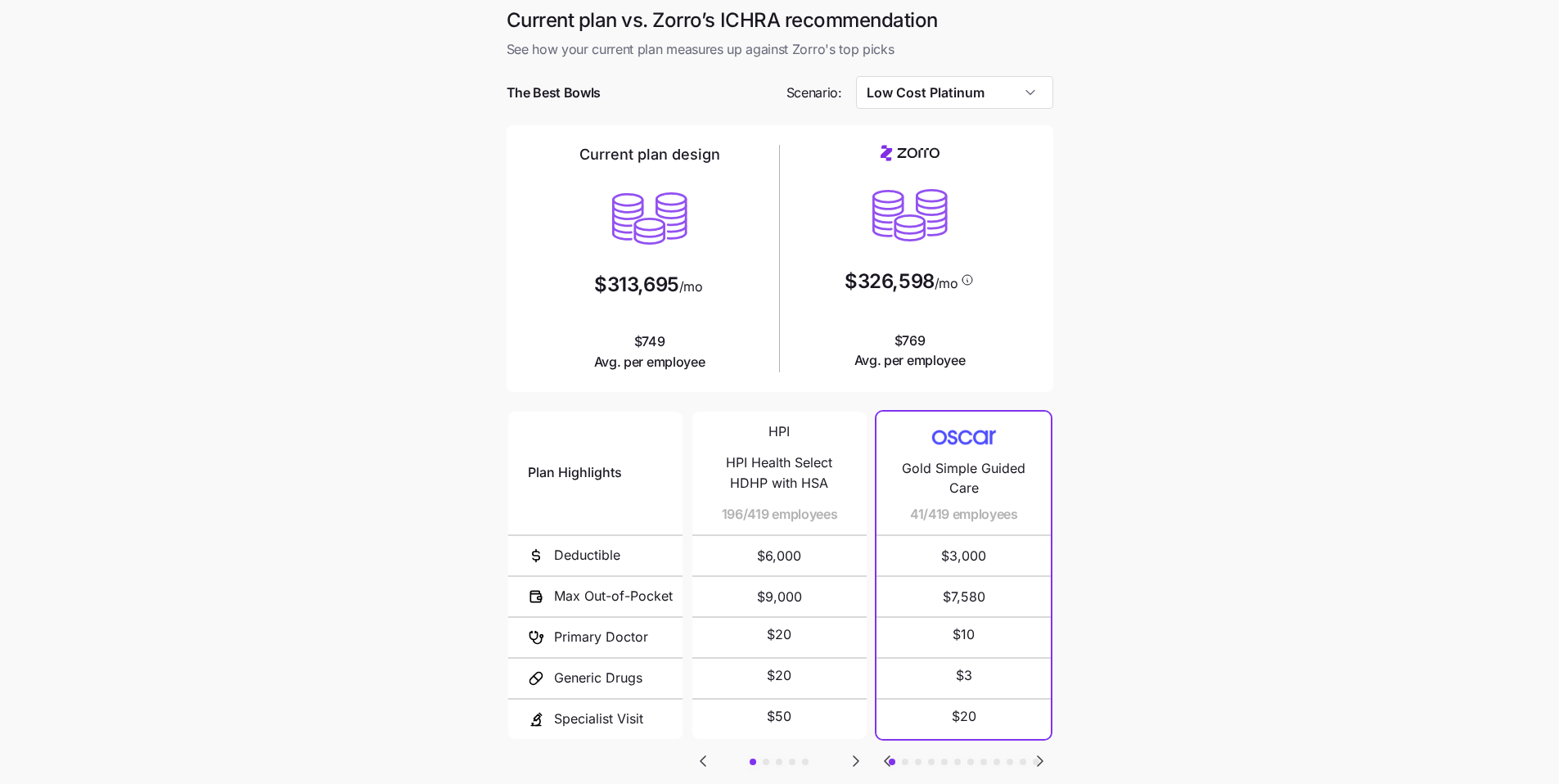 scroll, scrollTop: 0, scrollLeft: 0, axis: both 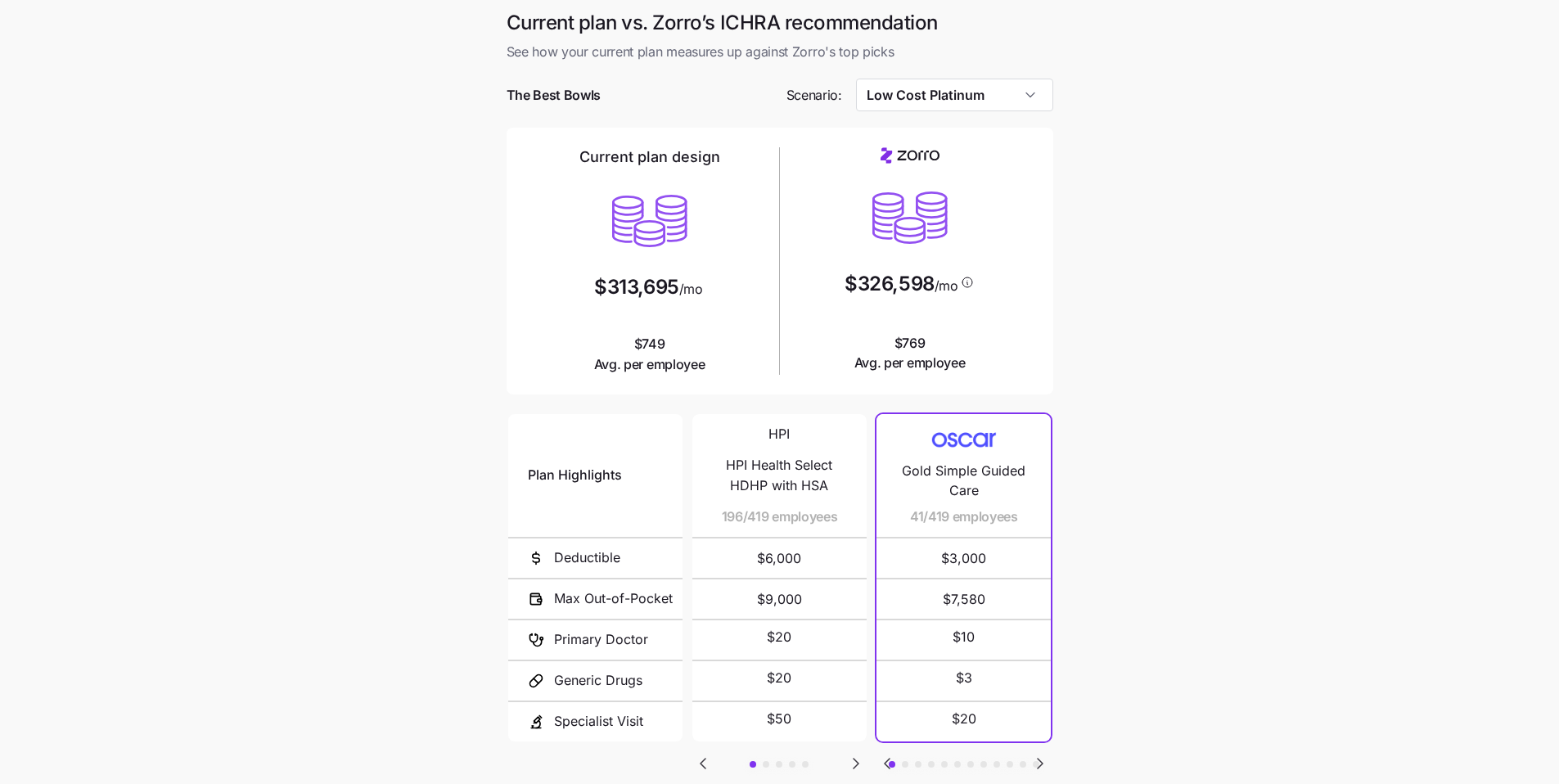 click at bounding box center [780, 119] 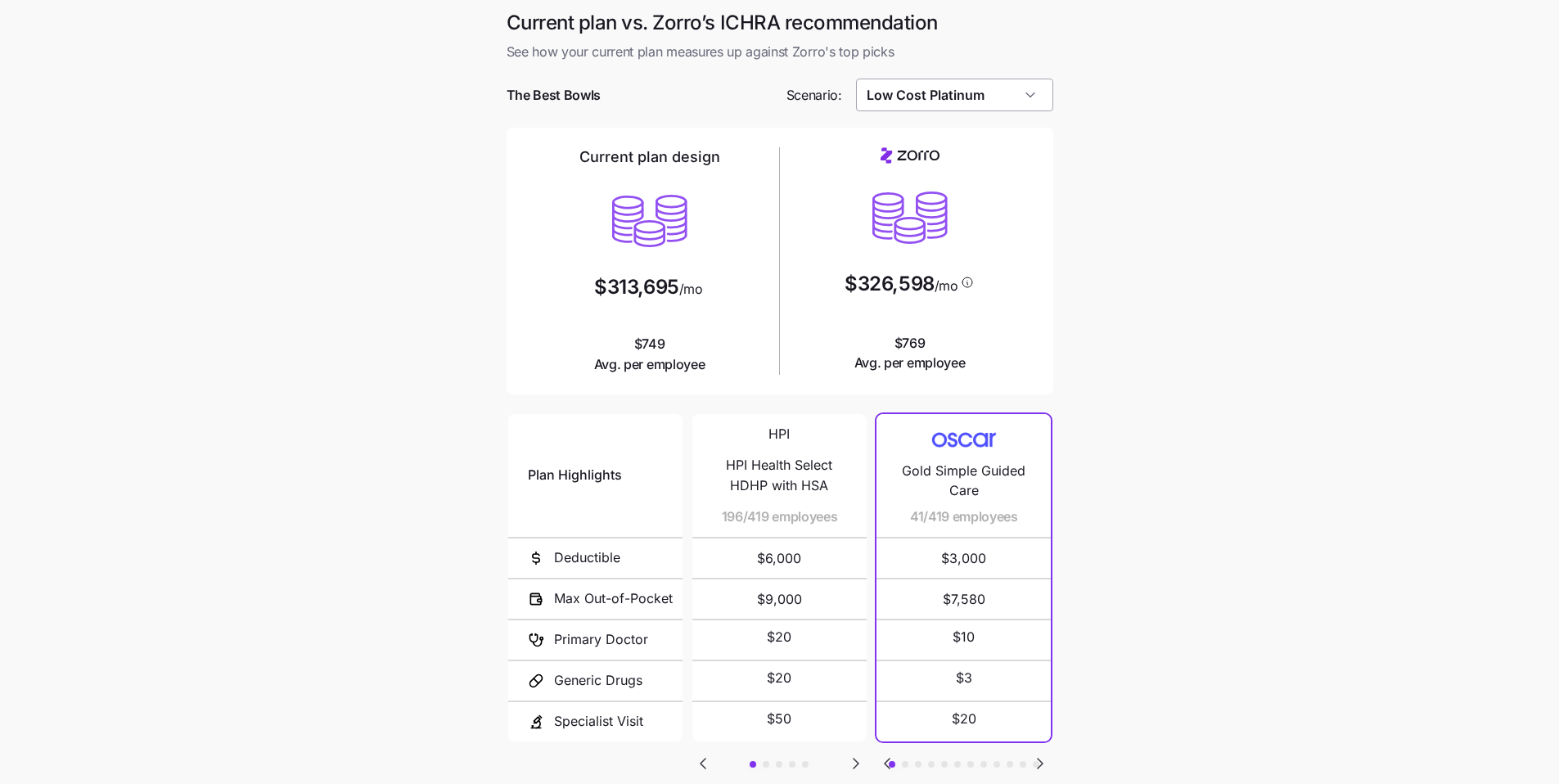 click on "Low Cost Platinum" at bounding box center (954, 95) 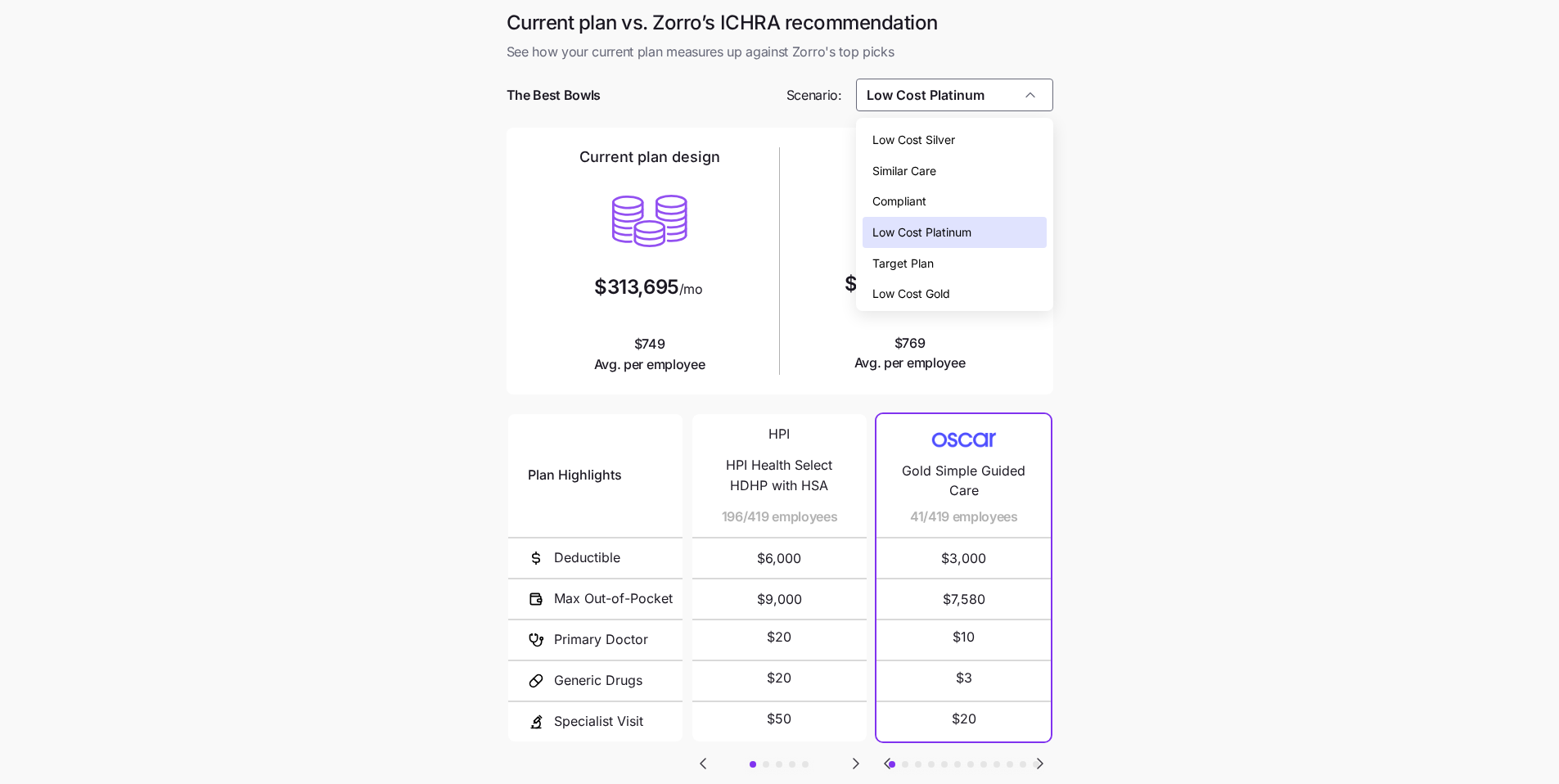 drag, startPoint x: 950, startPoint y: 295, endPoint x: 1055, endPoint y: 319, distance: 107.70794 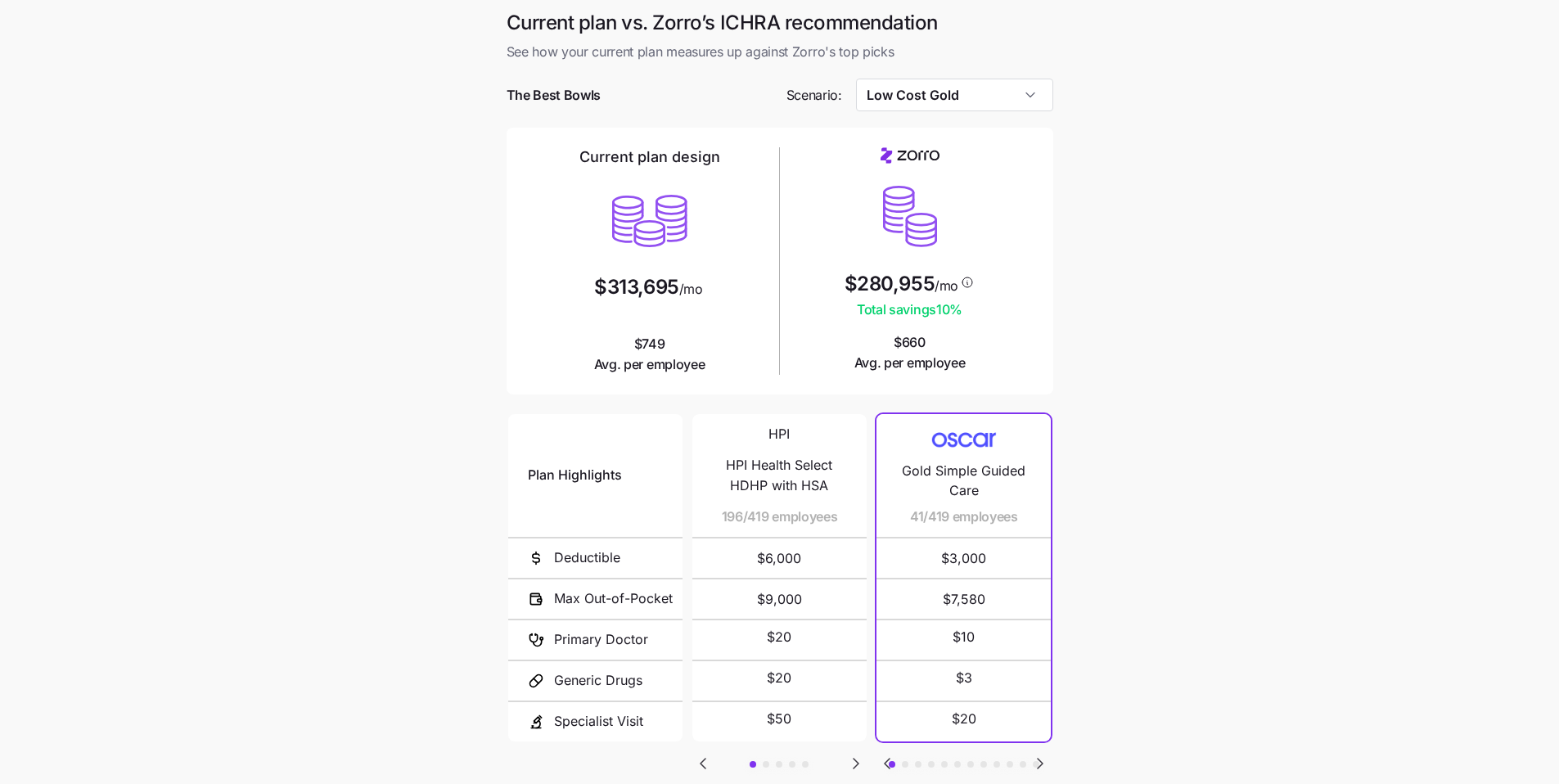 click on "Current plan vs. Zorro’s ICHRA recommendation See how your current plan measures up against Zorro's top picks The Best Bowls Scenario: Low Cost Gold Current plan design $313,695 /mo $749 Avg. per employee $280,955 /mo Total savings  10 % $660 Avg. per employee Plan Highlights Deductible Max Out-of-Pocket Primary Doctor Generic Drugs Specialist Visit HPI HPI Health Select HDHP with HSA 196/419 employees $6,000 $9,000 $20 $20 $50 HPI HPI Health Choice PPO 176/419 employees $6,000 $9,000 $20 $20 $50 BCBS BCBS Health Choice PPO 27/419 employees $7,000 $1,000 $20 $20 $50 BCBS BCBS Health Select HDHP with HSA 14/419 employees $7,000 $12,000 $20 $20 $50 HPI HPI $7750 HDHP with HSA 6/419 employees $8,000 $12,000 $20 $20 $50 Gold Simple Guided Care 41/419 employees $3,000 $7,580 $10 $3 $20 Gold 201 HSA 32/419 employees $3,300 $3,300 not covered not covered not covered Sentara M Gold 2200 Ded 26/419 employees $2,200 $6,400 $25 $15 $50 Everyday Gold 26/419 employees $750 $7,000 $35 $3 $55 Standard Gold $1,500 $7,800" at bounding box center (779, 447) 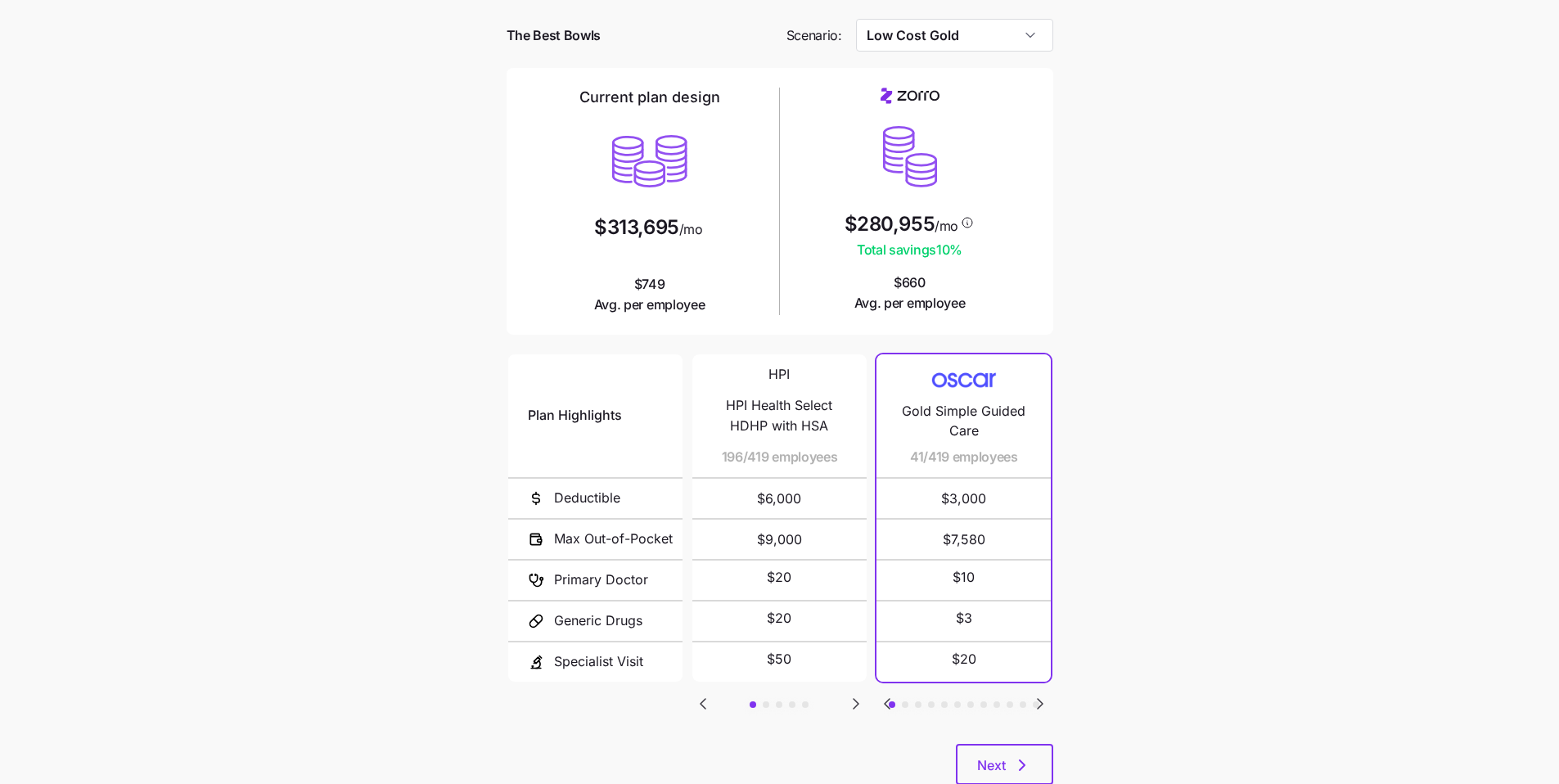 scroll, scrollTop: 110, scrollLeft: 0, axis: vertical 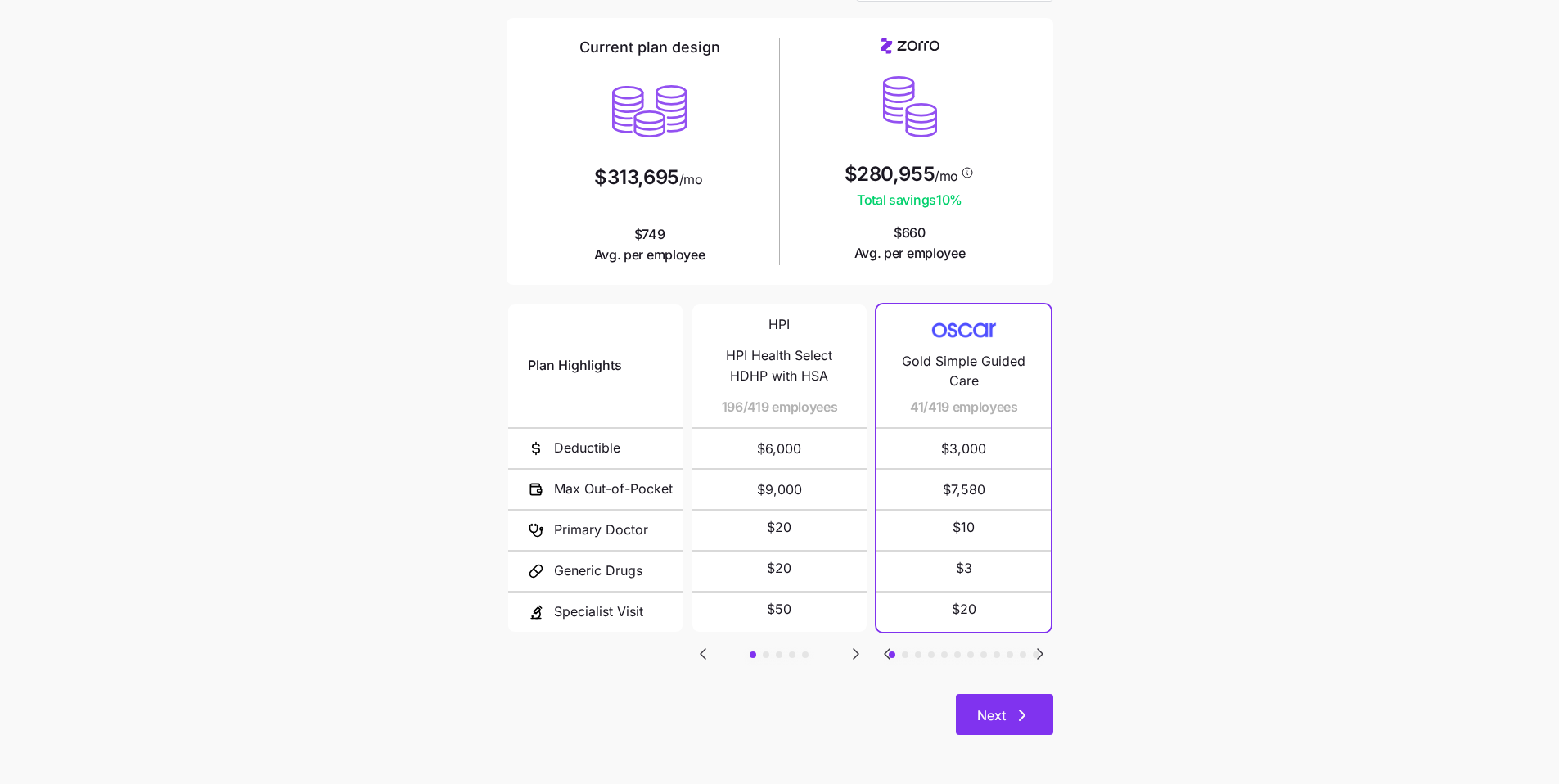 click on "Next" at bounding box center [1004, 714] 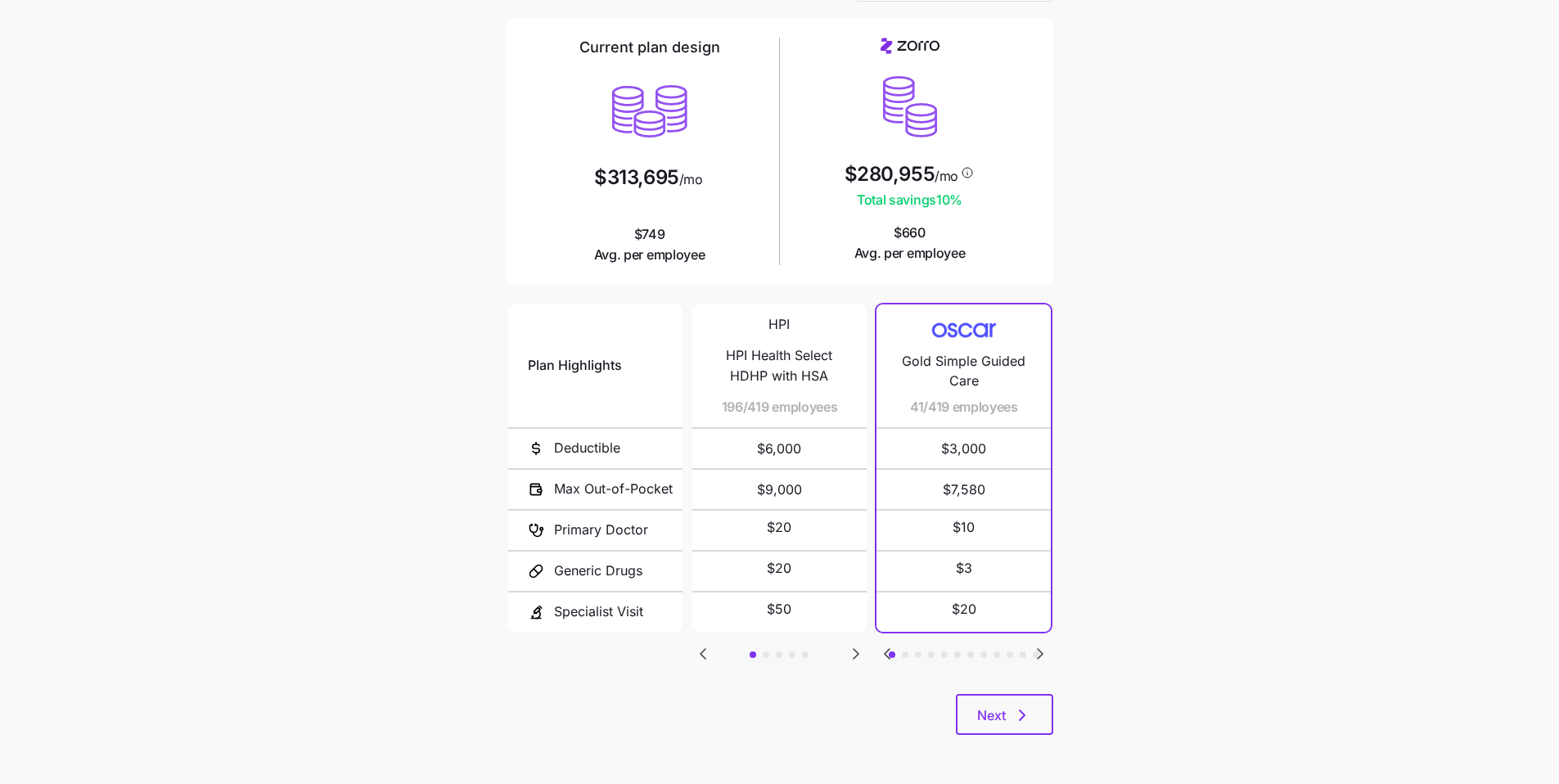 scroll, scrollTop: 0, scrollLeft: 0, axis: both 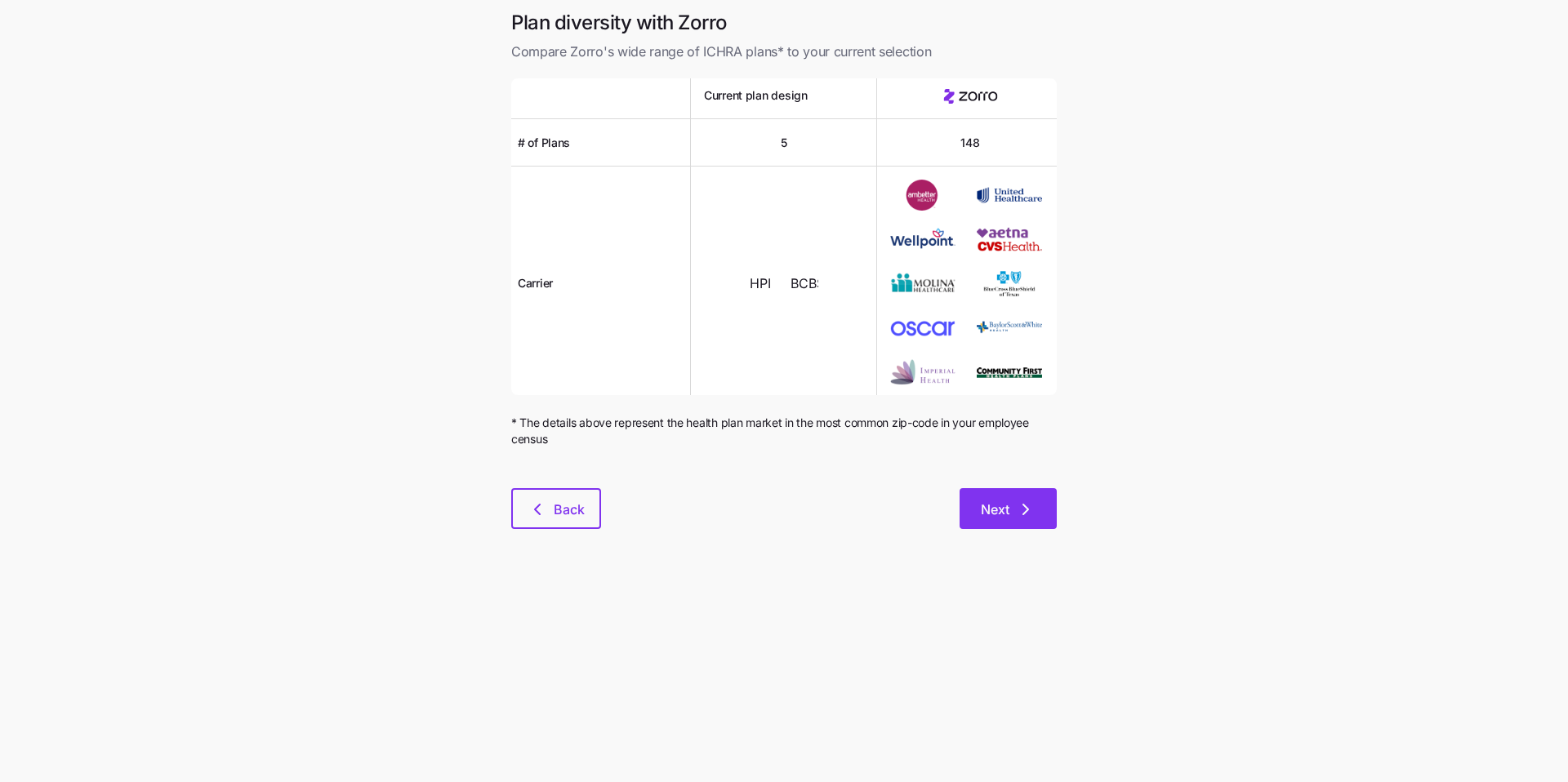 click on "Next" at bounding box center (995, 509) 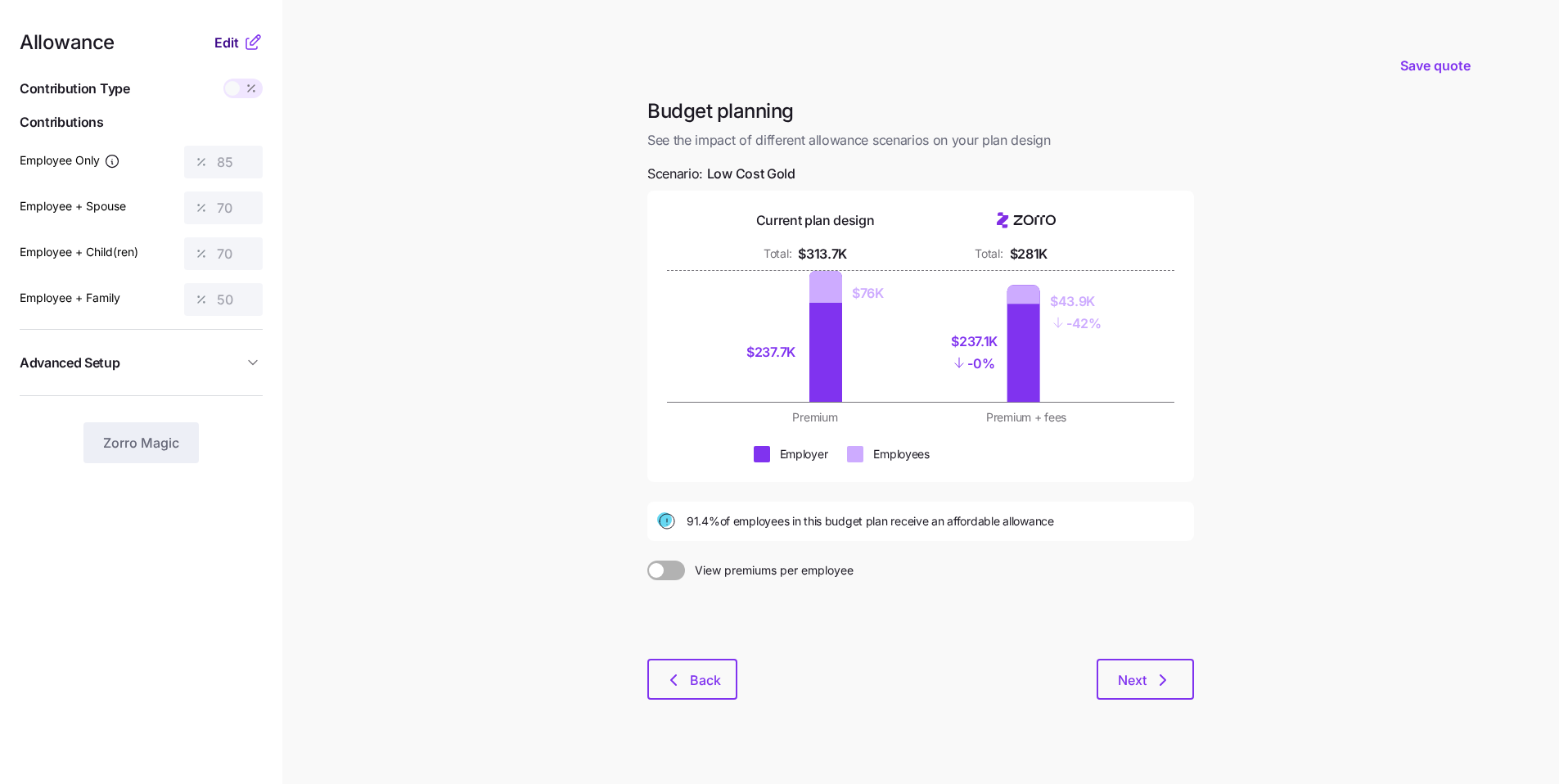 click on "Edit" at bounding box center (227, 43) 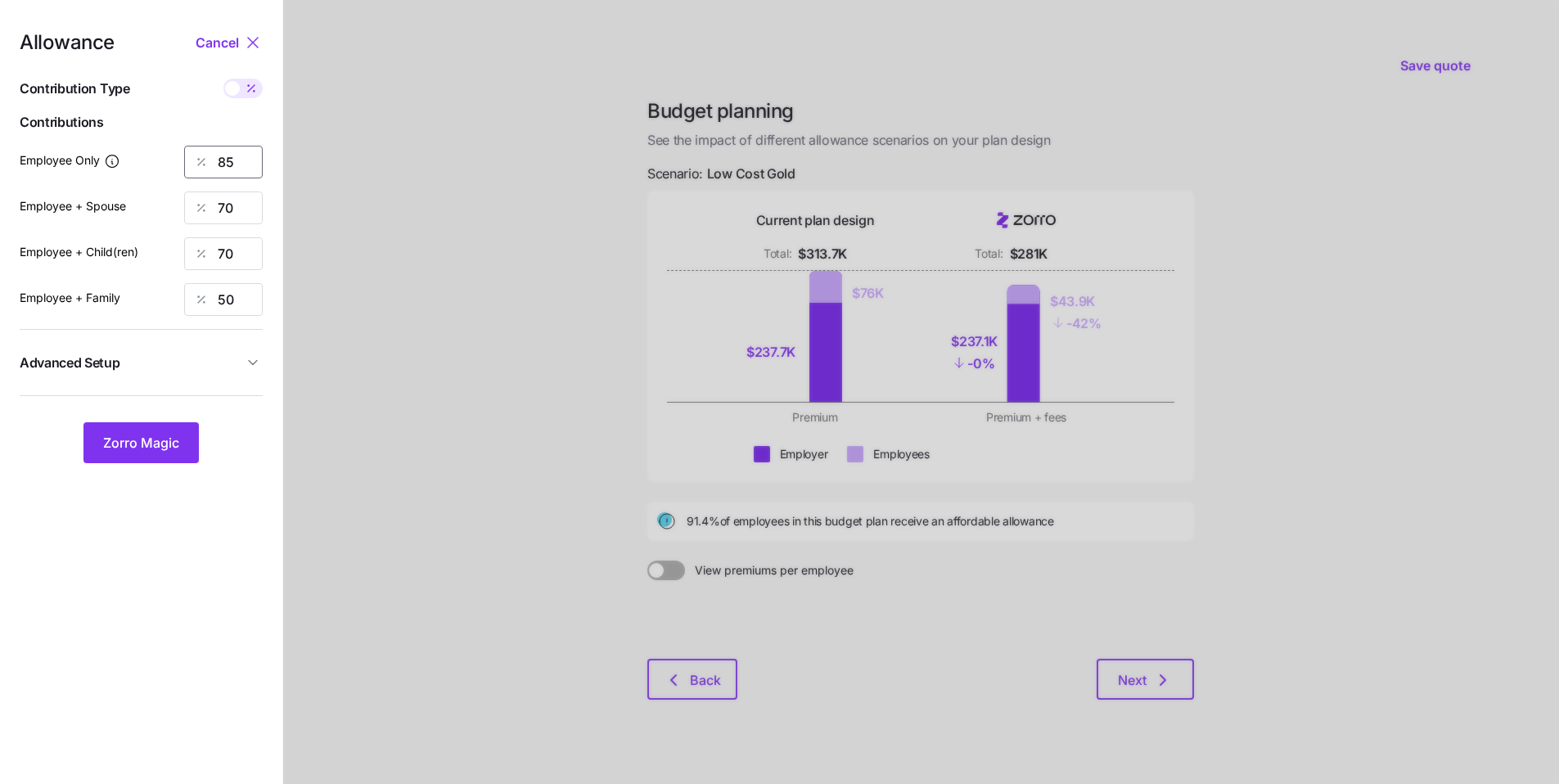 drag, startPoint x: 193, startPoint y: 164, endPoint x: 154, endPoint y: 160, distance: 39.204592 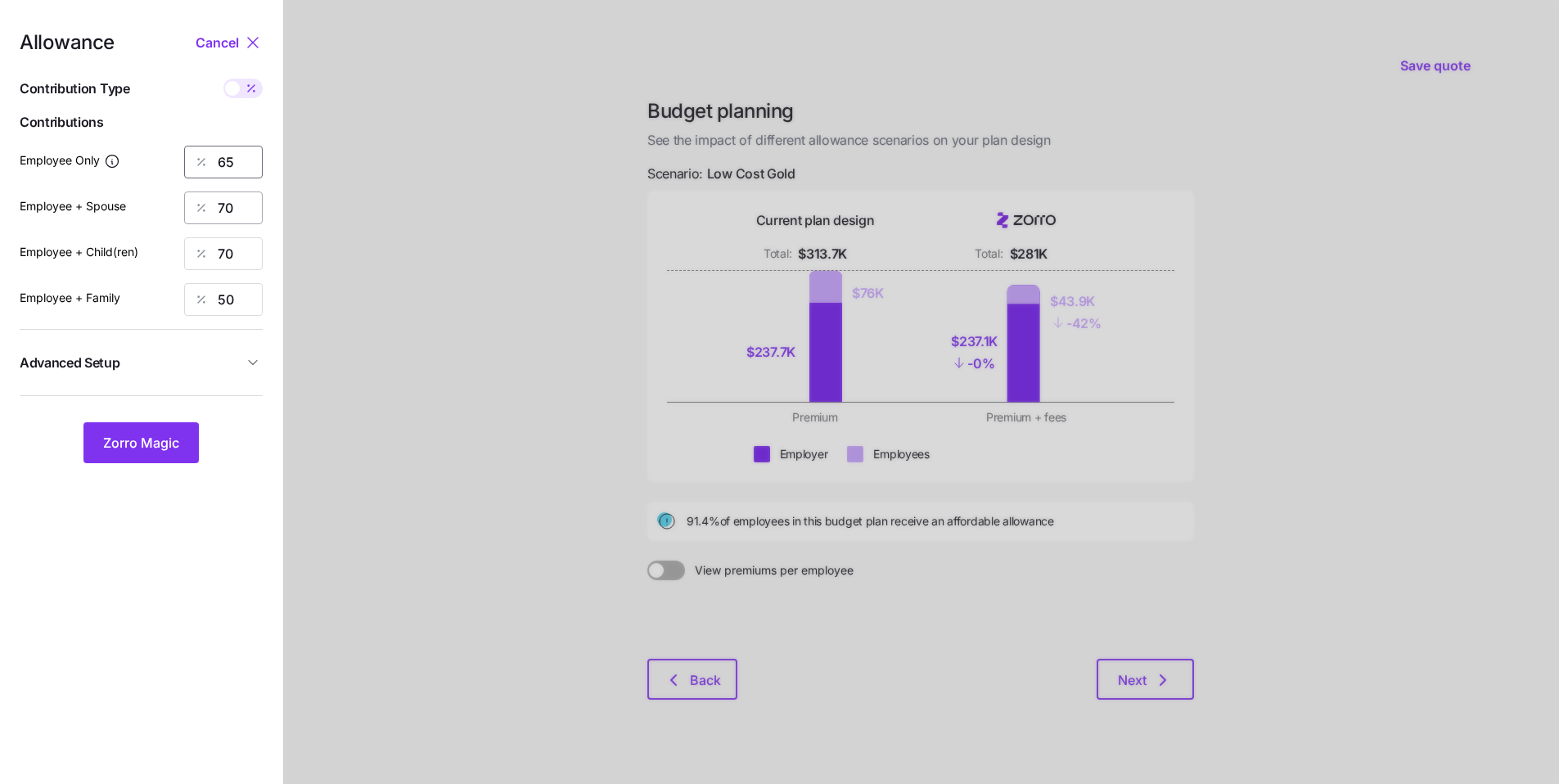 type on "65" 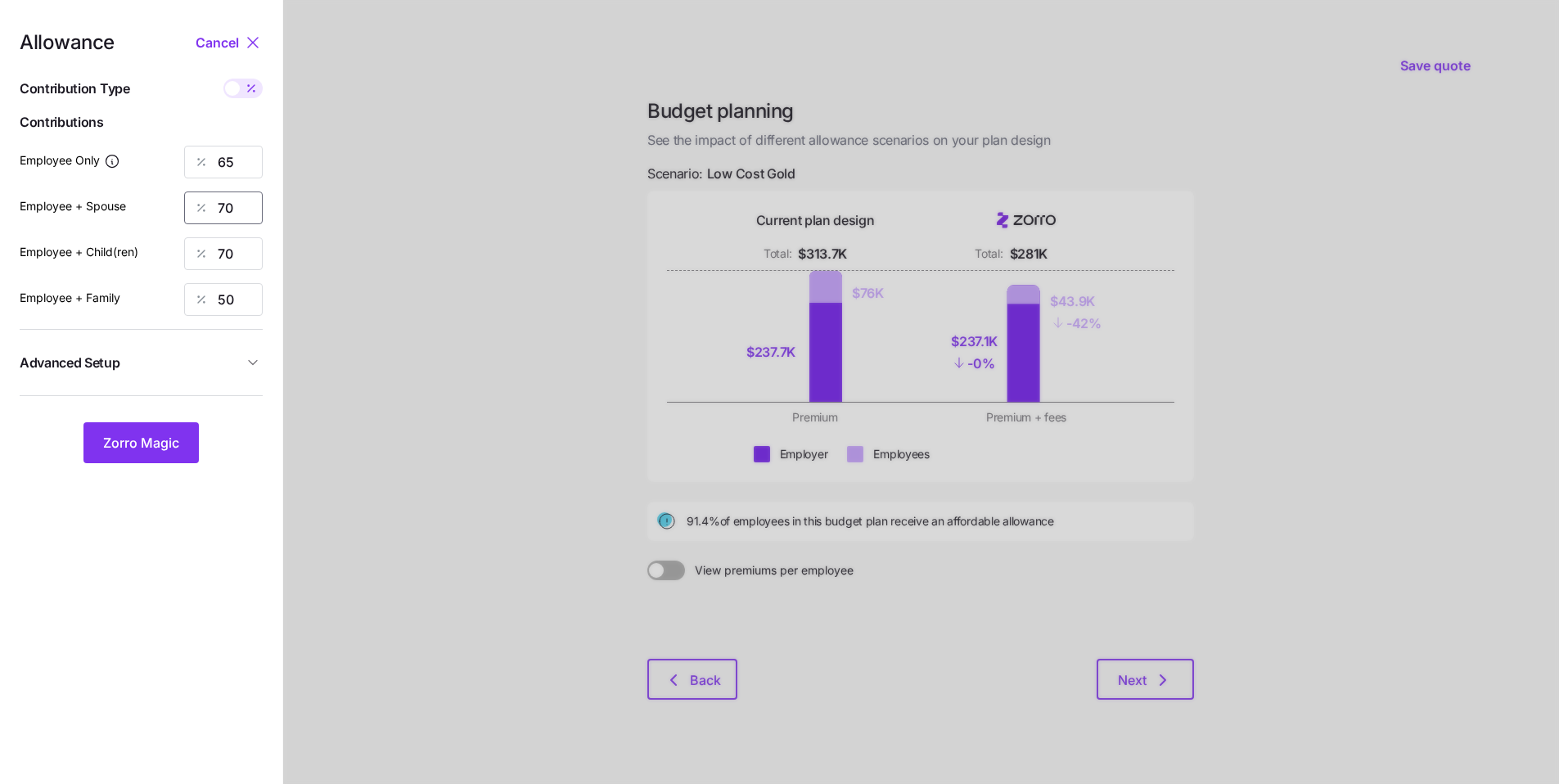 drag, startPoint x: 239, startPoint y: 208, endPoint x: 125, endPoint y: 186, distance: 116.1034 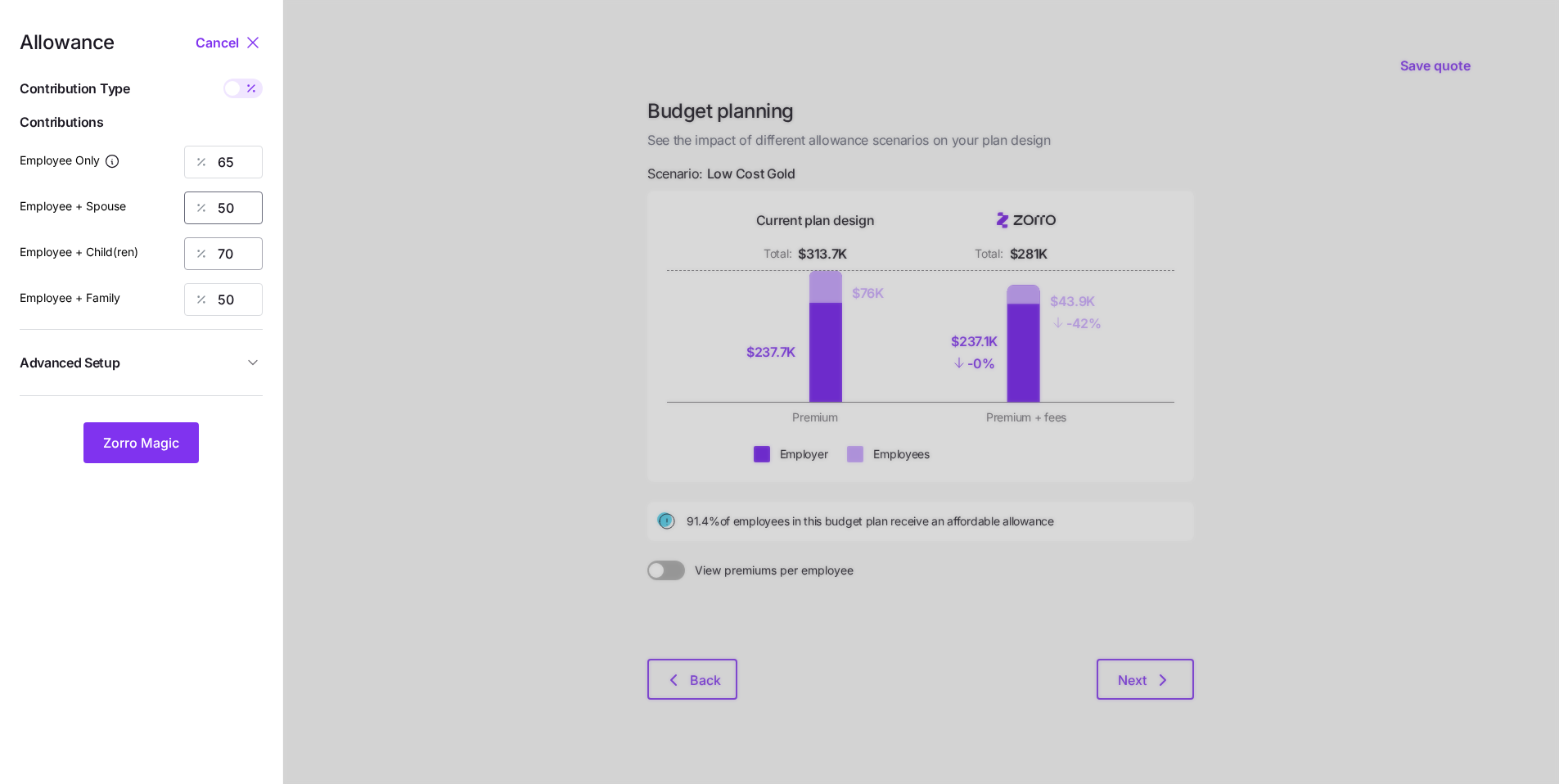 type on "50" 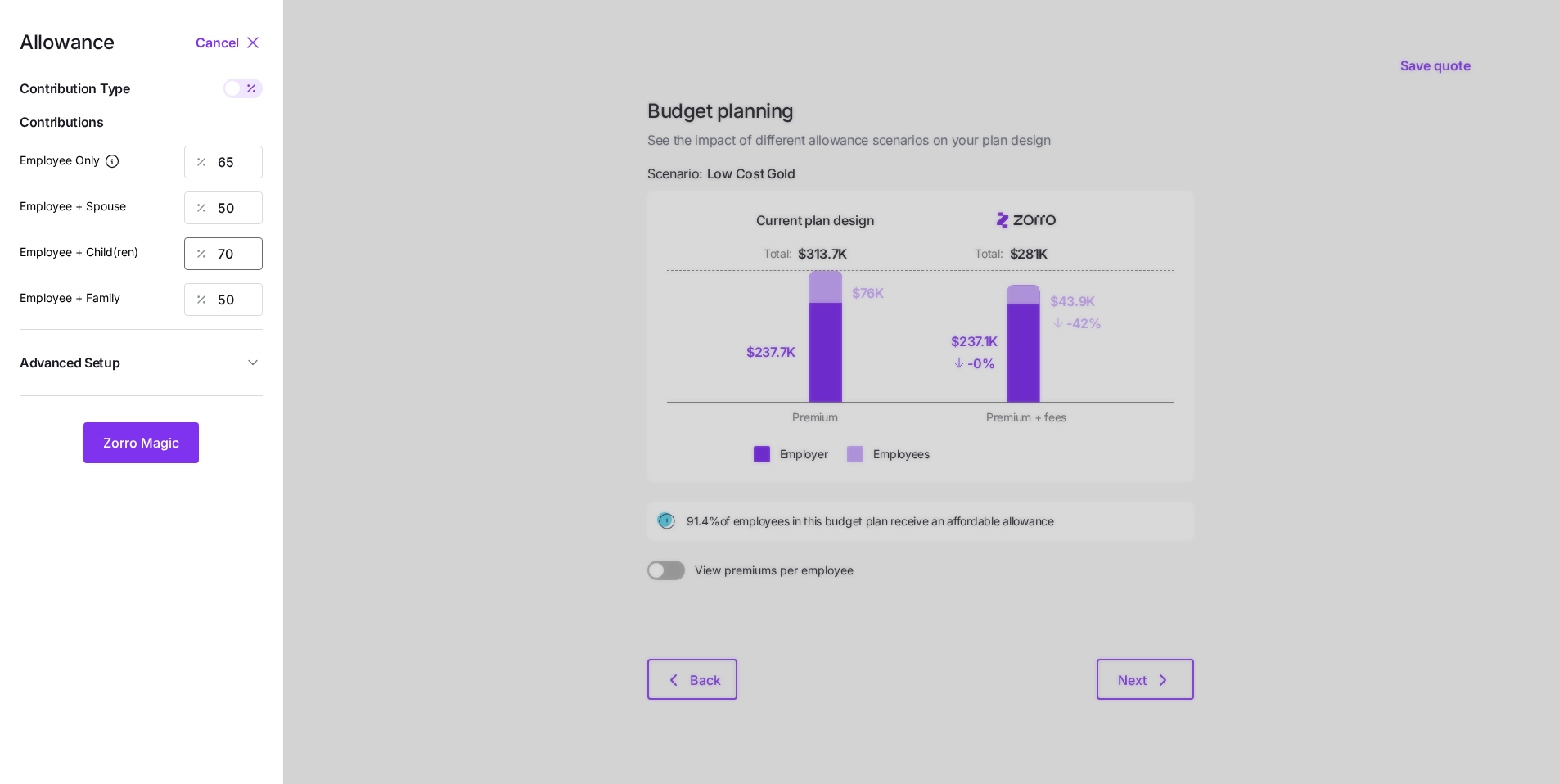 drag, startPoint x: 242, startPoint y: 263, endPoint x: 171, endPoint y: 248, distance: 72.56721 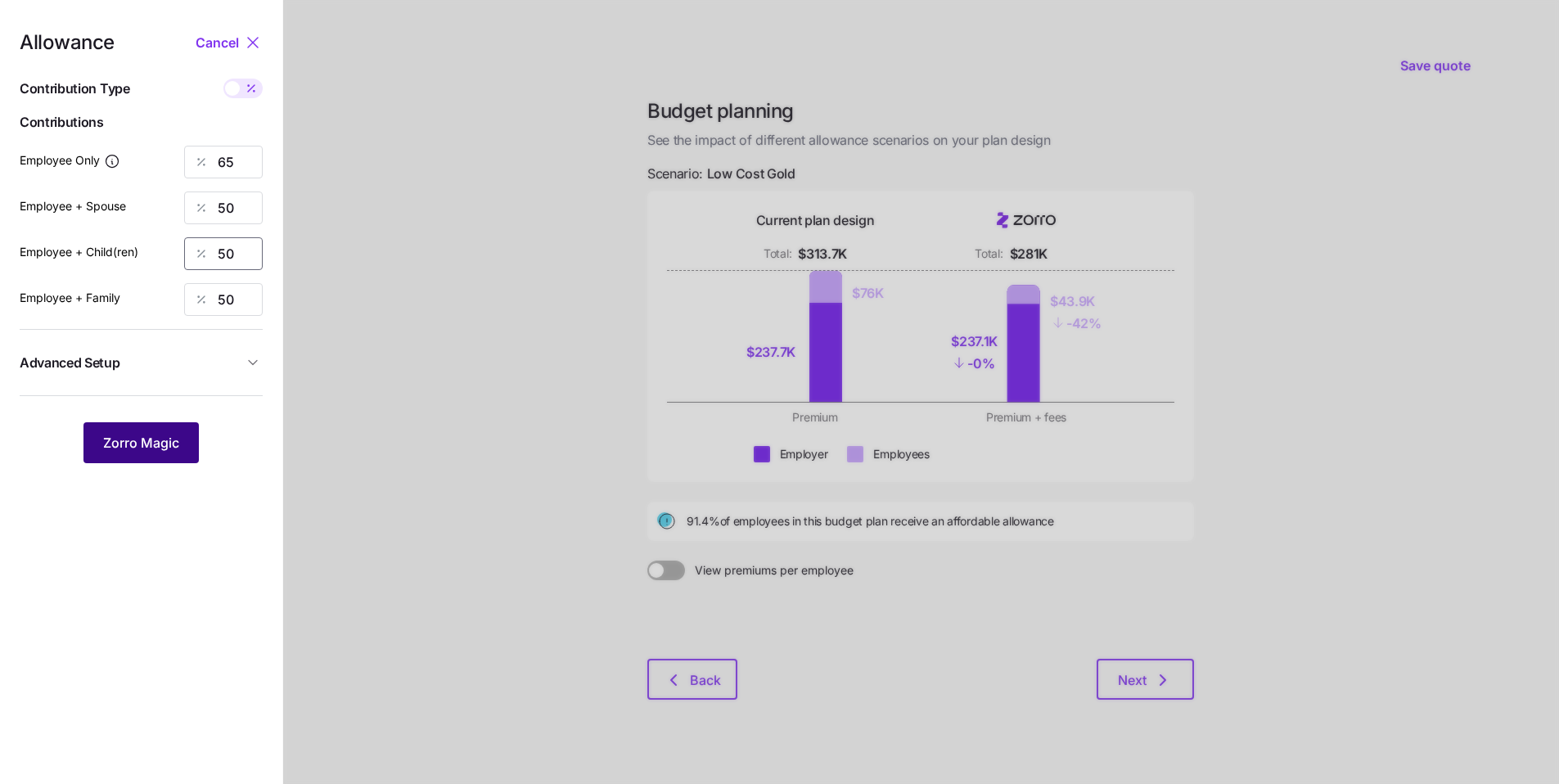 type on "50" 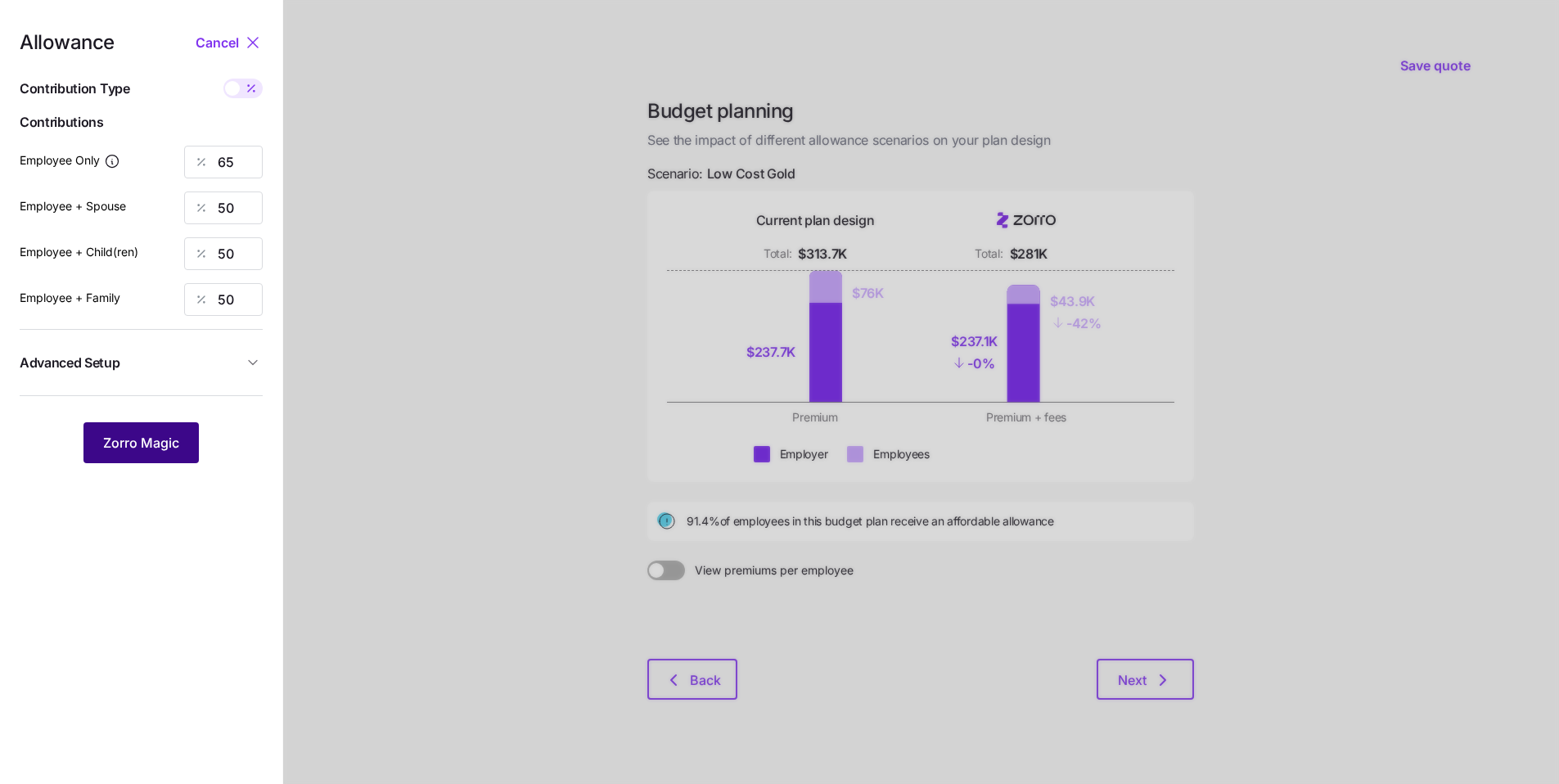 click on "Zorro Magic" at bounding box center (141, 443) 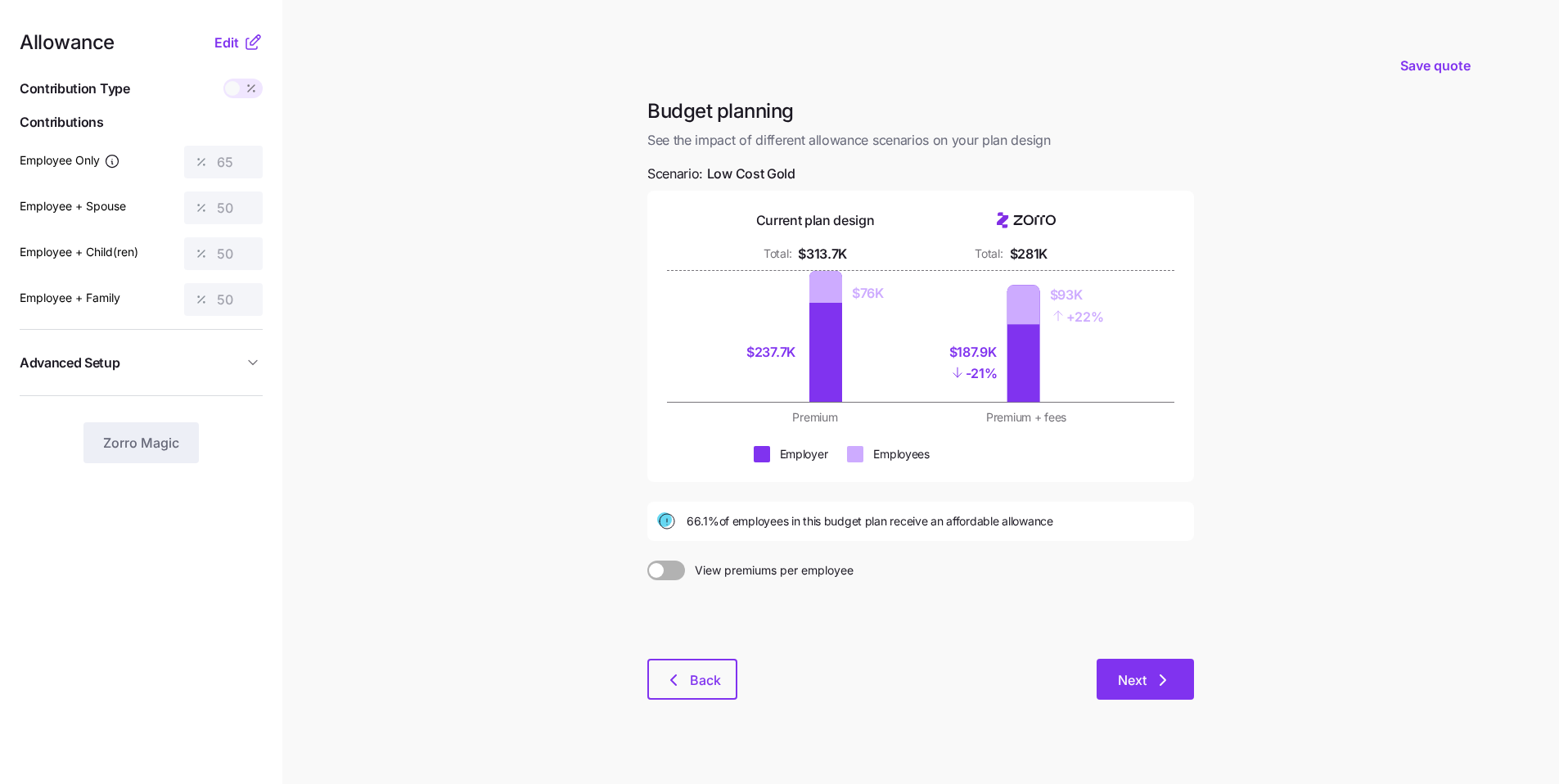 click 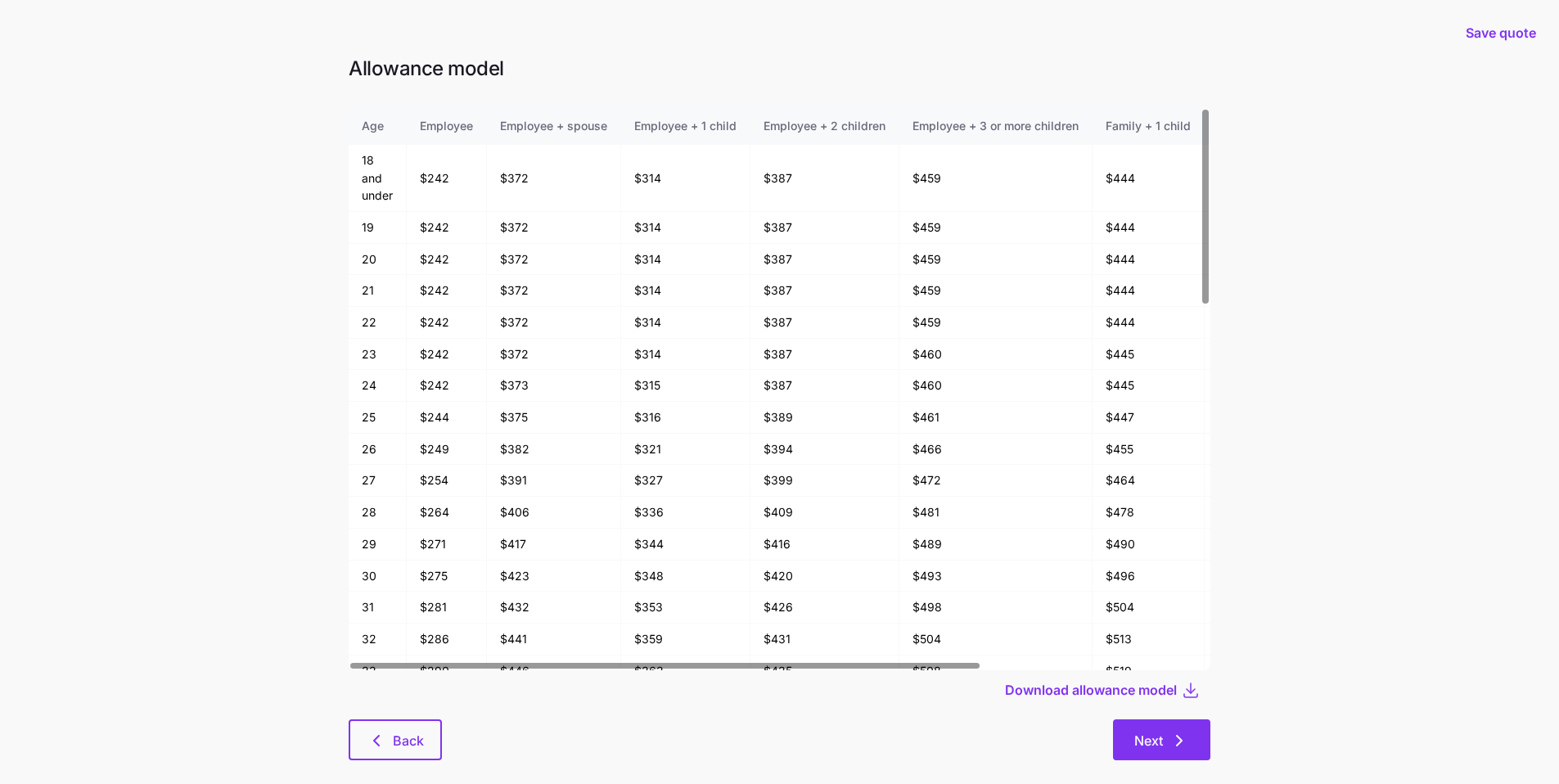 click on "Next" at bounding box center [1161, 740] 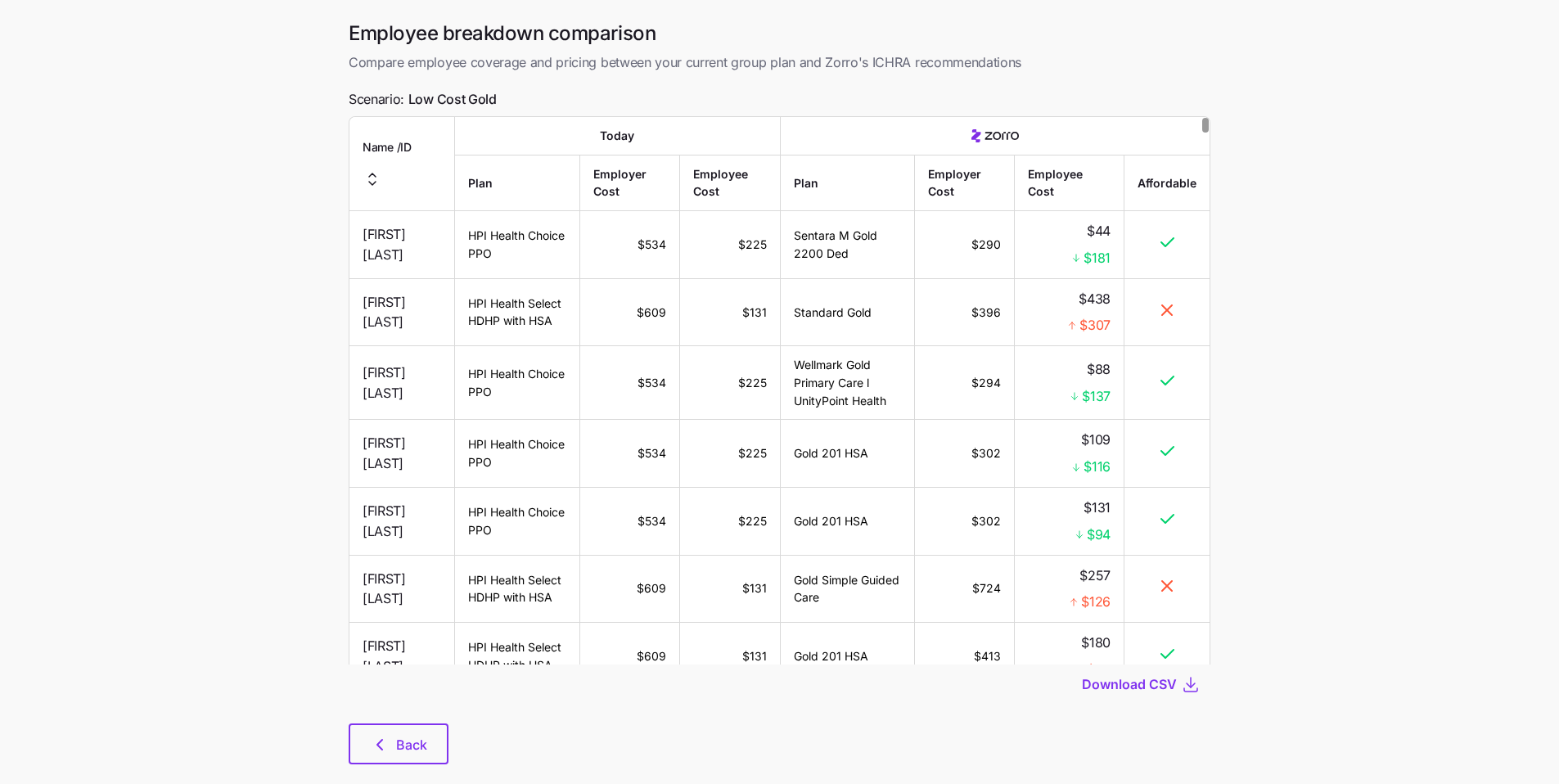 scroll, scrollTop: 84, scrollLeft: 0, axis: vertical 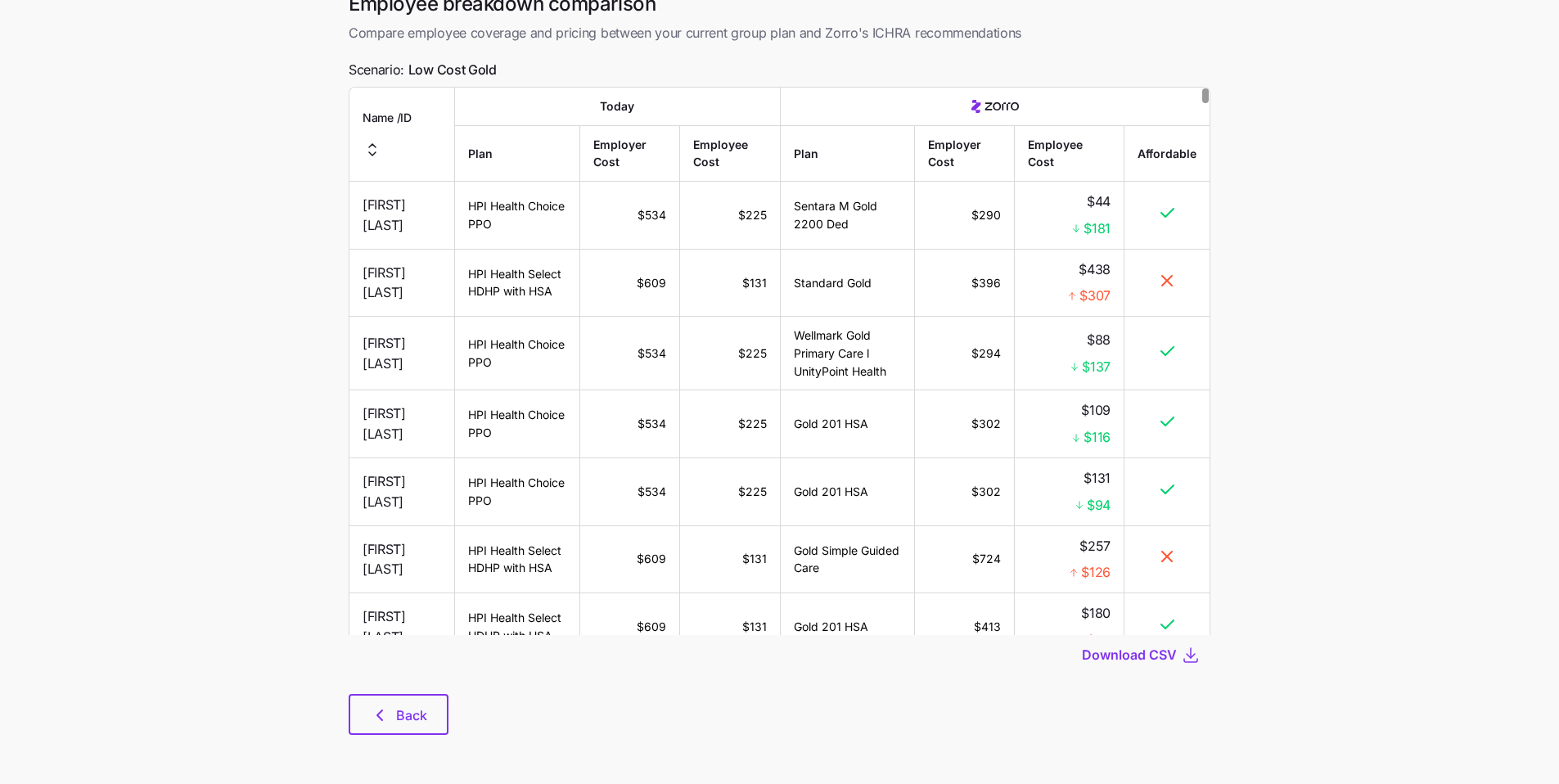 click on "Back" at bounding box center (412, 715) 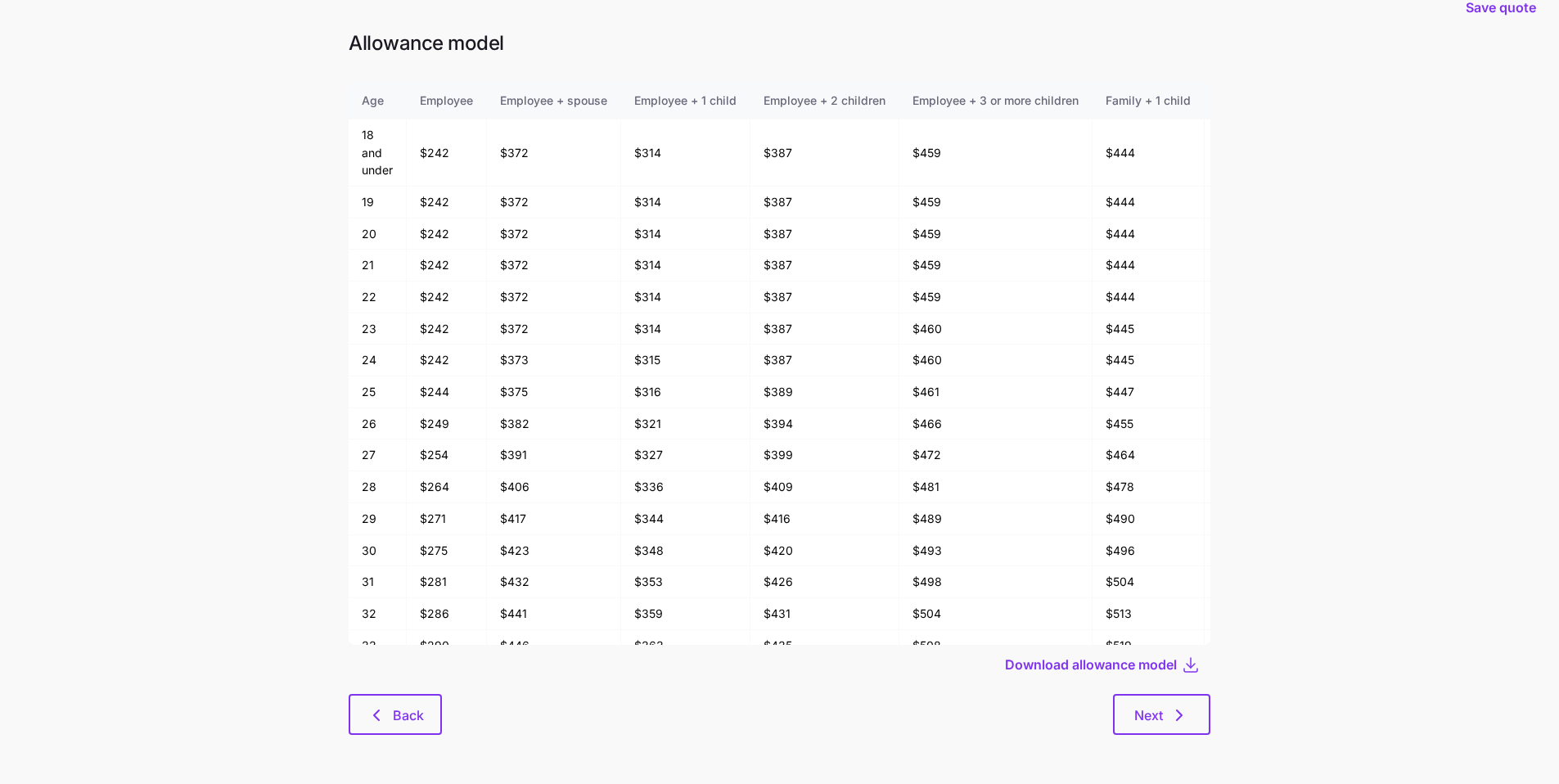 scroll, scrollTop: 0, scrollLeft: 0, axis: both 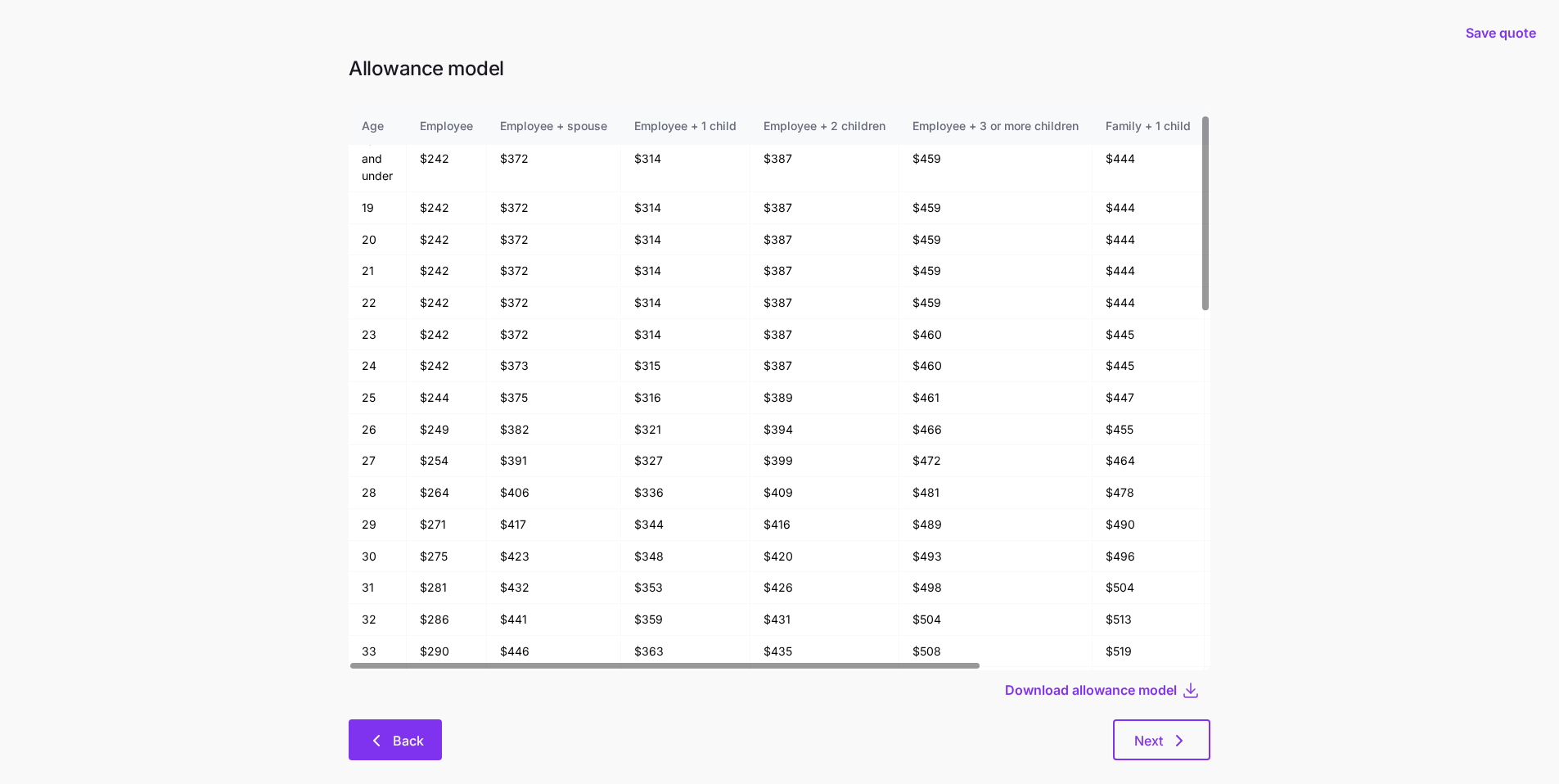 click on "Back" at bounding box center [408, 741] 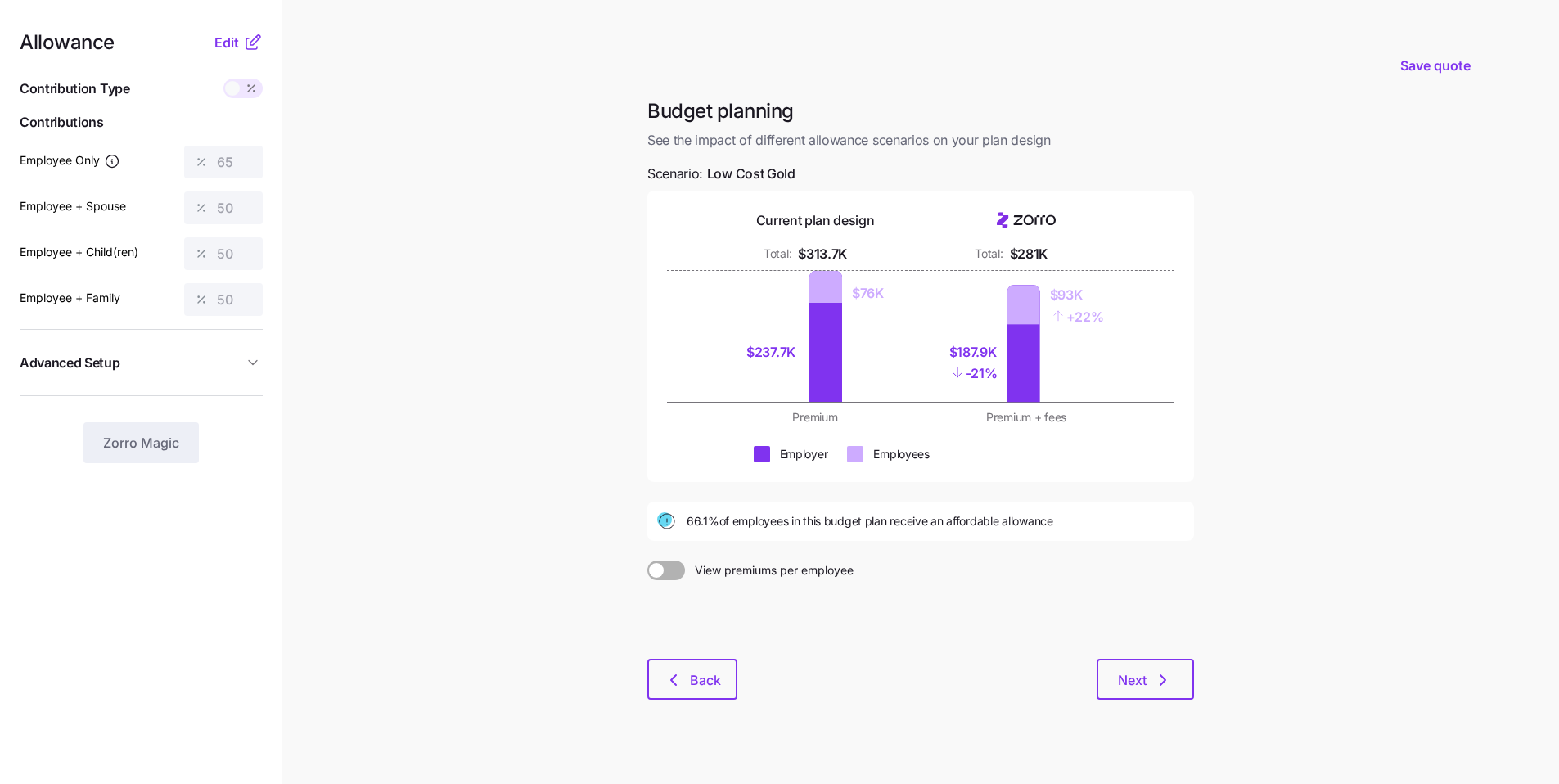click on "Advanced Setup" at bounding box center (131, 363) 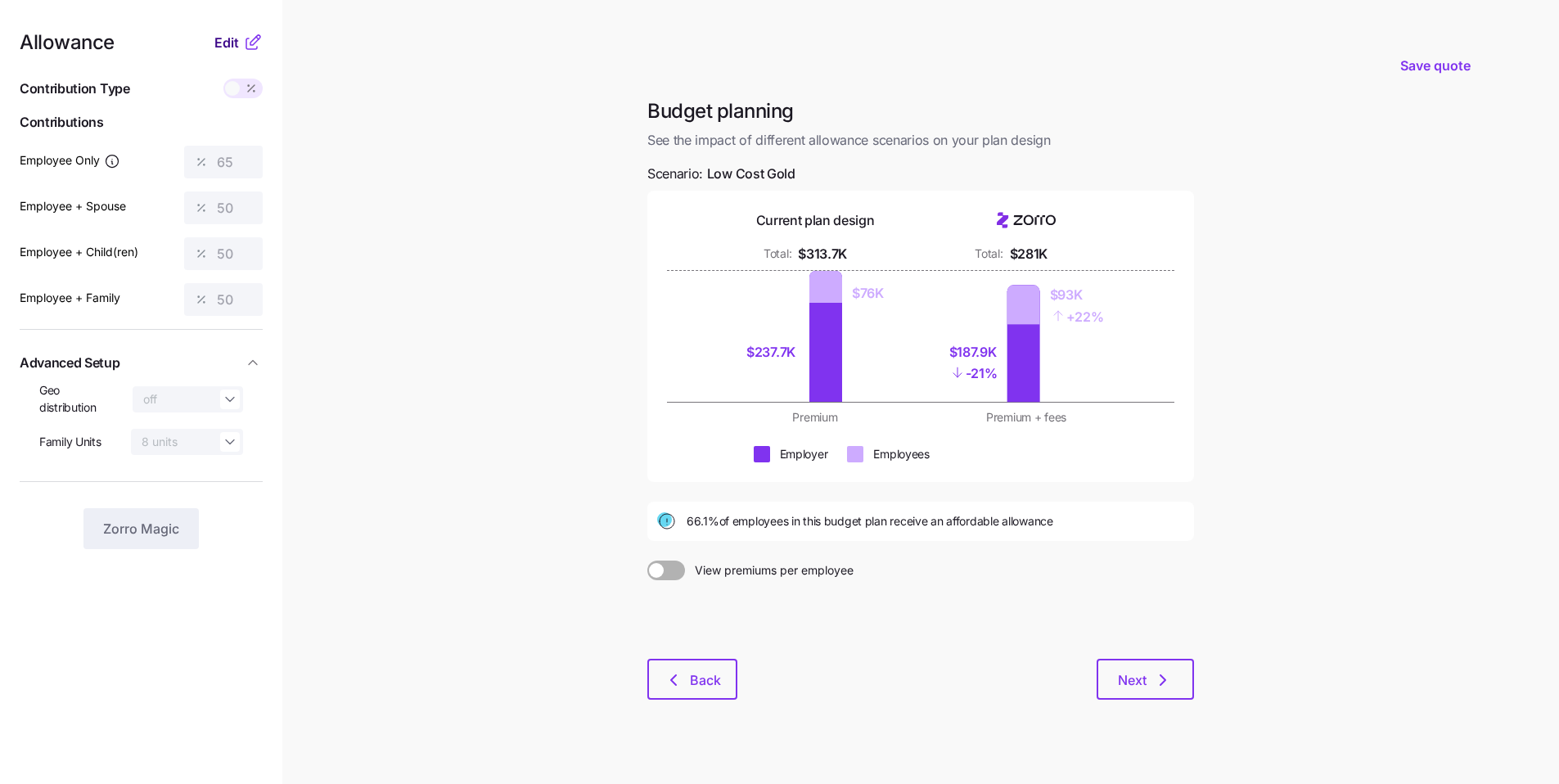 click on "Edit" at bounding box center [227, 43] 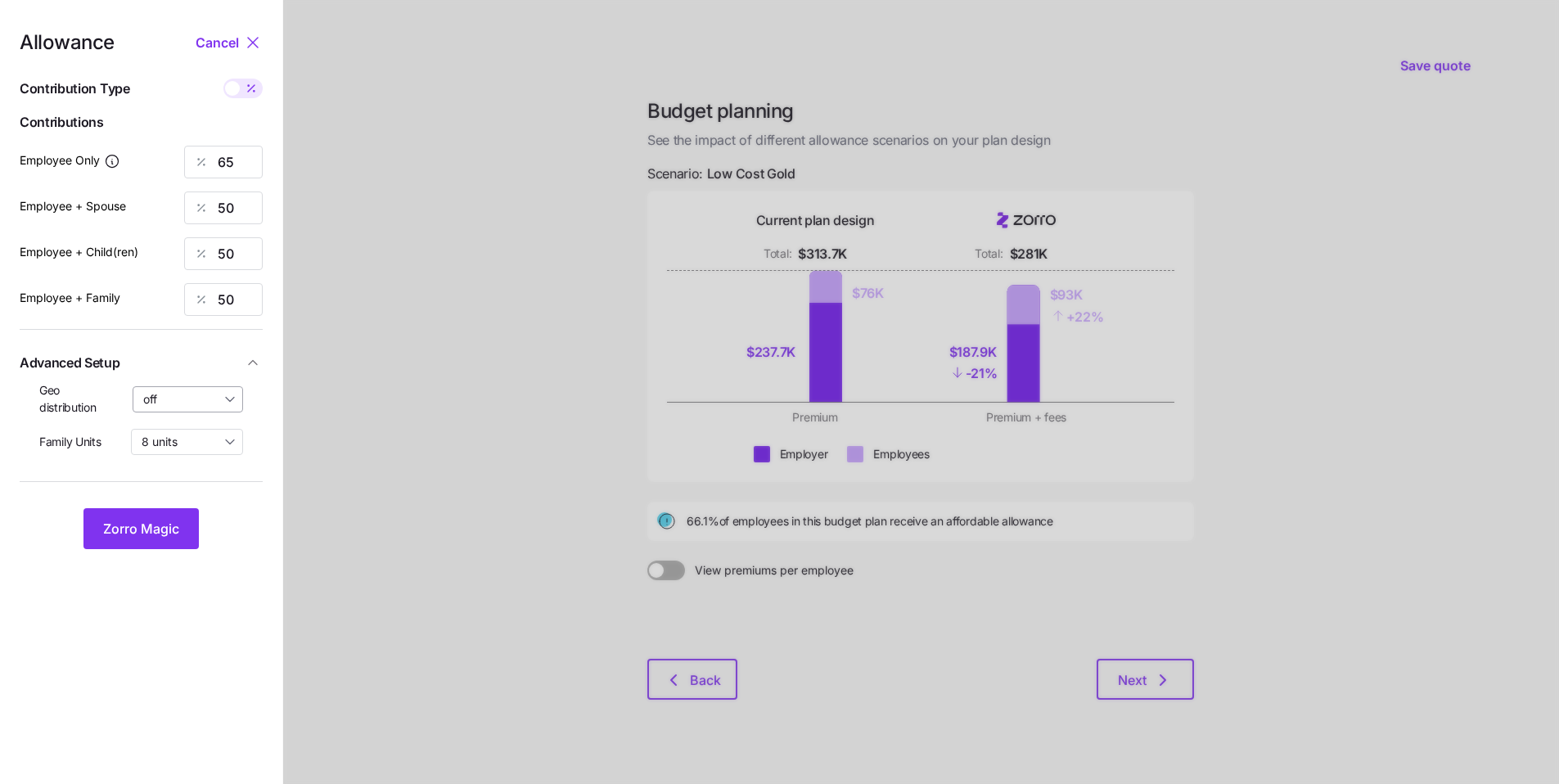 click on "off" at bounding box center [188, 399] 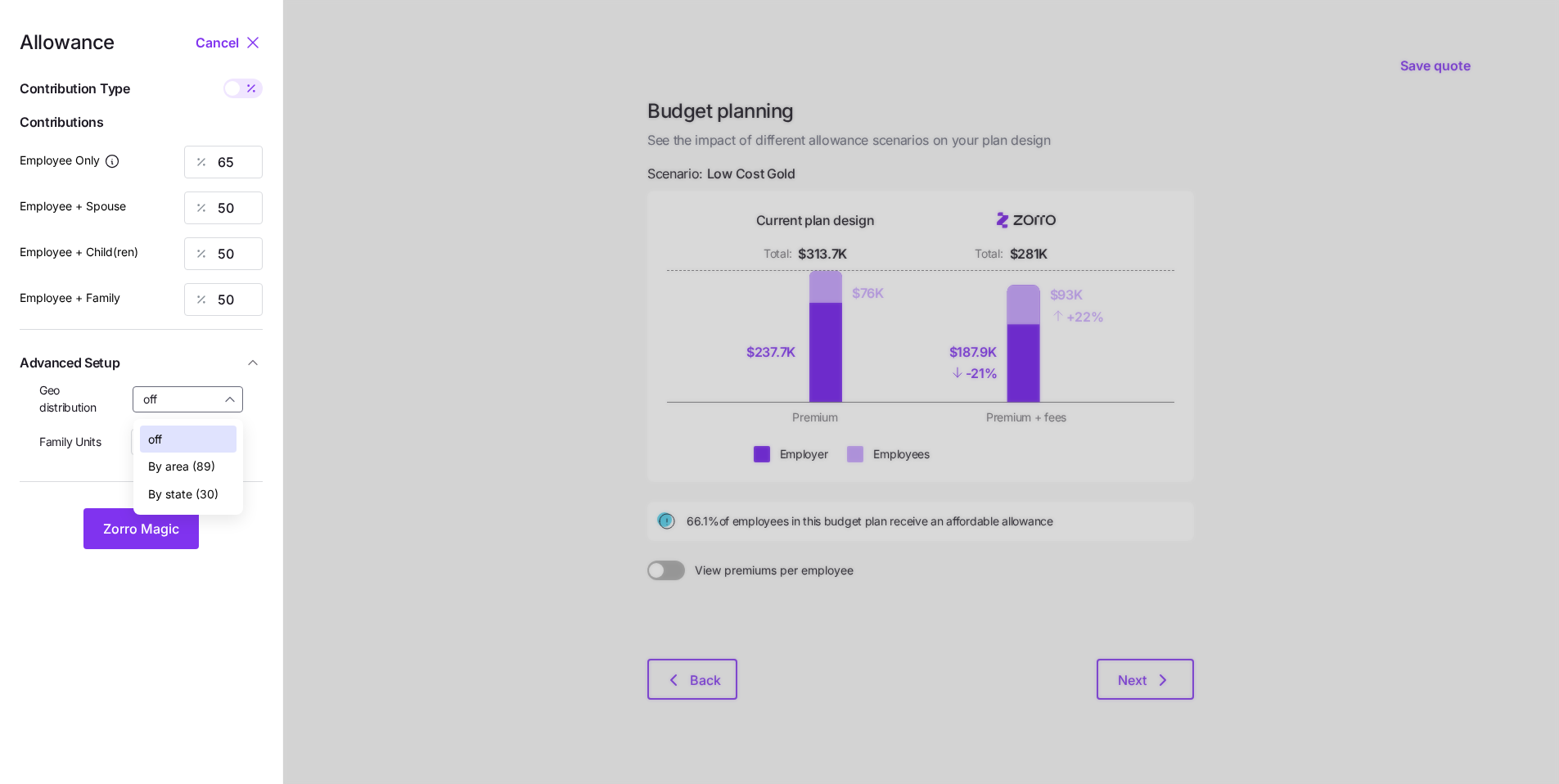 click on "By state (30)" at bounding box center (183, 494) 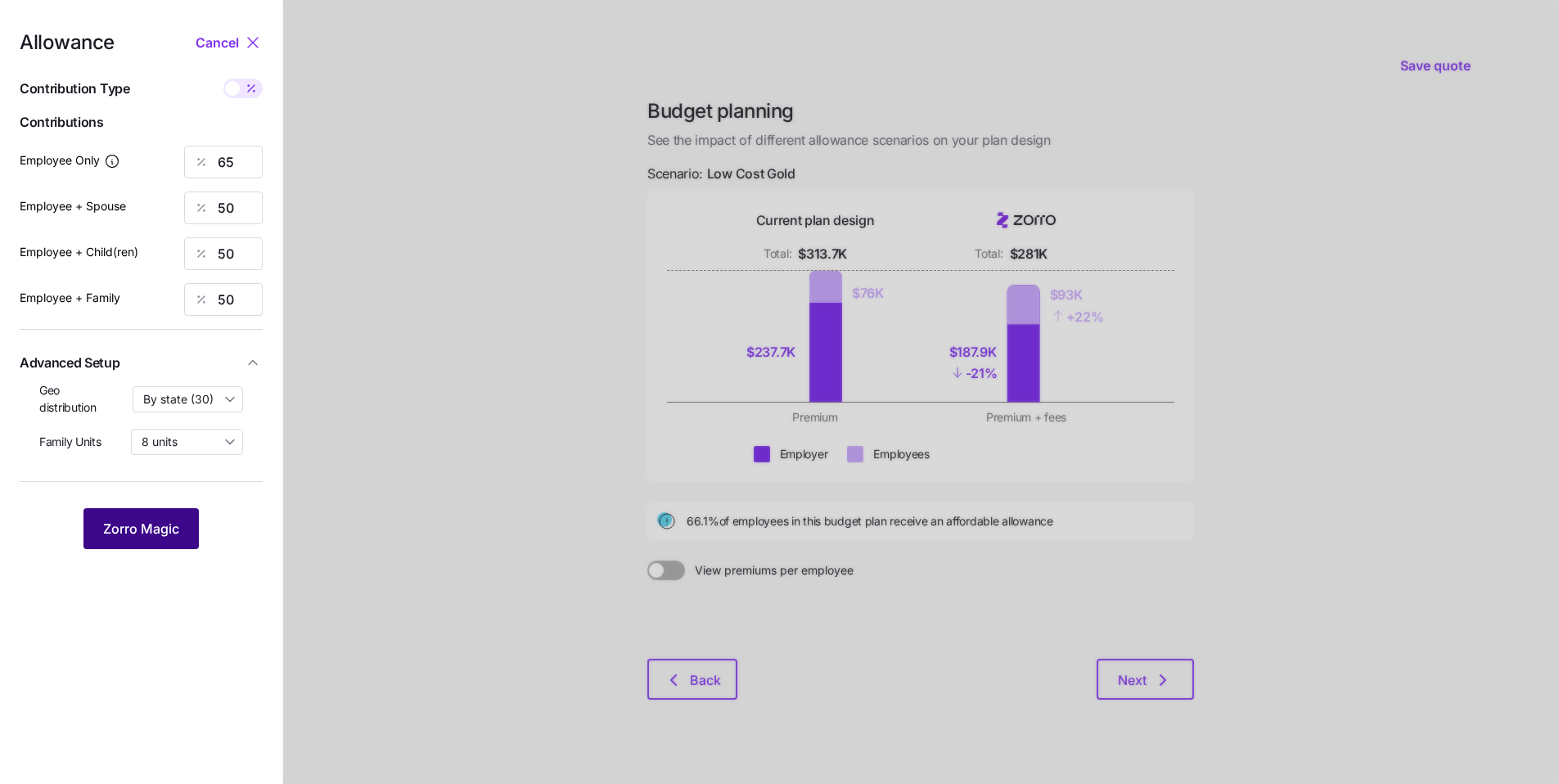 click on "Zorro Magic" at bounding box center (141, 529) 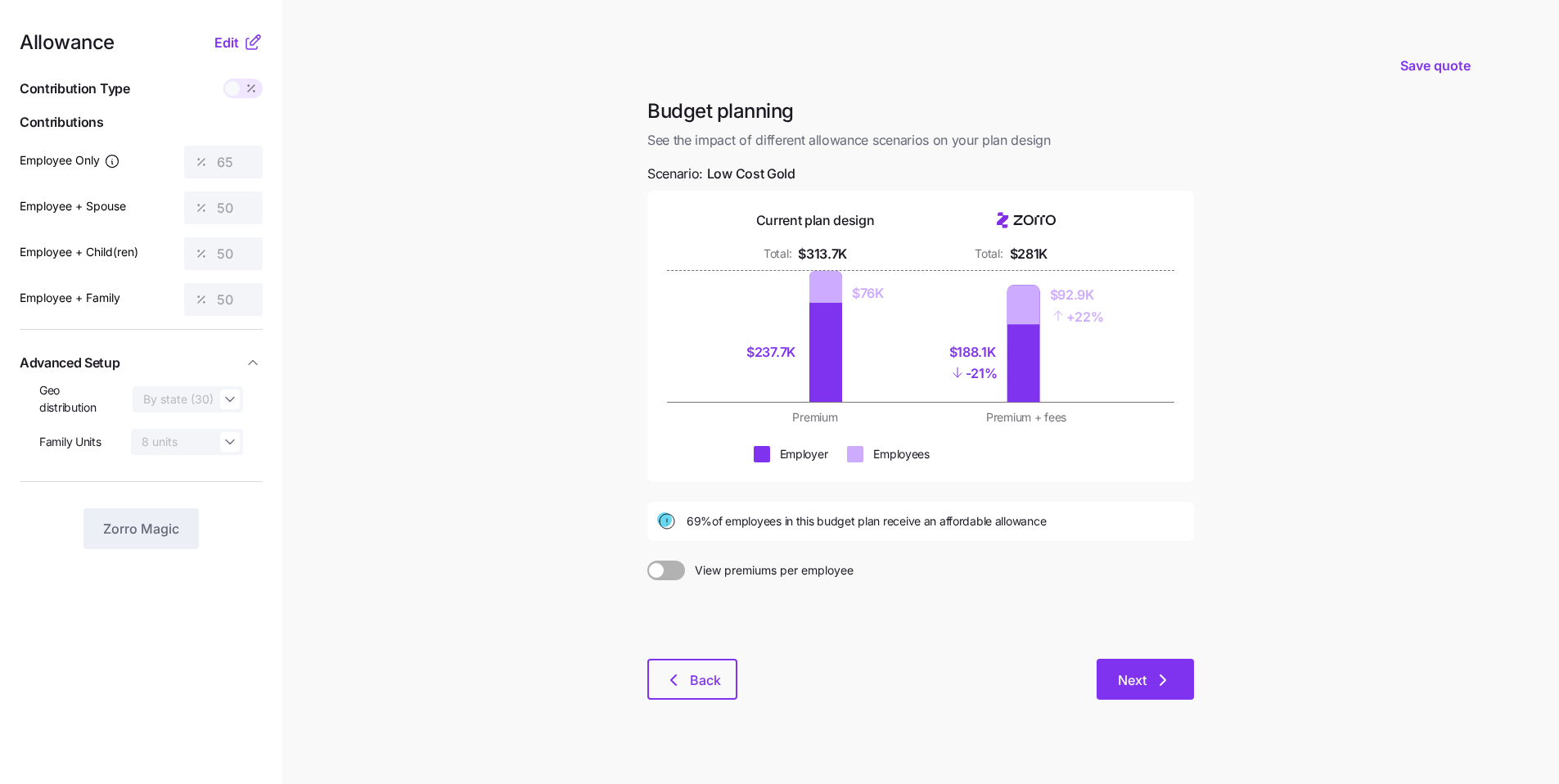 click on "Next" at bounding box center (1145, 679) 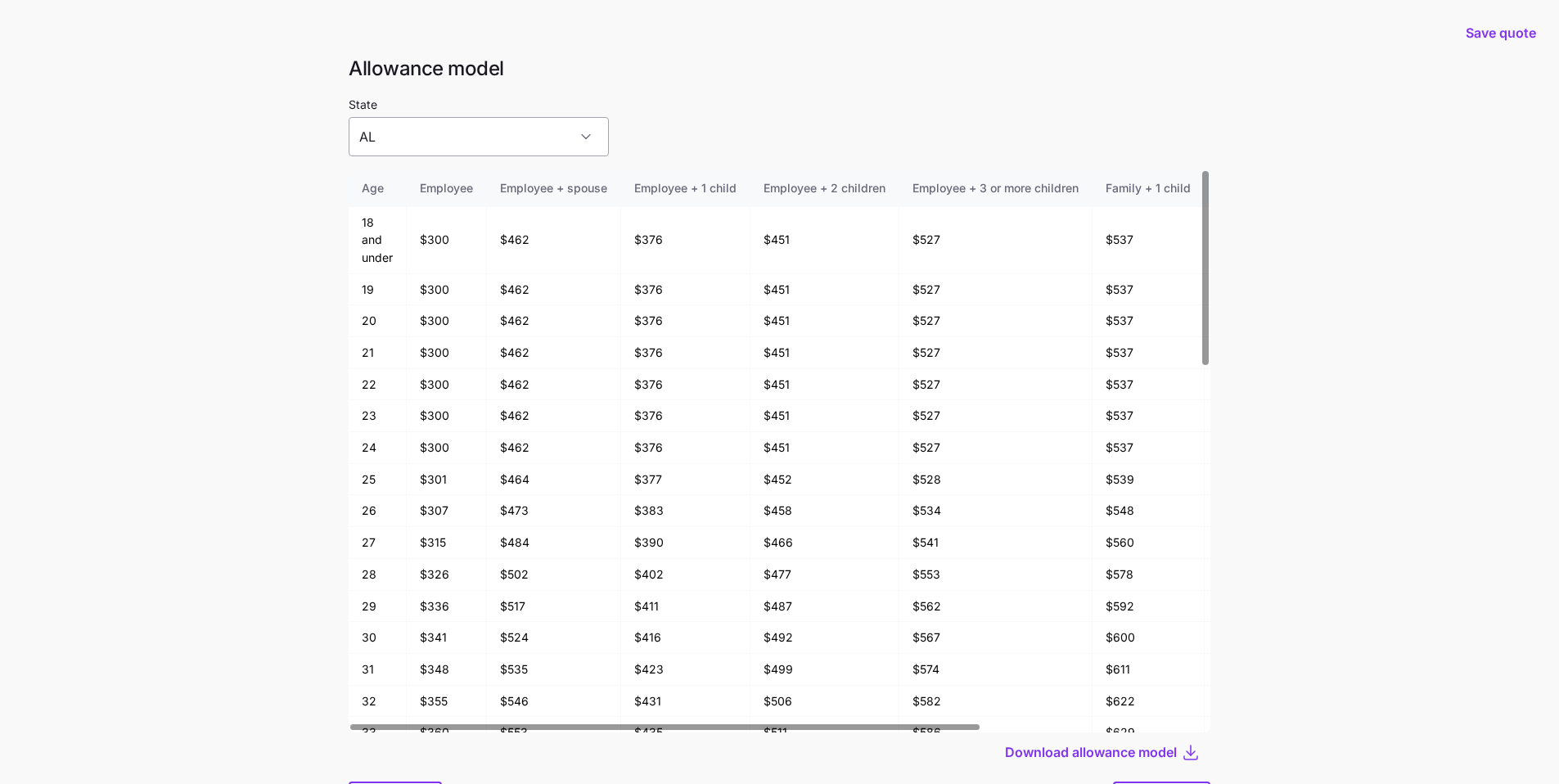 click on "AL" at bounding box center (479, 137) 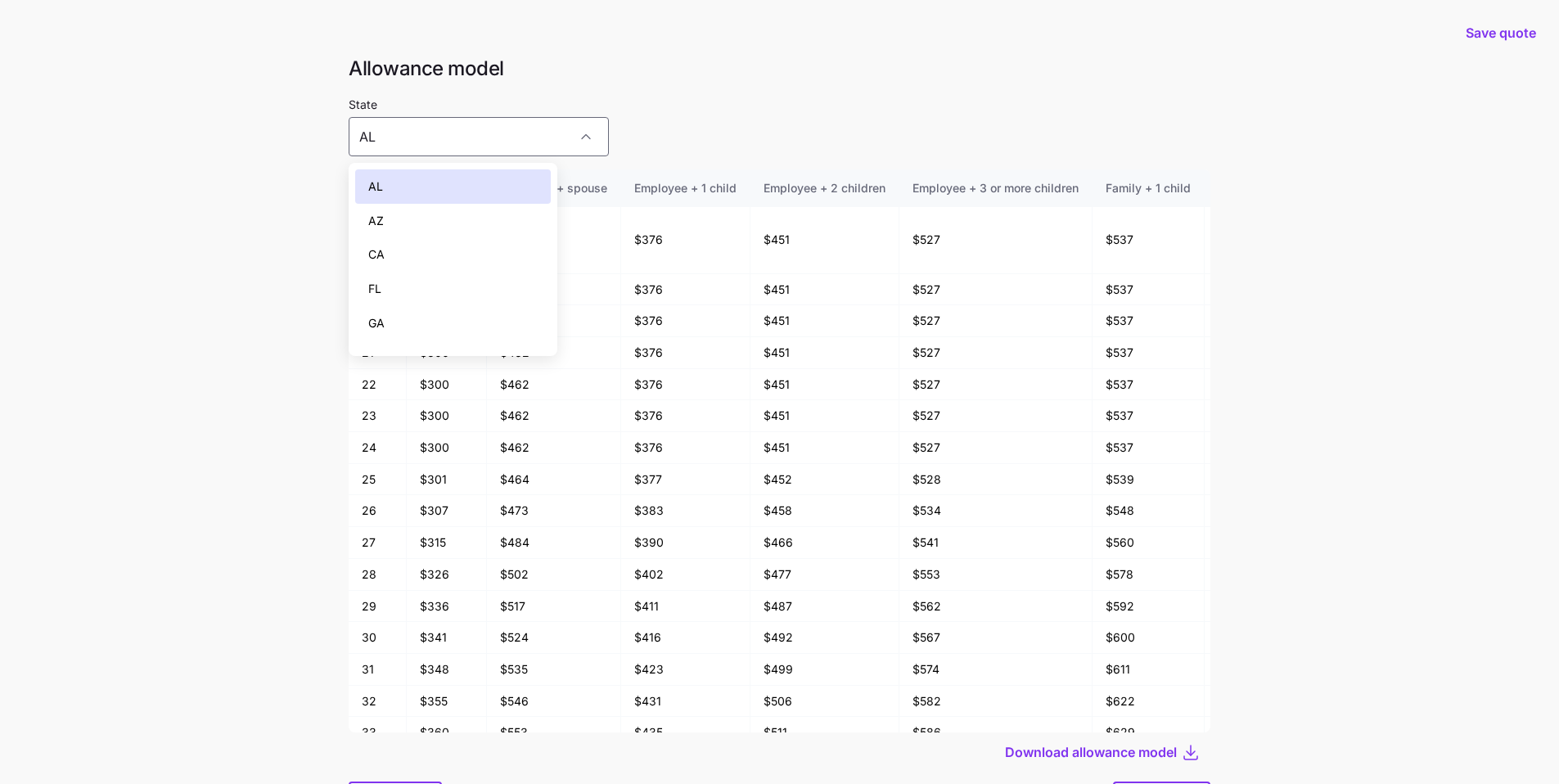 click on "CA" at bounding box center (453, 255) 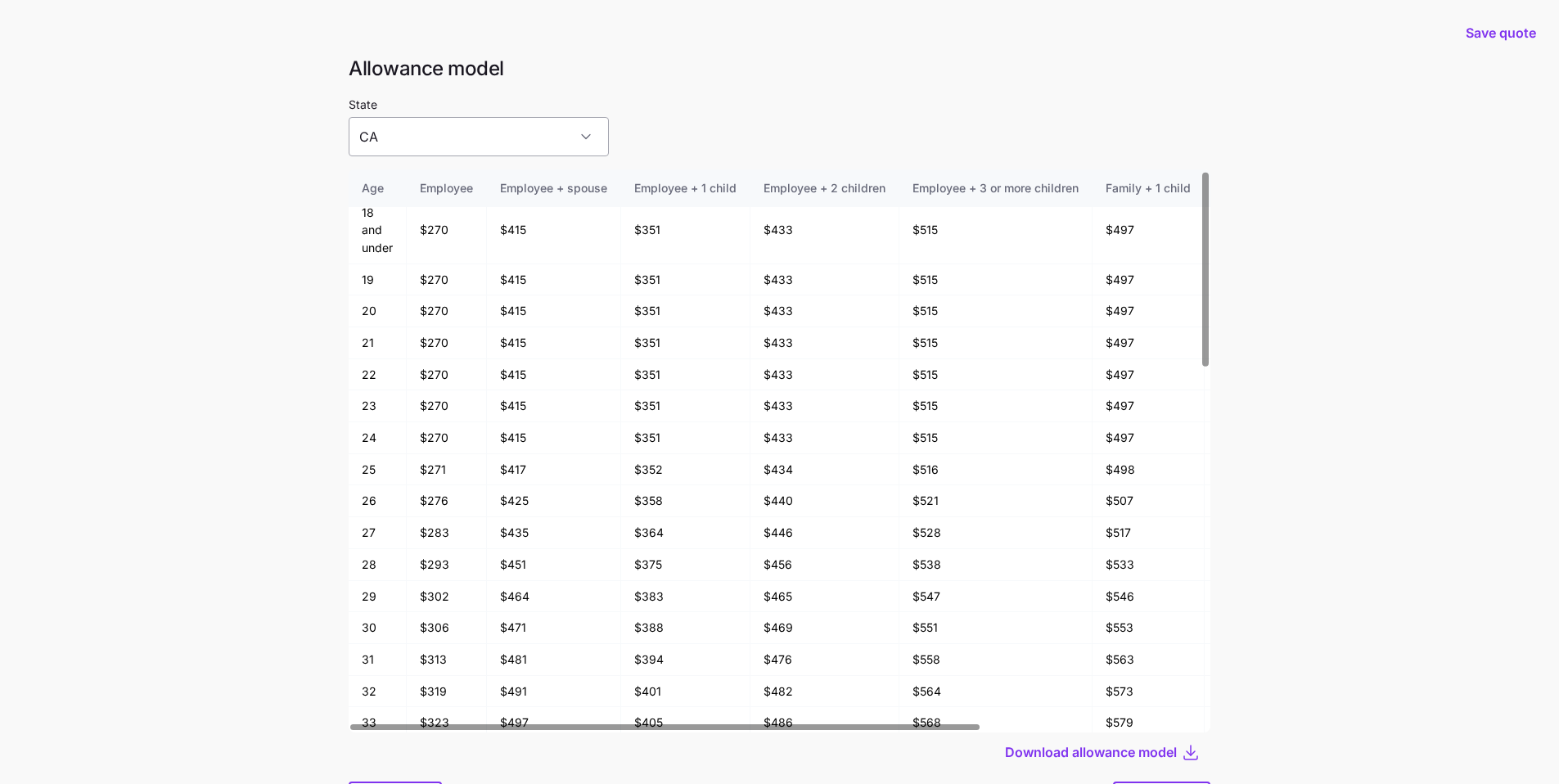 scroll, scrollTop: 25, scrollLeft: 0, axis: vertical 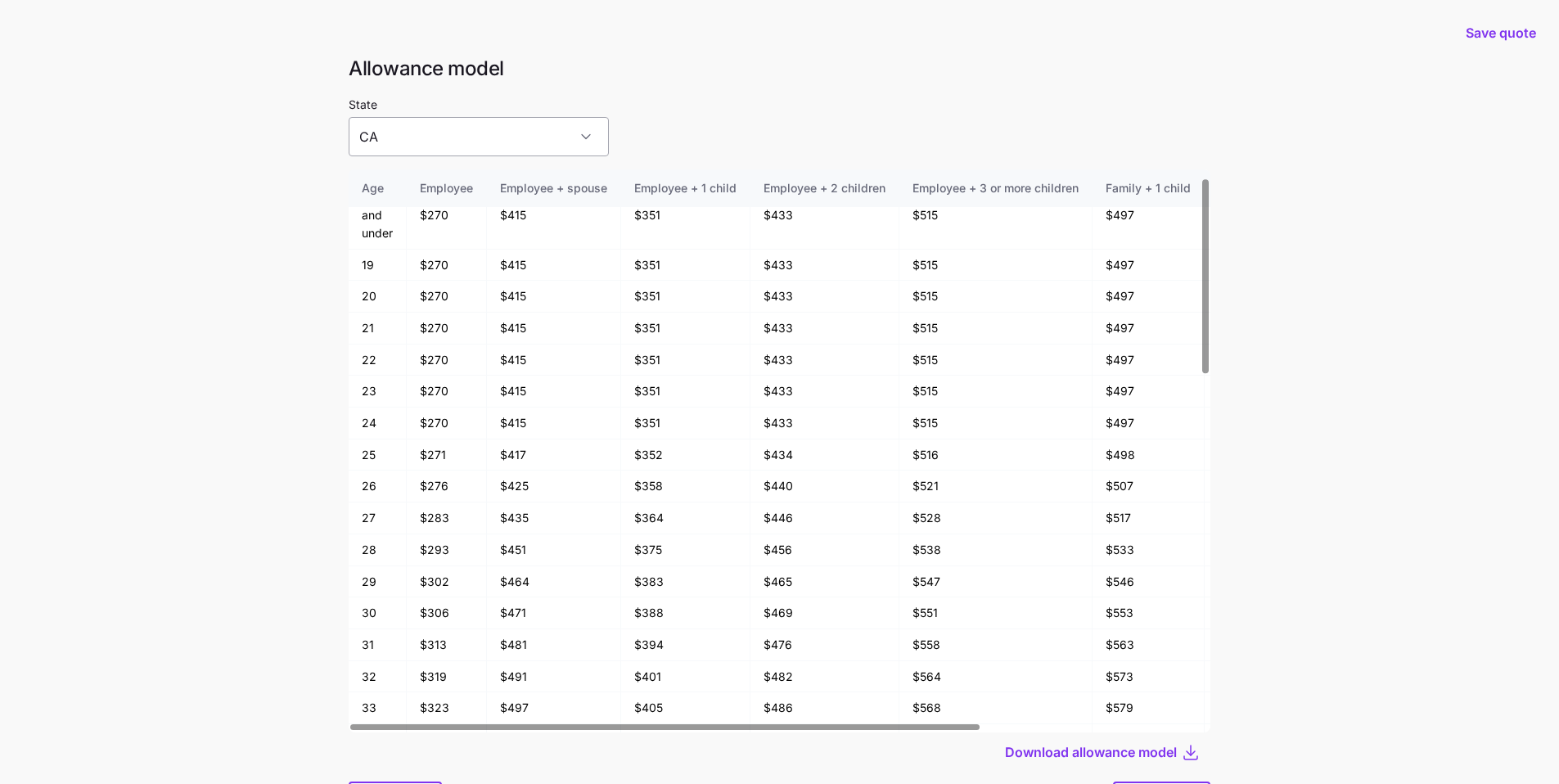 click on "CA" at bounding box center (479, 137) 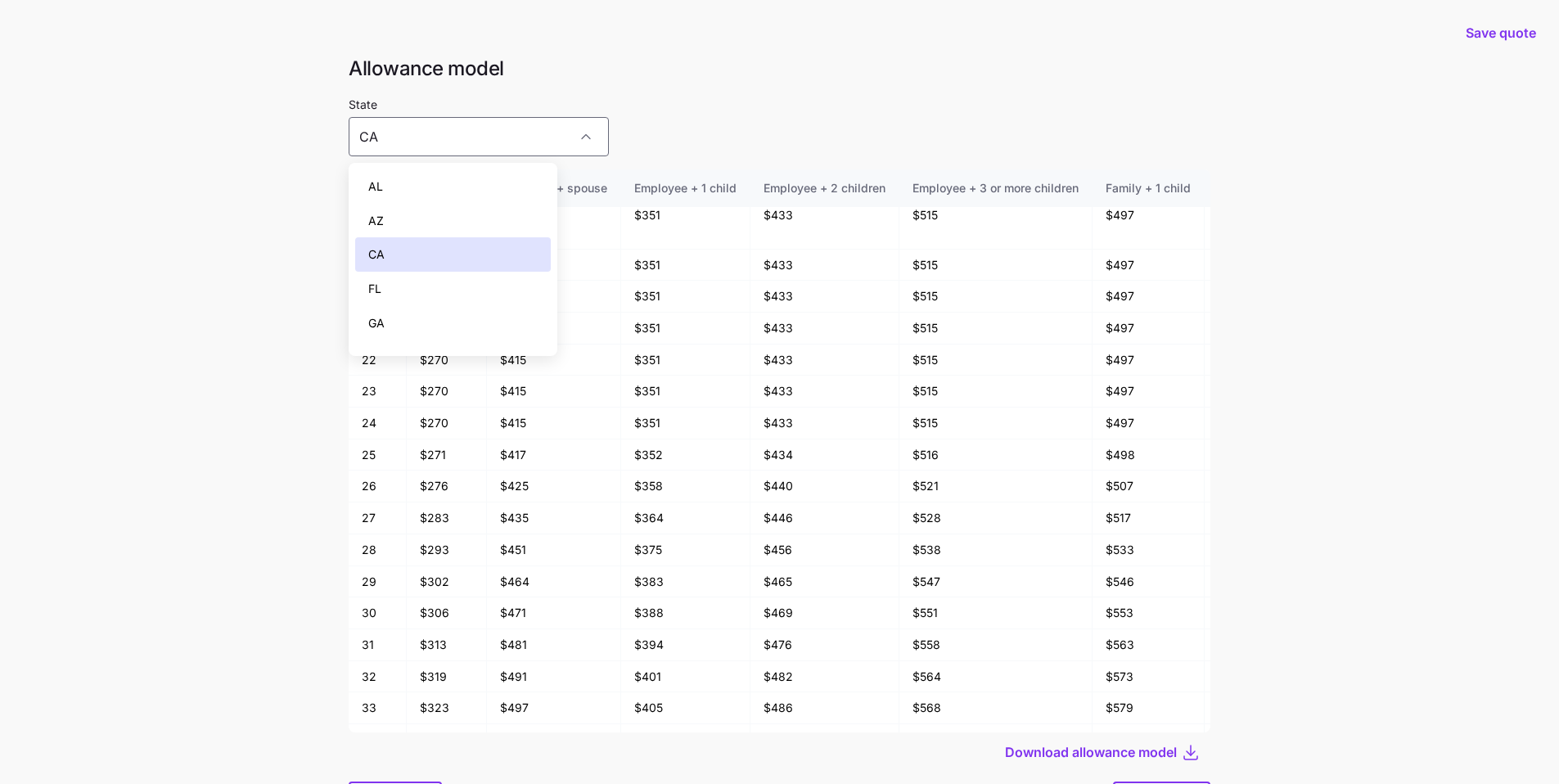 click on "FL" at bounding box center (453, 289) 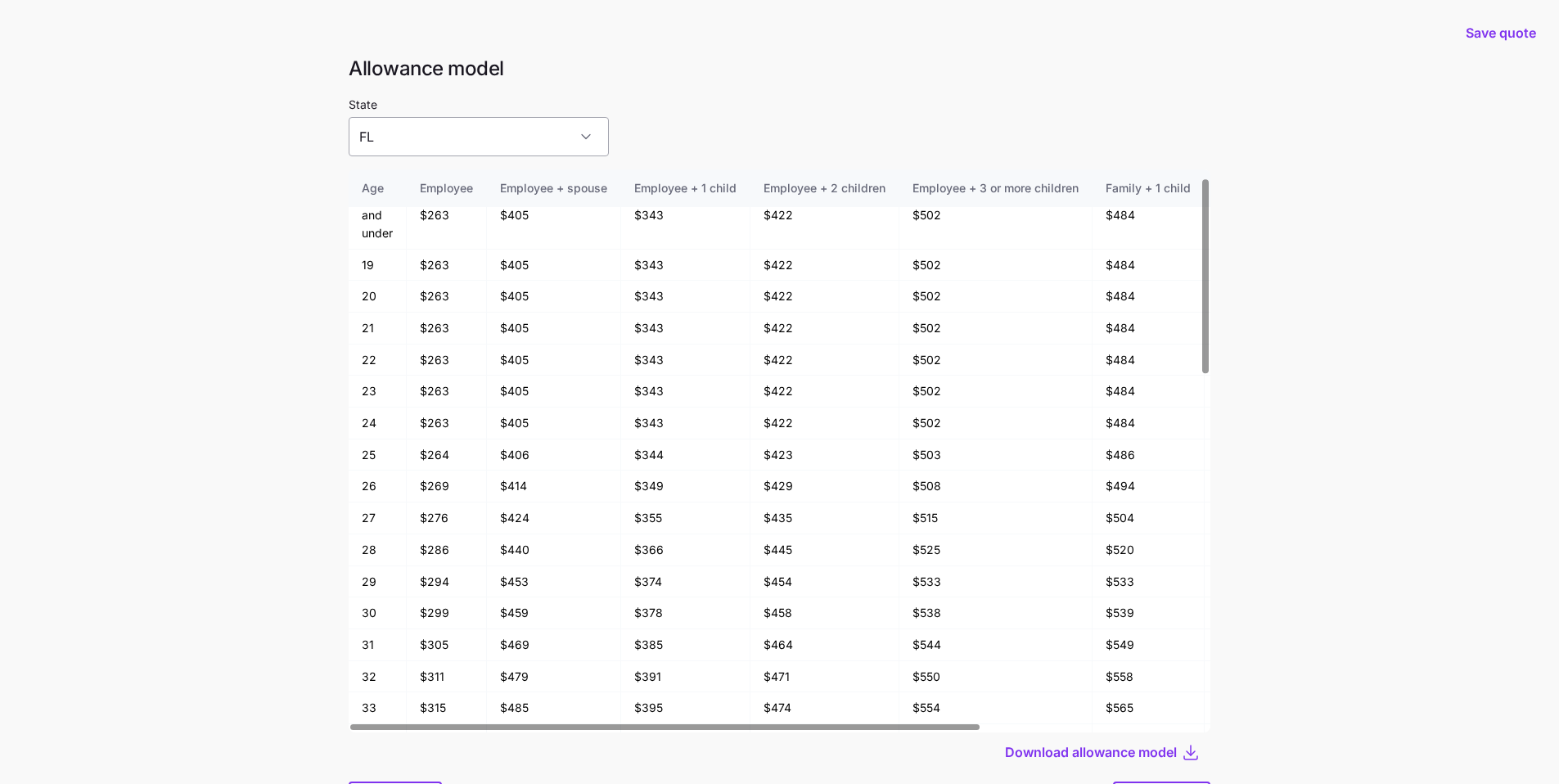 click on "FL" at bounding box center [479, 137] 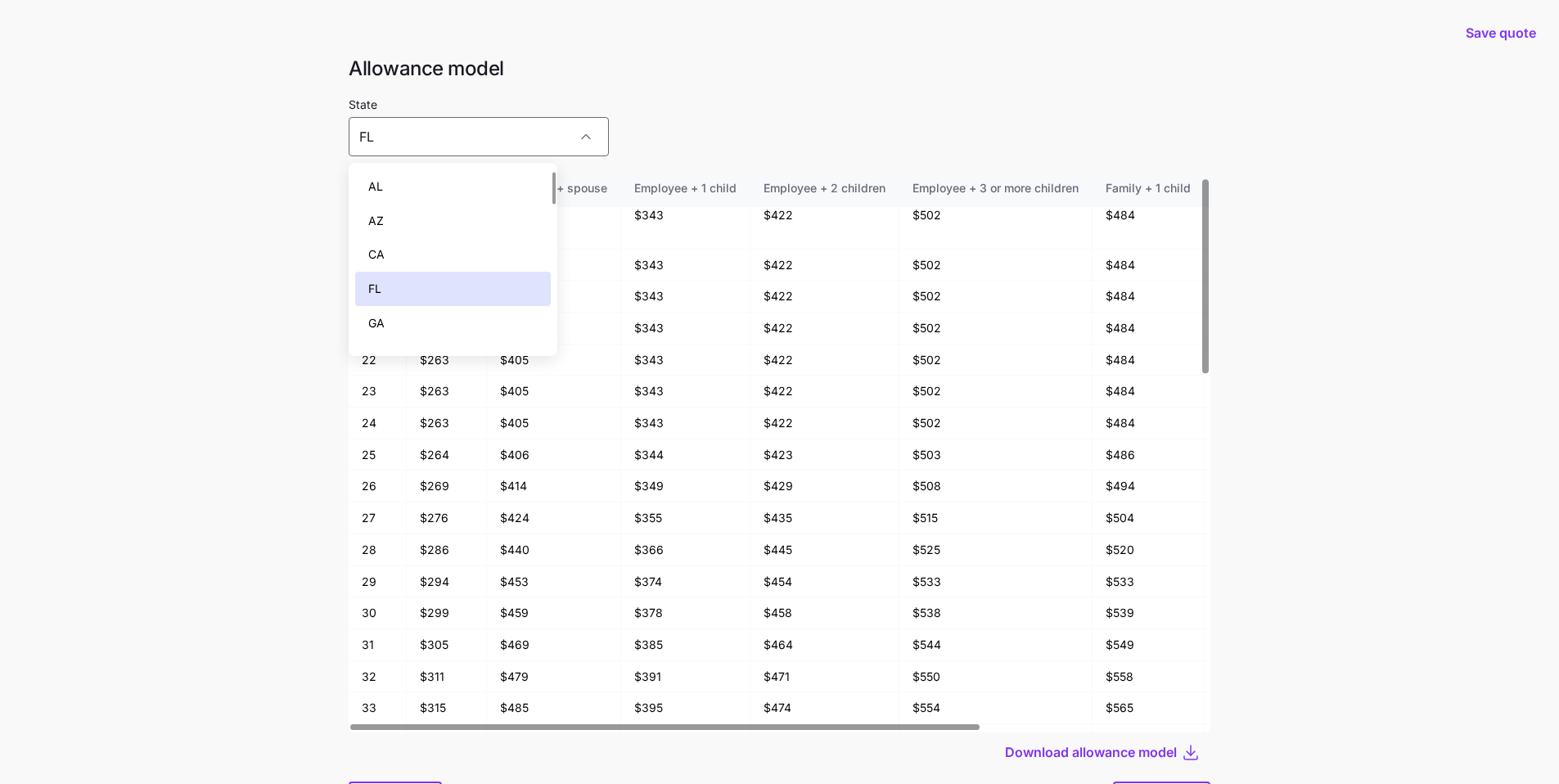 scroll, scrollTop: 29, scrollLeft: 0, axis: vertical 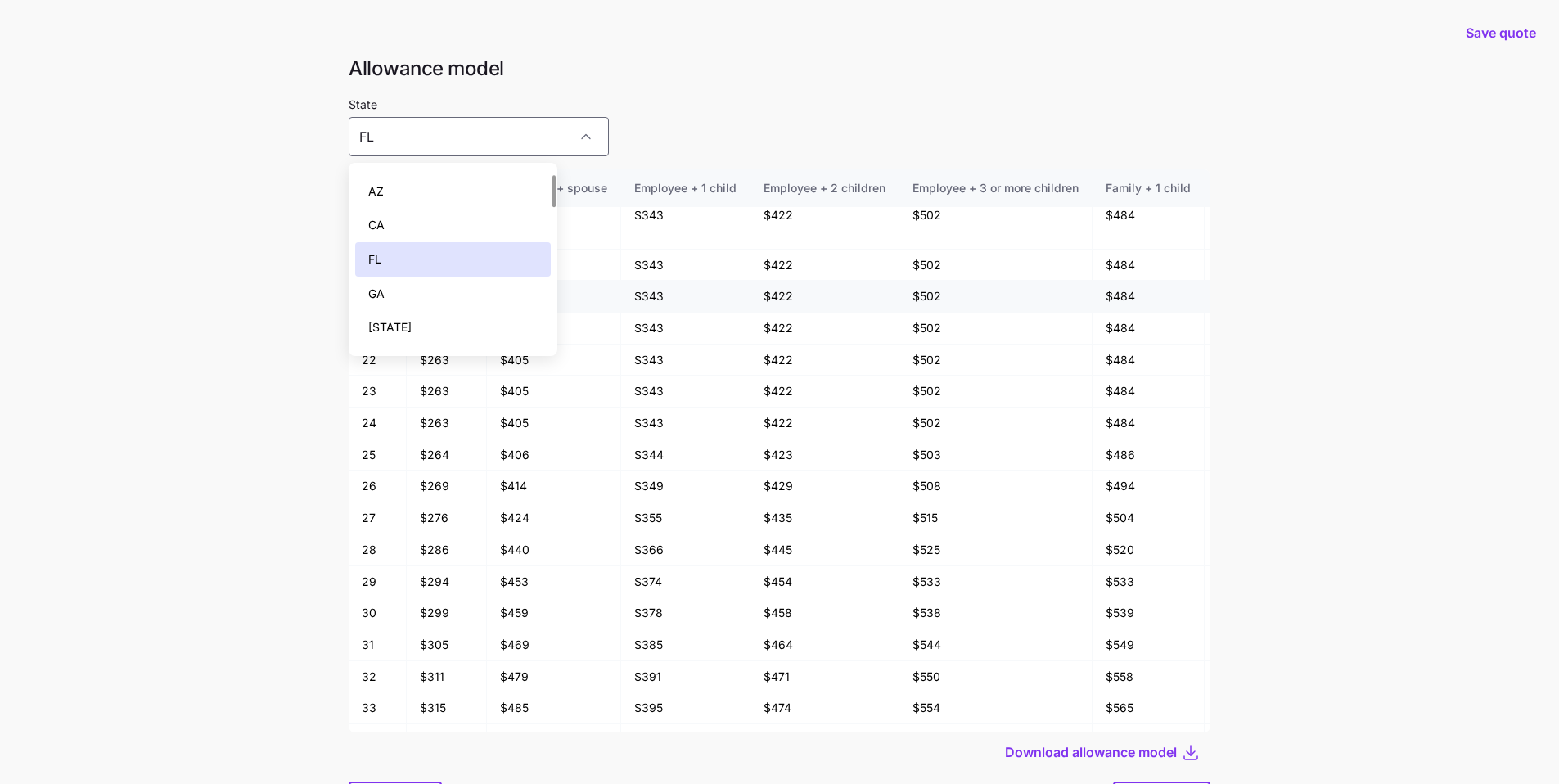 drag, startPoint x: 452, startPoint y: 291, endPoint x: 484, endPoint y: 294, distance: 32.140317 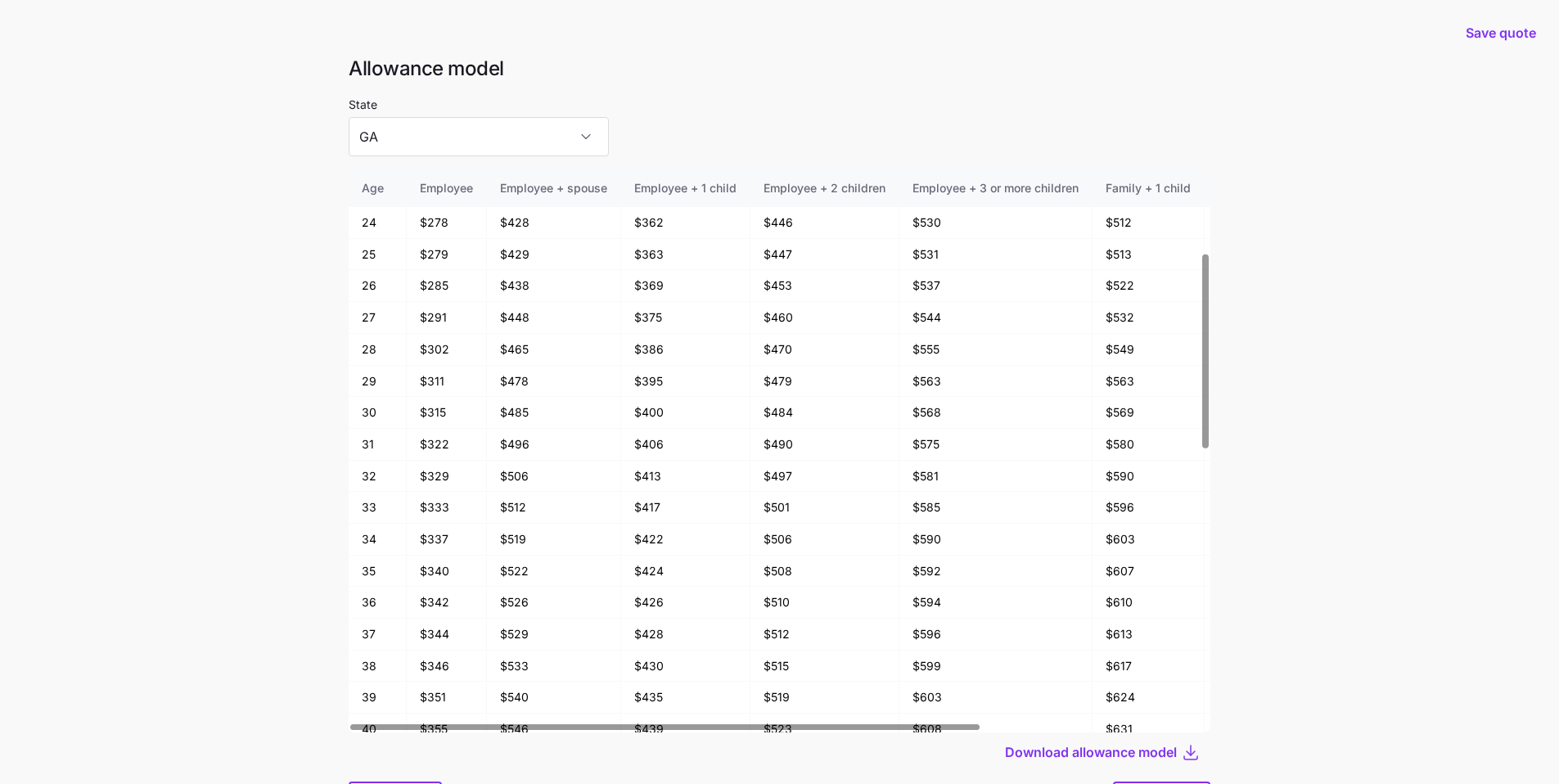 scroll, scrollTop: 241, scrollLeft: 0, axis: vertical 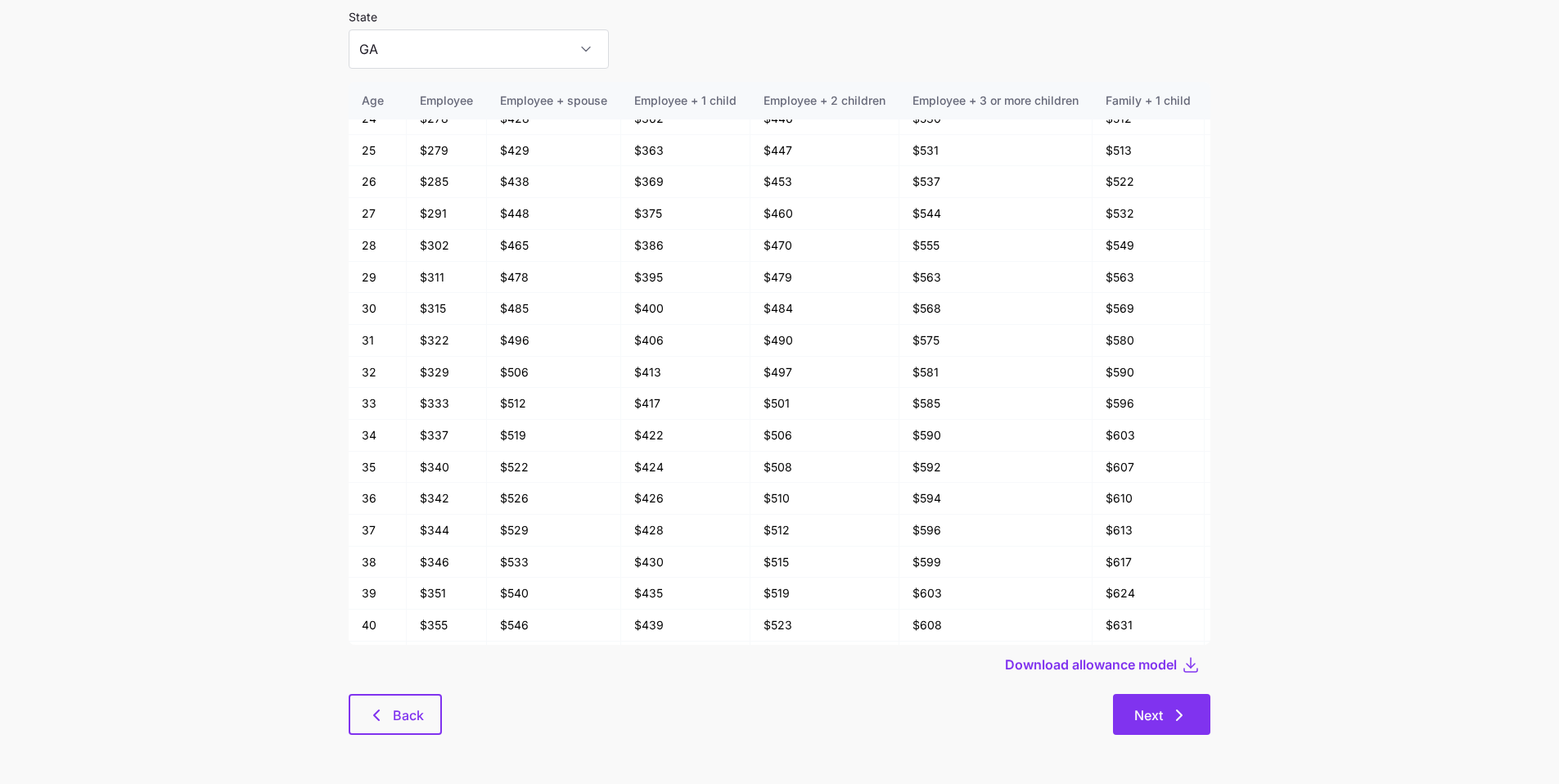 click on "Next" at bounding box center [1161, 715] 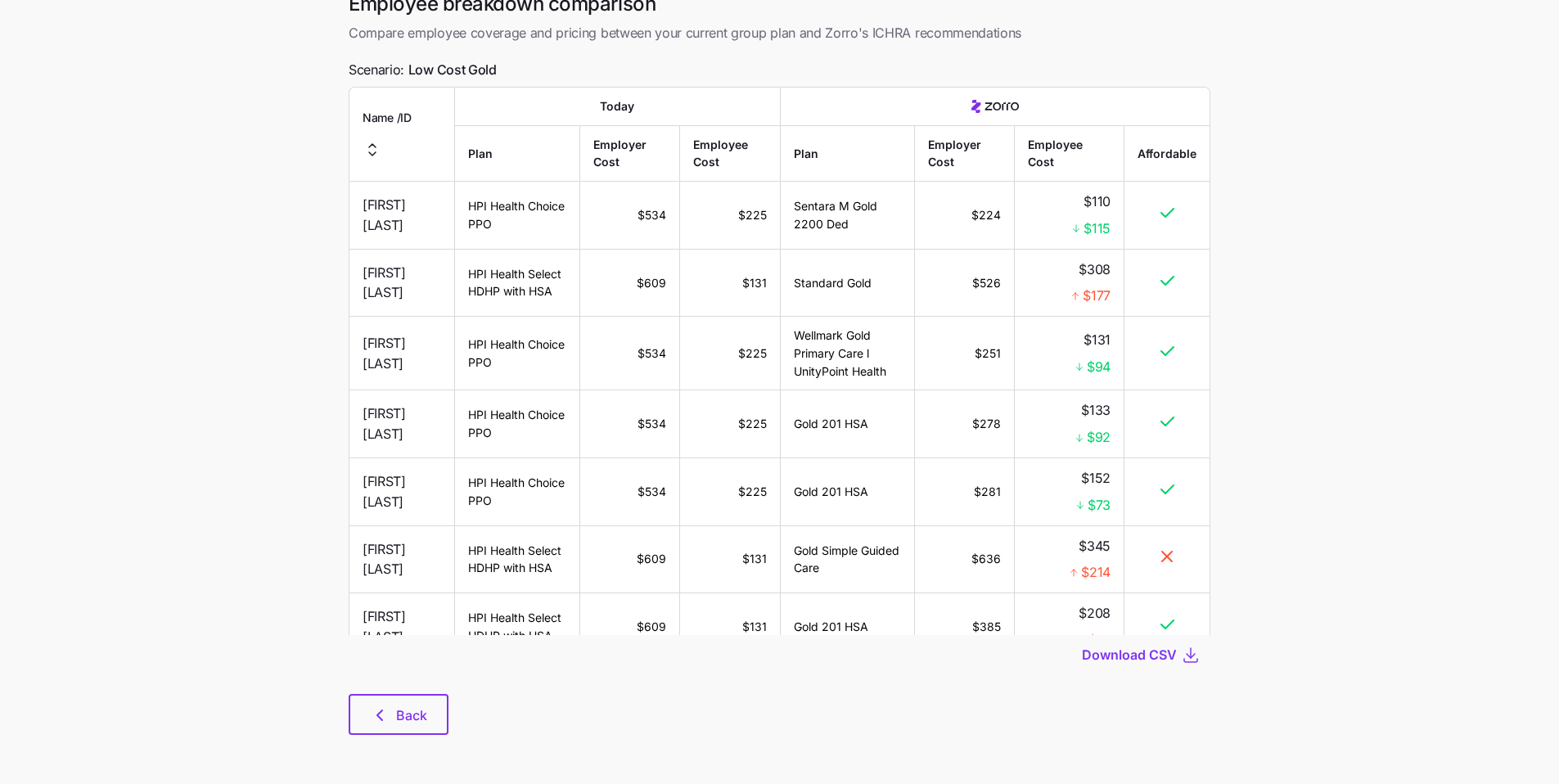 scroll, scrollTop: 0, scrollLeft: 0, axis: both 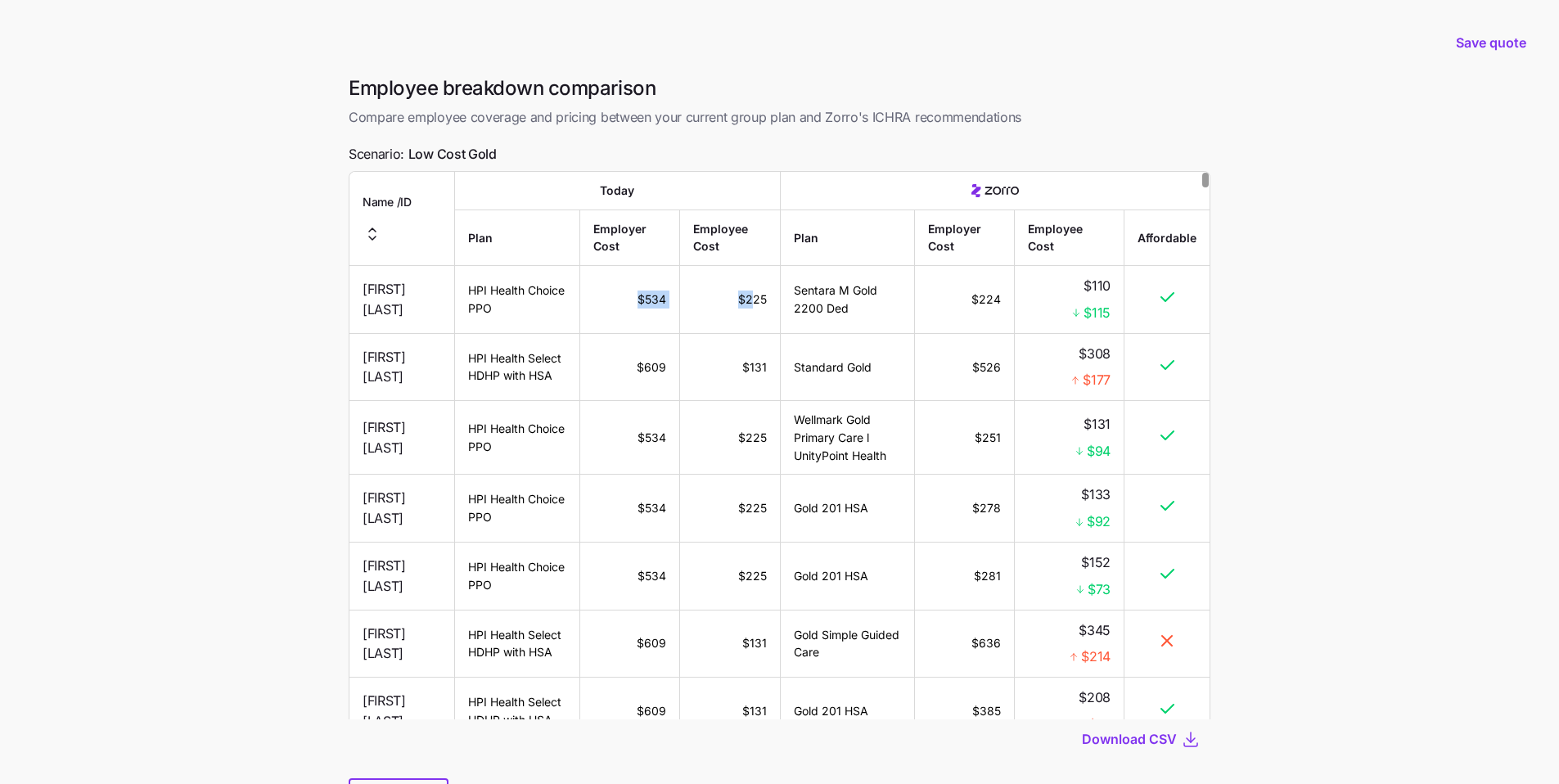 drag, startPoint x: 643, startPoint y: 308, endPoint x: 761, endPoint y: 307, distance: 118.00424 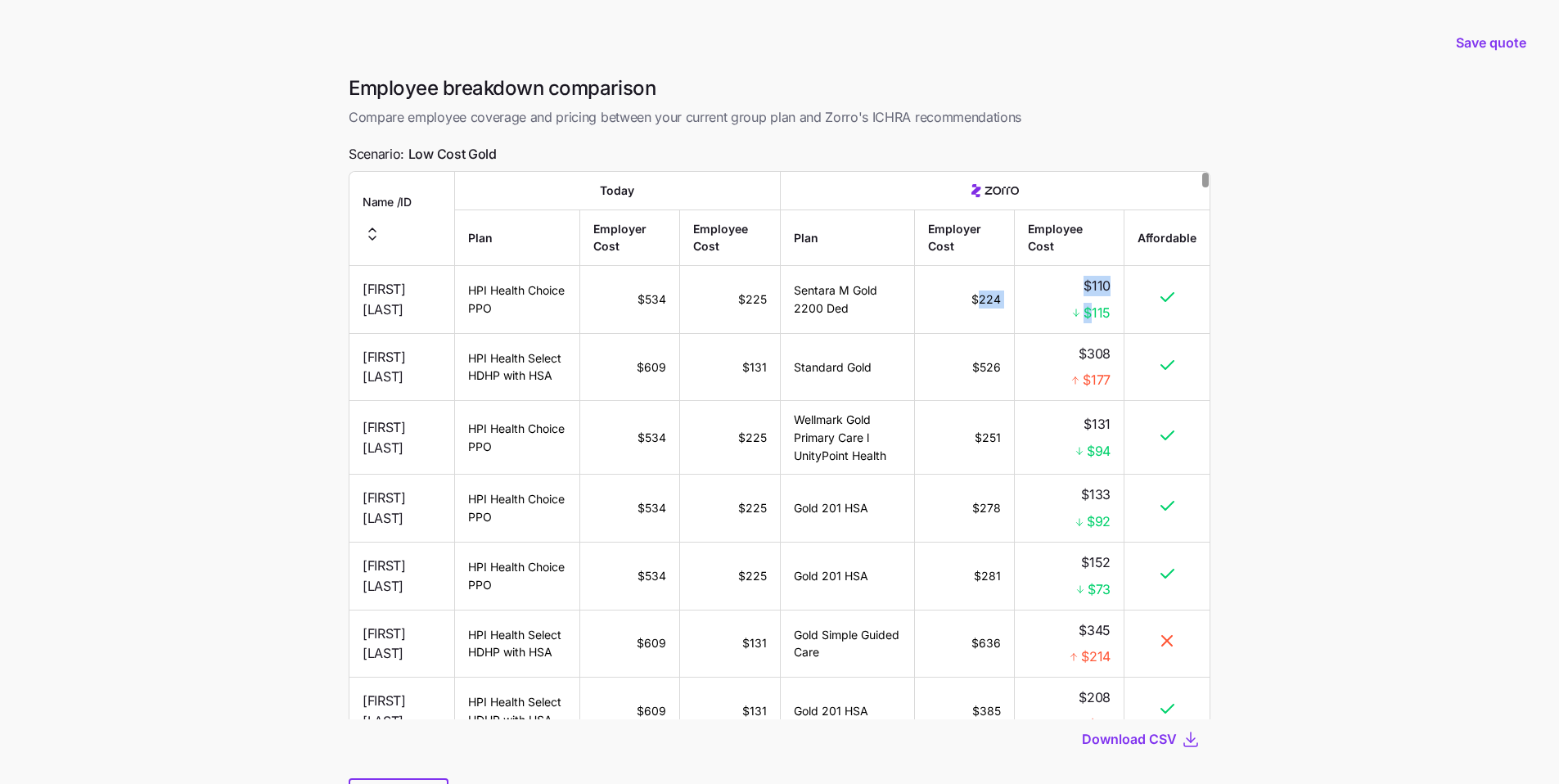 drag, startPoint x: 980, startPoint y: 304, endPoint x: 1090, endPoint y: 304, distance: 110 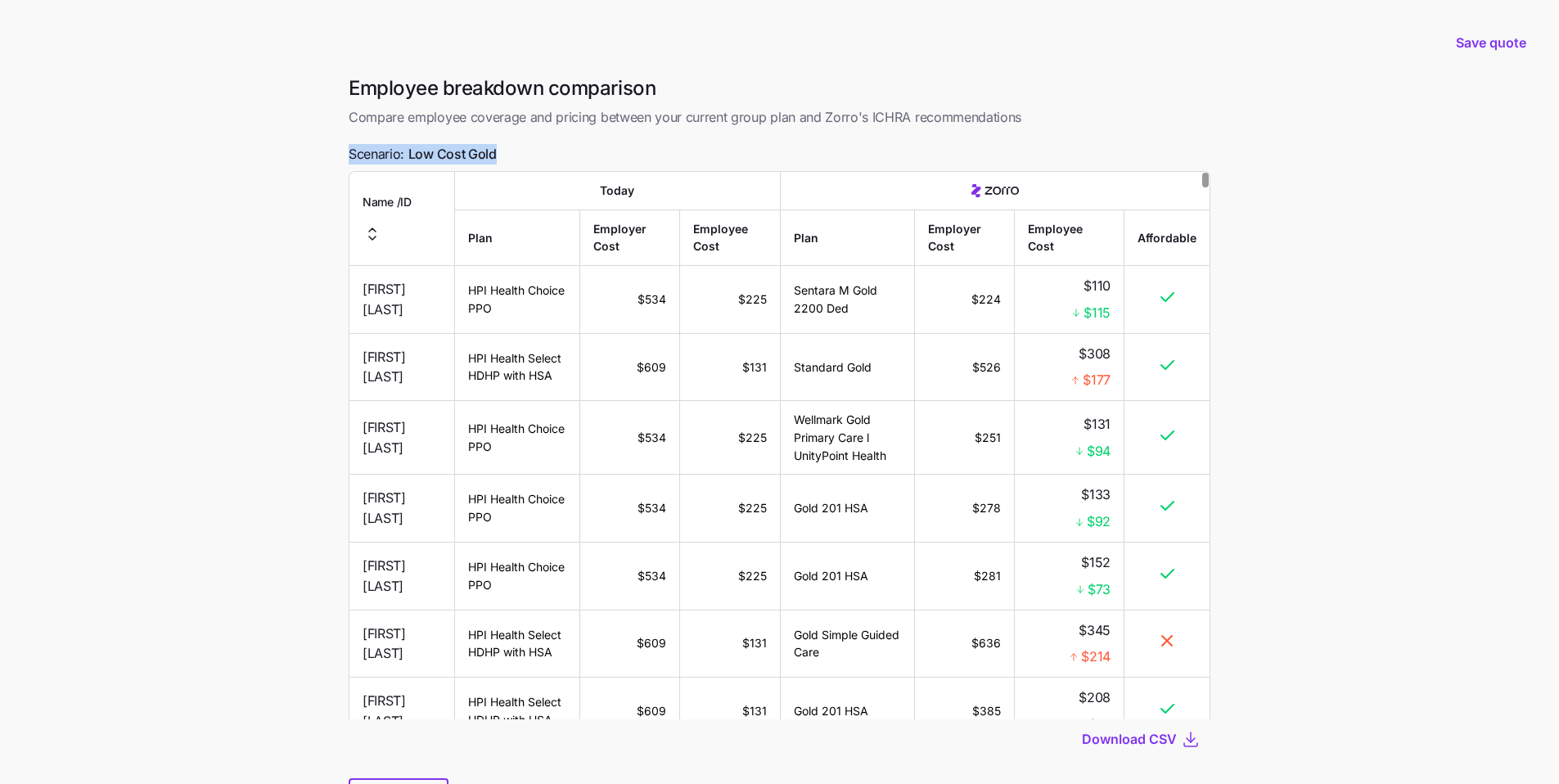 drag, startPoint x: 477, startPoint y: 155, endPoint x: 348, endPoint y: 152, distance: 129.03488 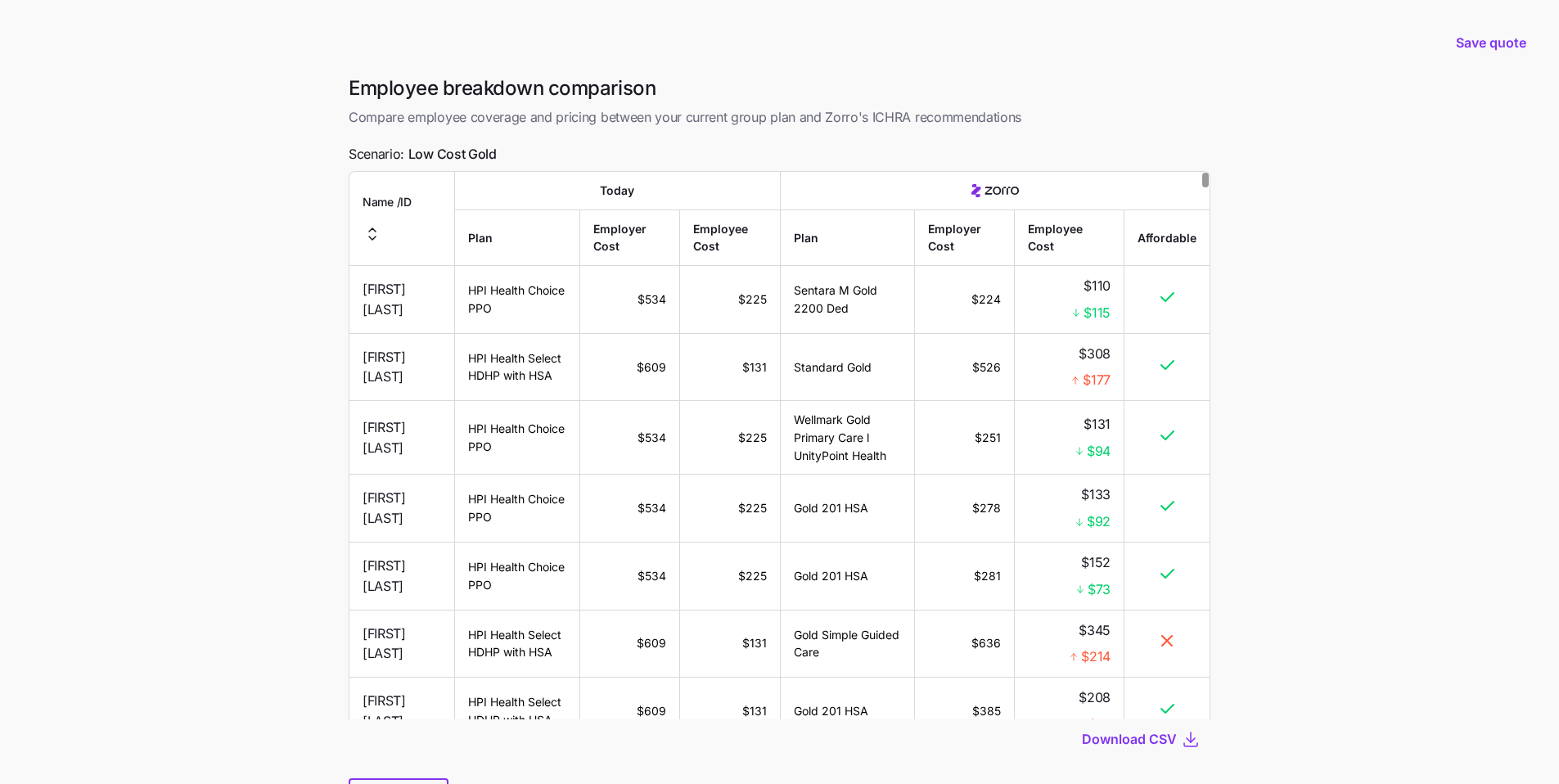 click on "Sentara M Gold 2200 Ded" at bounding box center [848, 300] 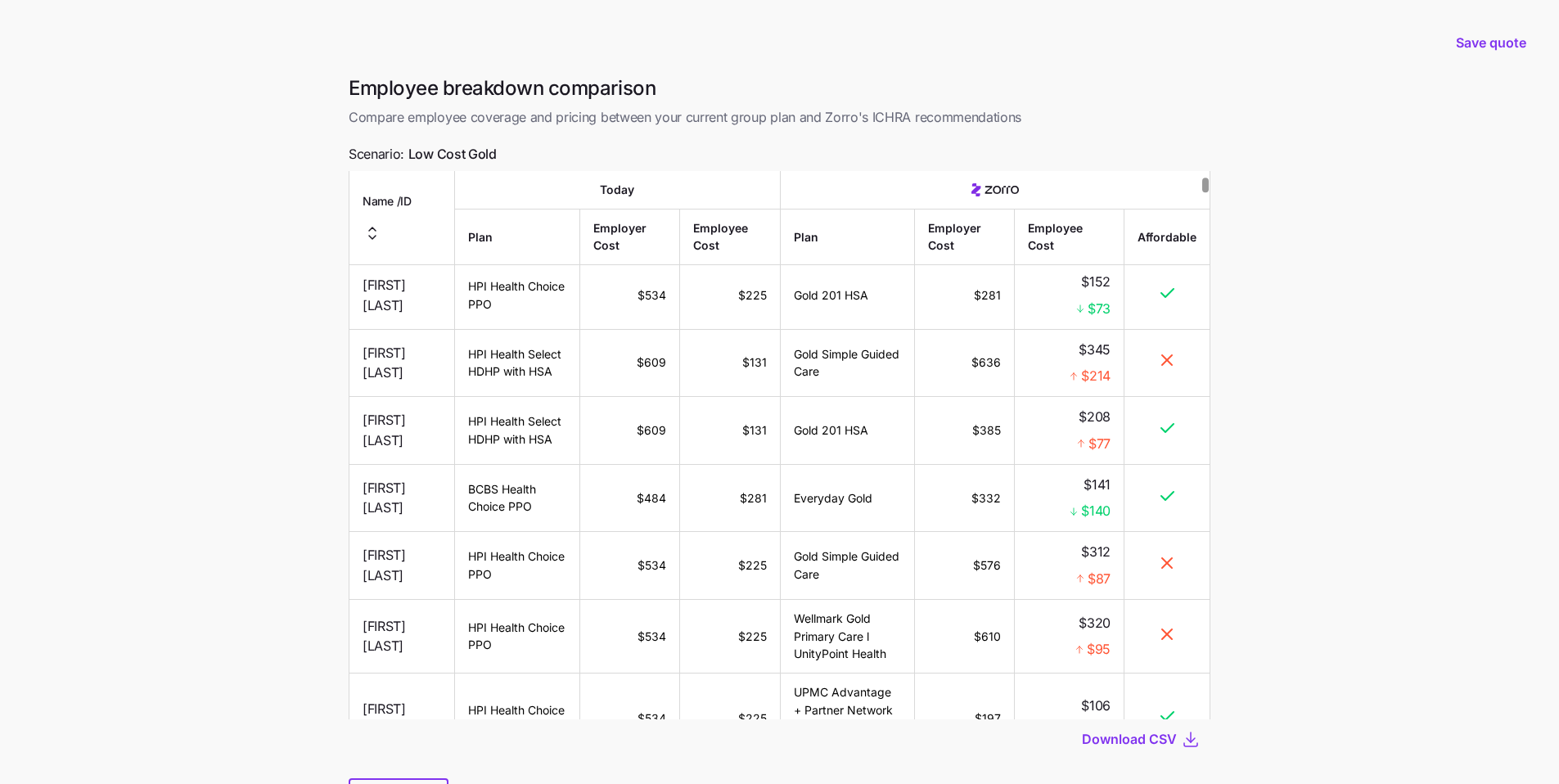 scroll, scrollTop: 305, scrollLeft: 0, axis: vertical 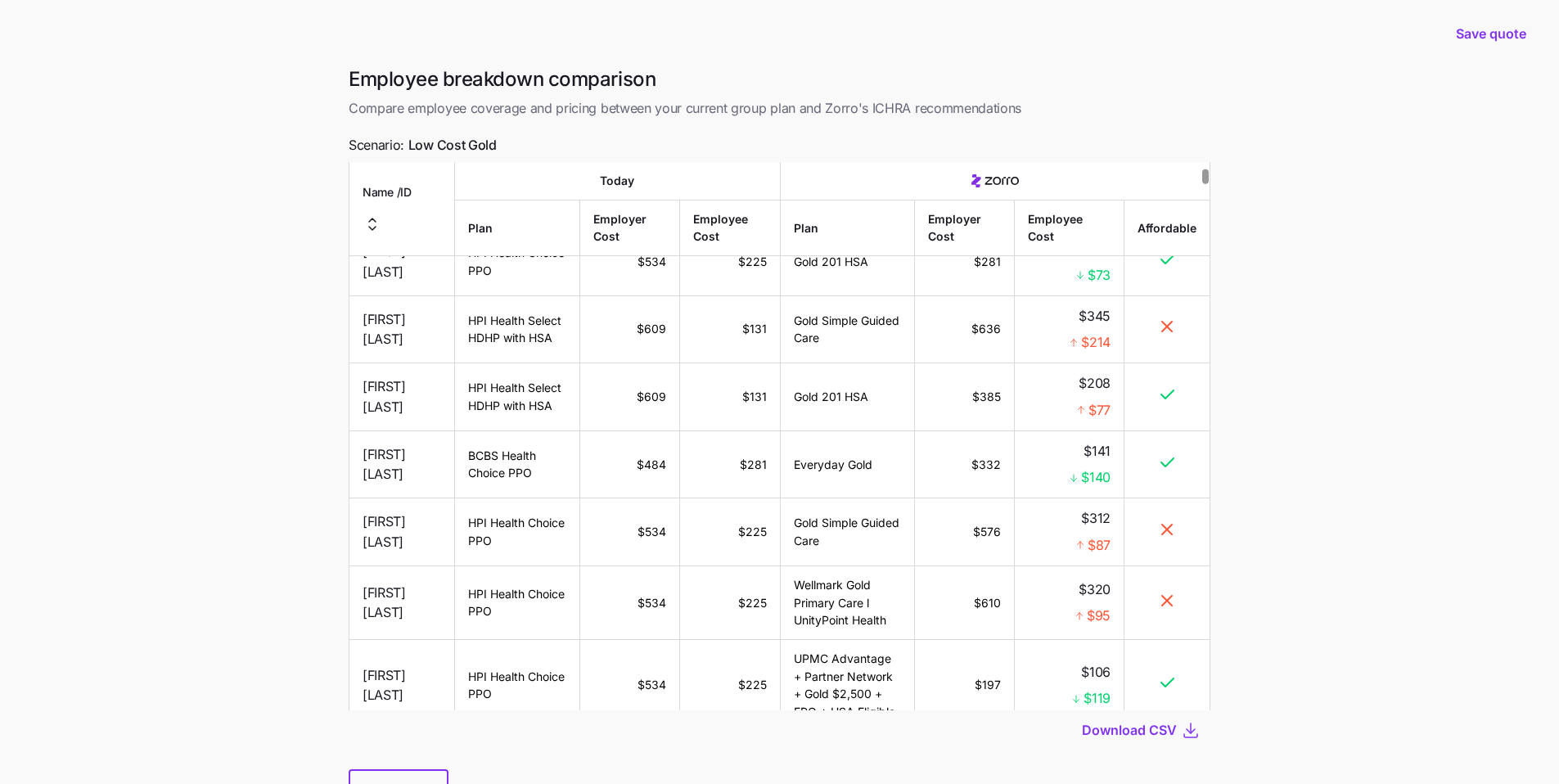 click on "Compare employee coverage and pricing between your current group plan and Zorro's ICHRA recommendations" at bounding box center (779, 108) 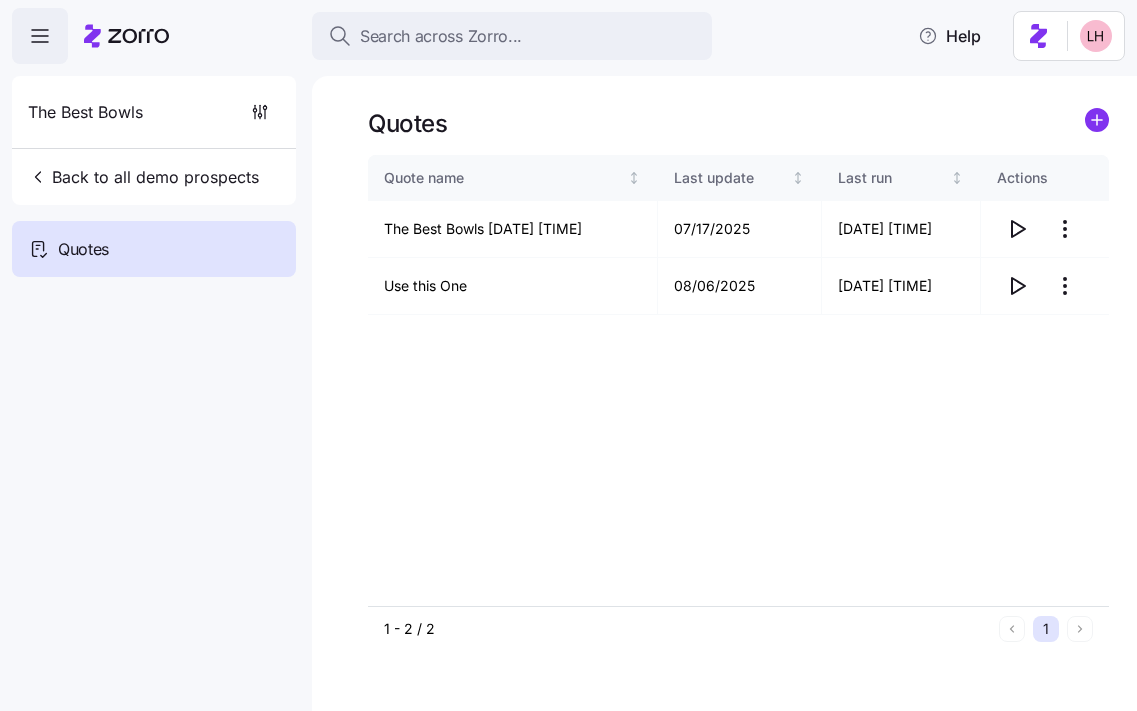 scroll, scrollTop: 0, scrollLeft: 0, axis: both 